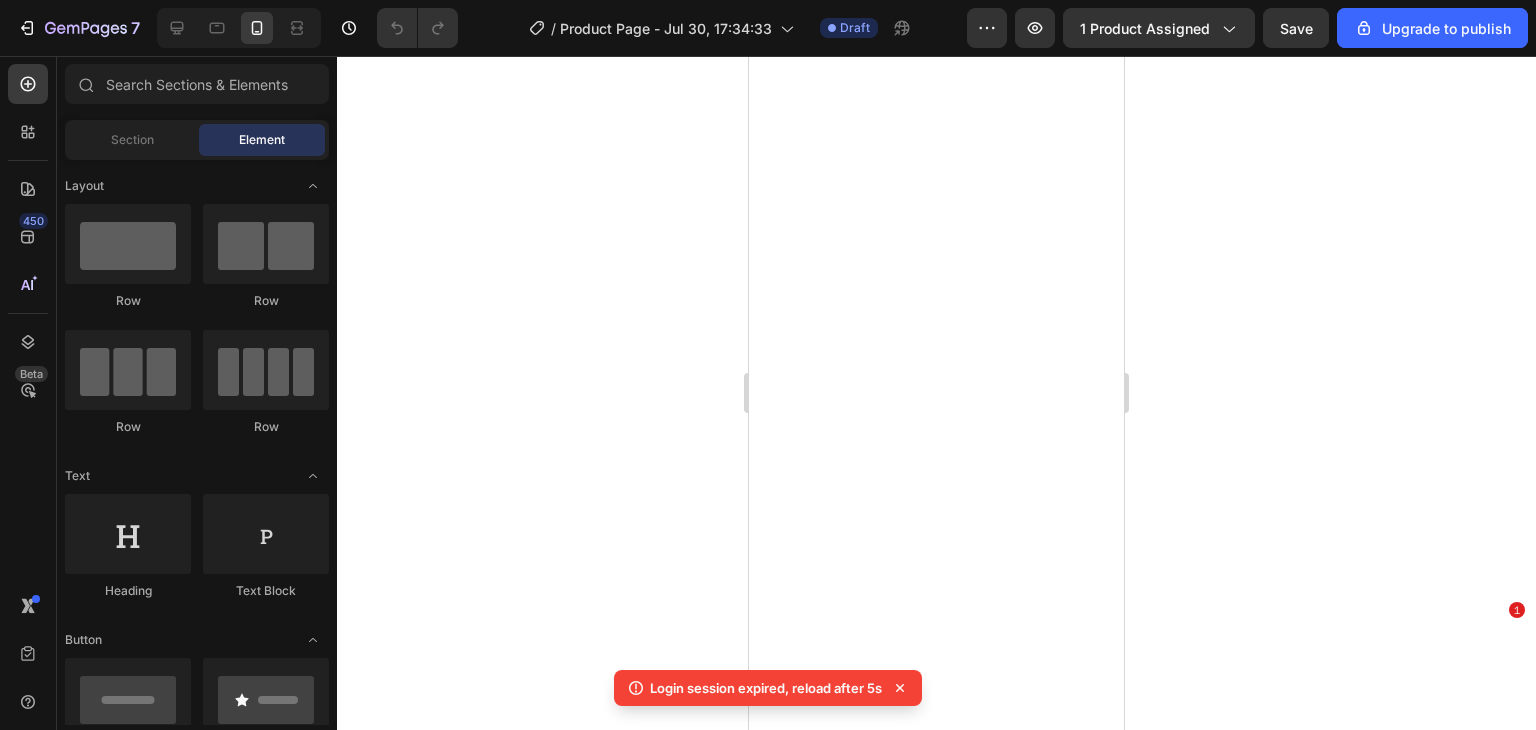 scroll, scrollTop: 0, scrollLeft: 0, axis: both 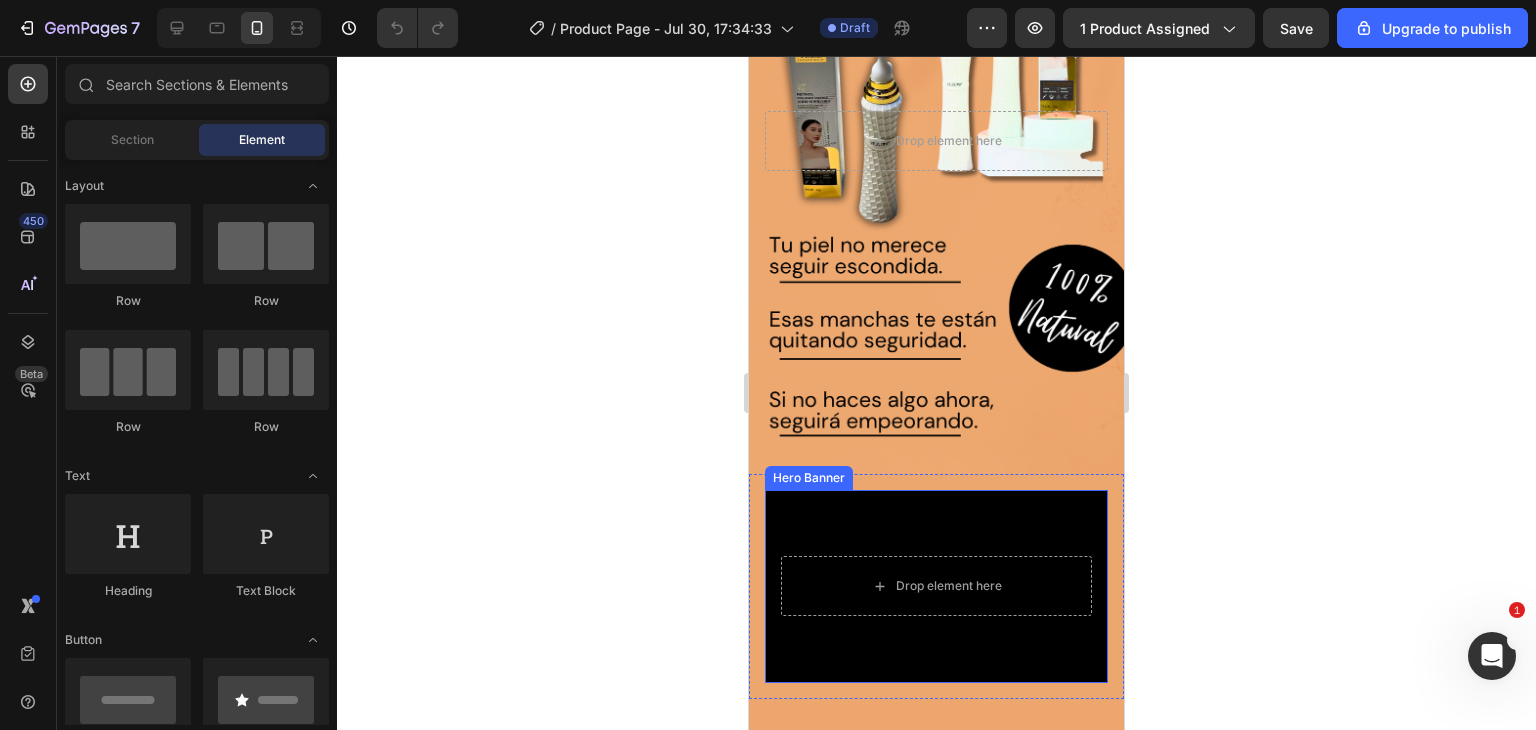 click at bounding box center (936, 586) 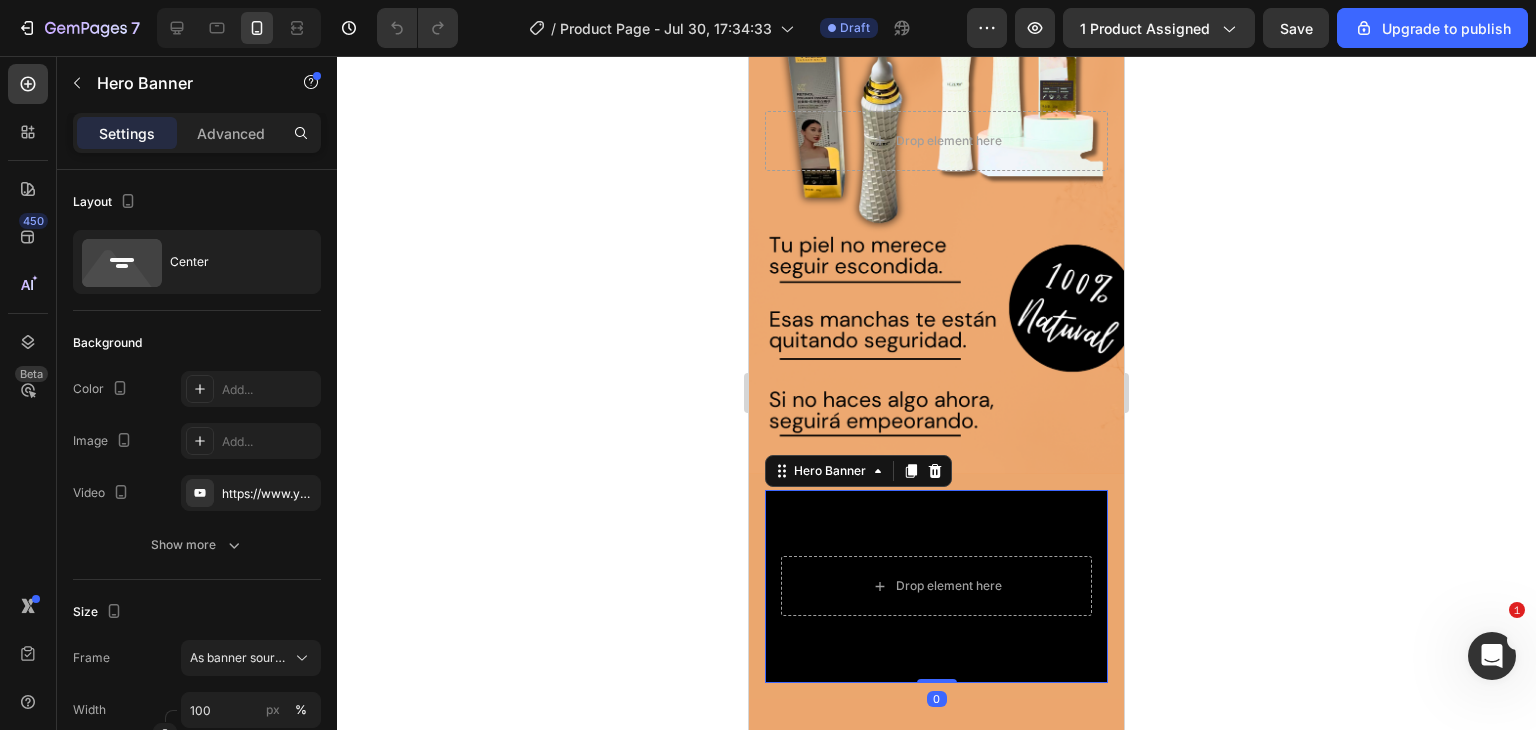 click at bounding box center (936, 586) 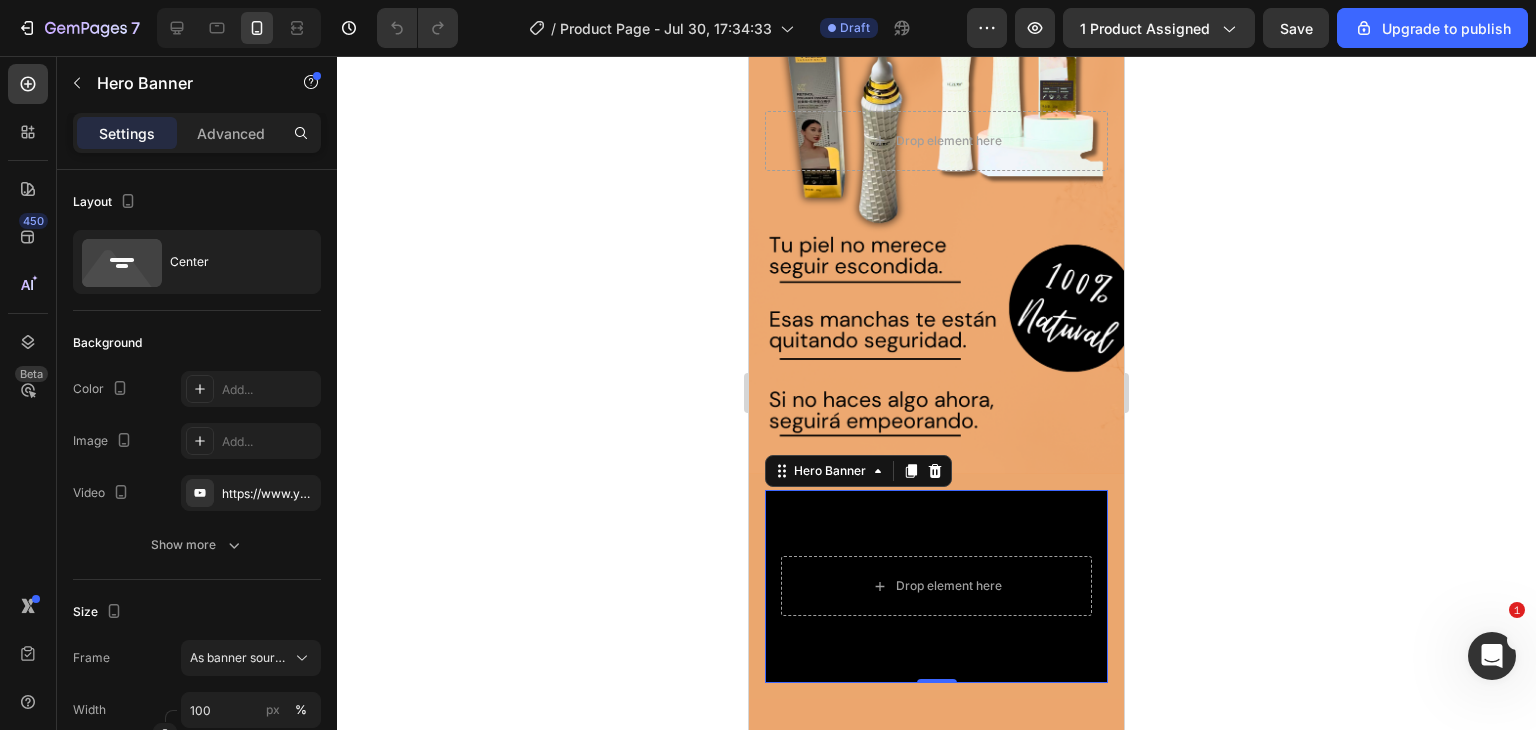 click at bounding box center [936, 586] 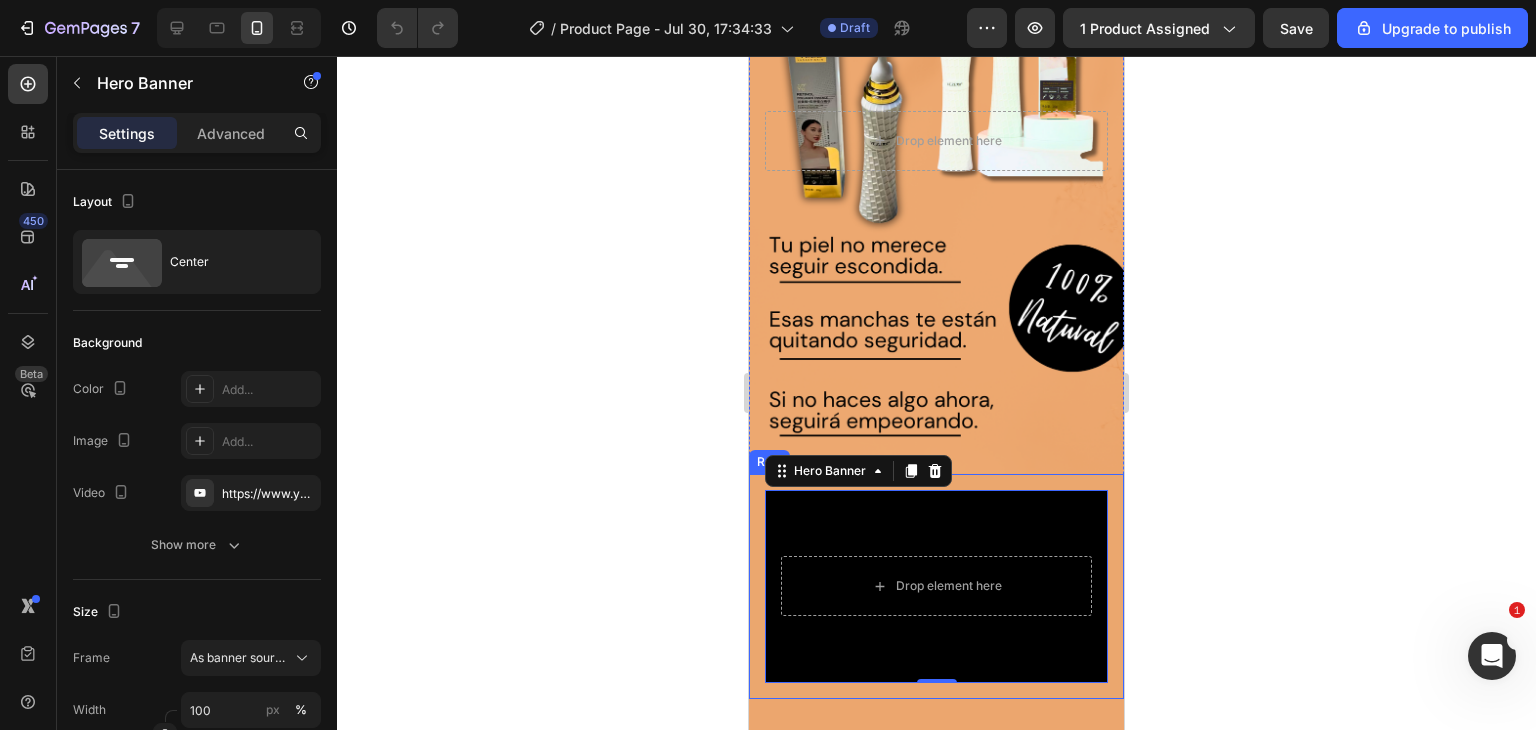 click on "Drop element here Hero Banner   0 Row" at bounding box center (936, 586) 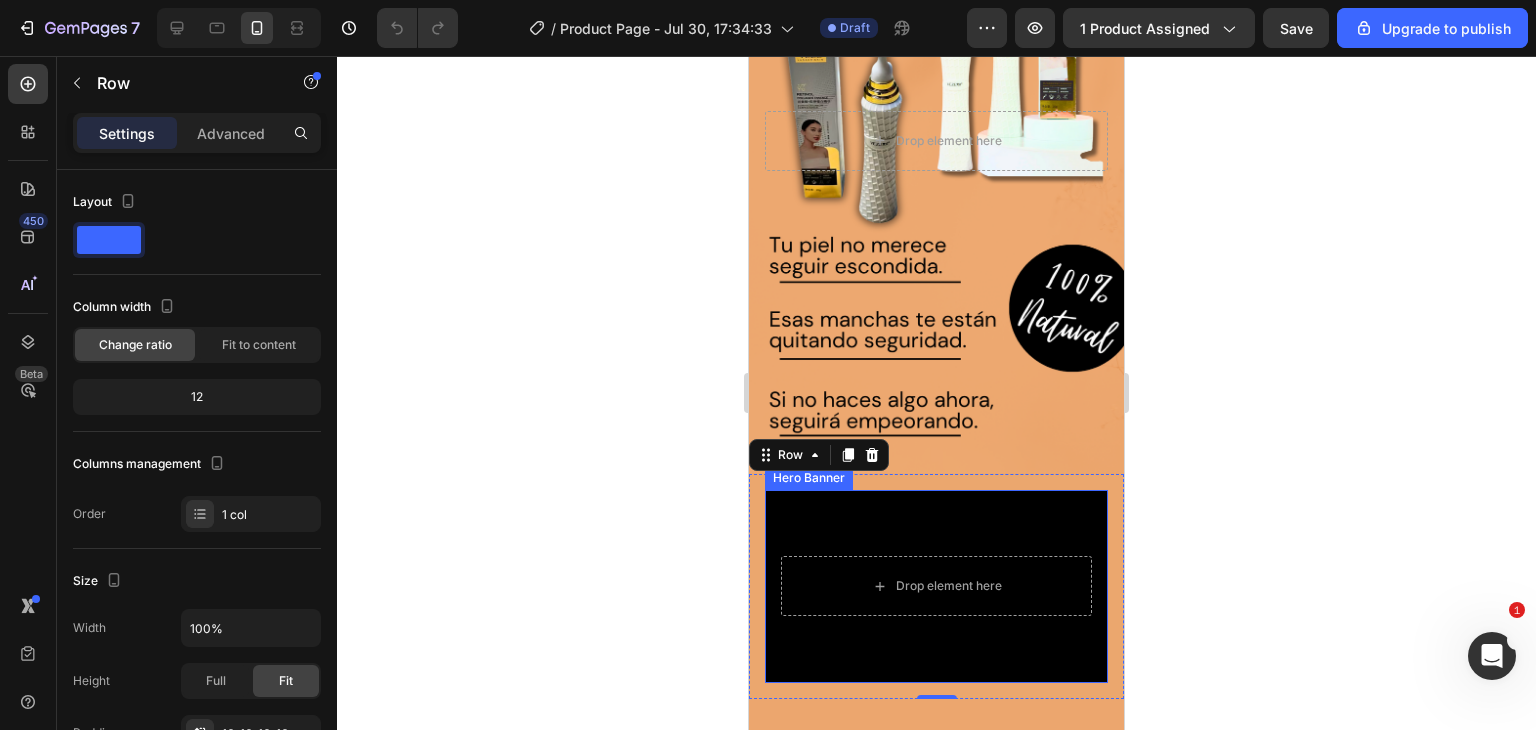 click at bounding box center (936, 586) 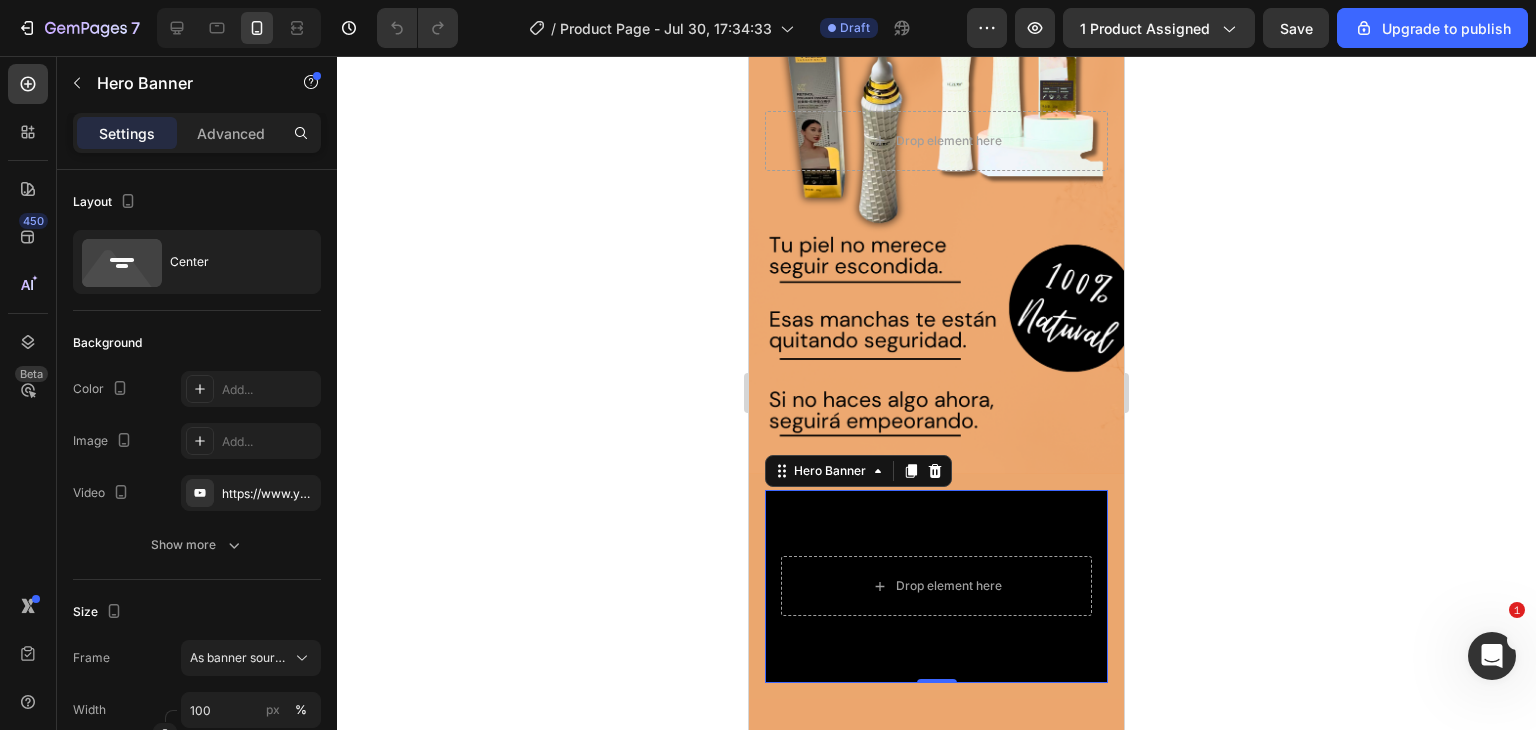 click at bounding box center [936, 586] 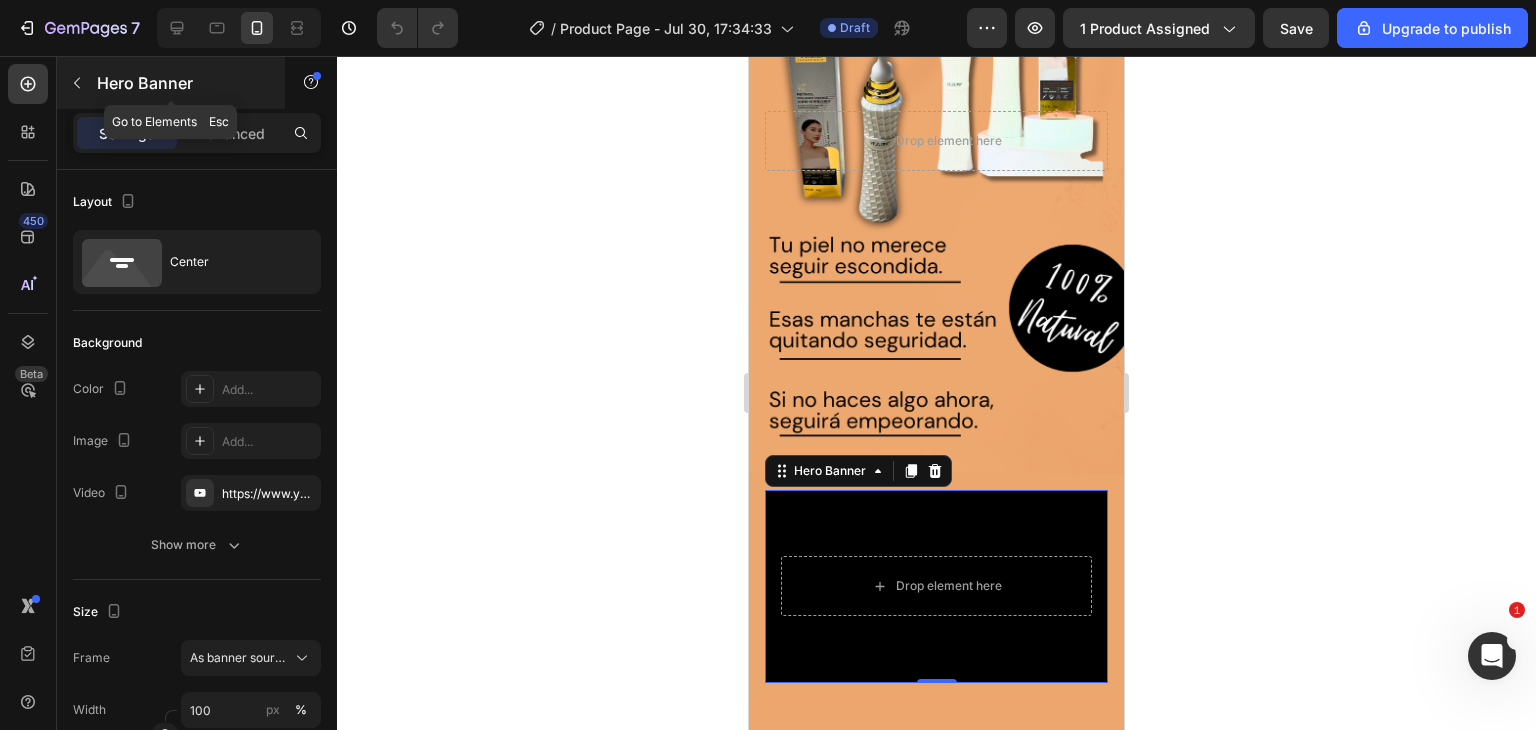 click 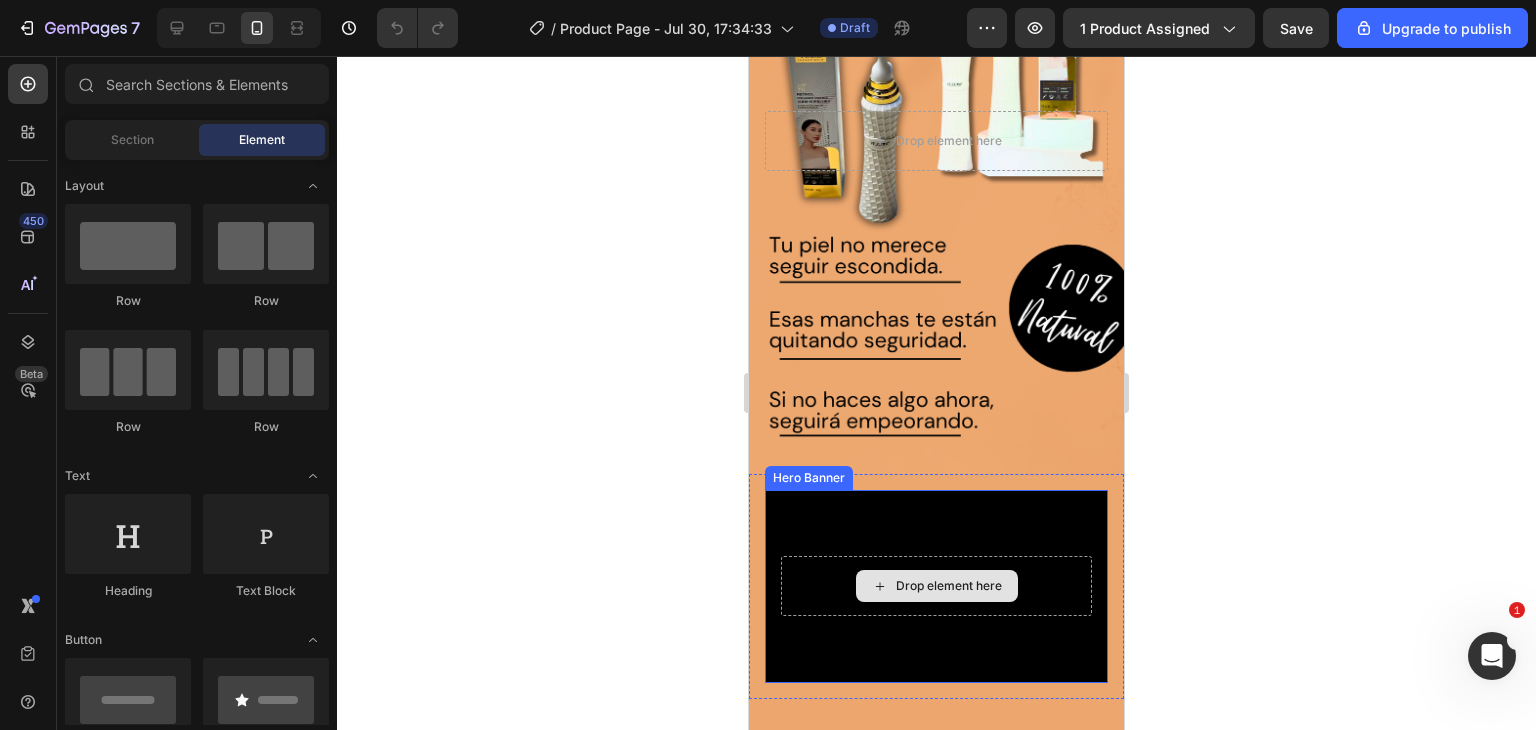 click on "Drop element here" at bounding box center (936, 586) 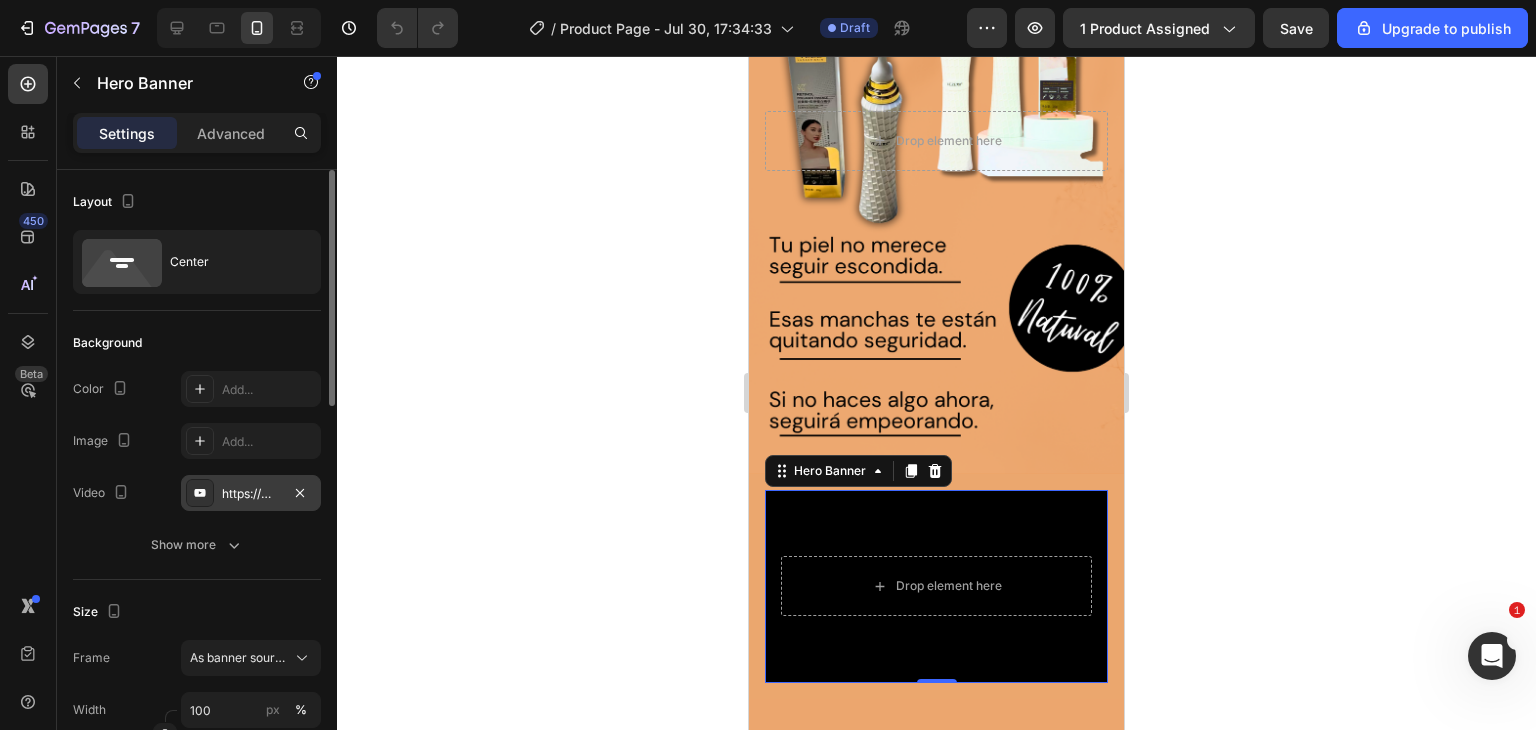click on "https://www.youtube.com/watch?v=drIt4RH_kyQ" at bounding box center [251, 493] 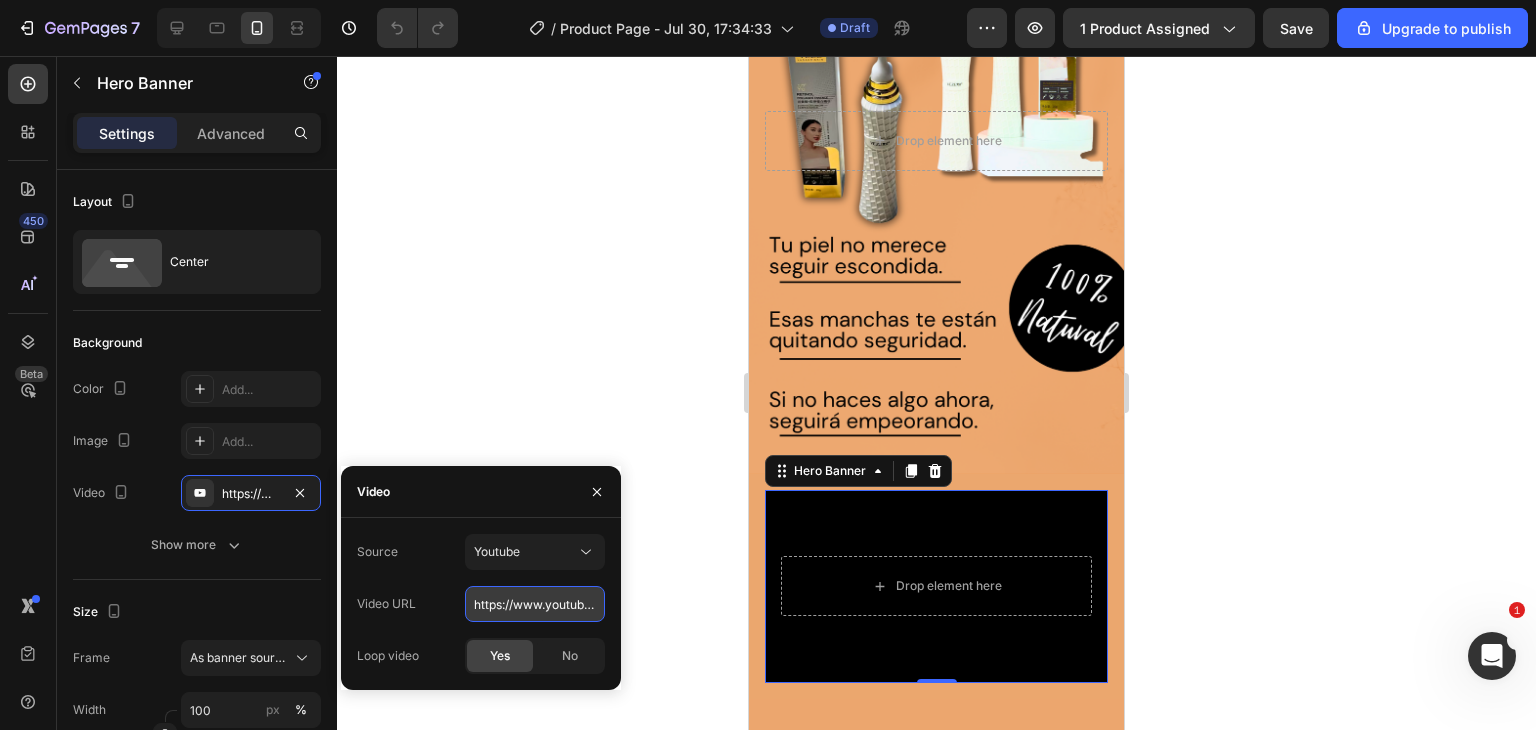 click on "https://www.youtube.com/watch?v=drIt4RH_kyQ" at bounding box center [535, 604] 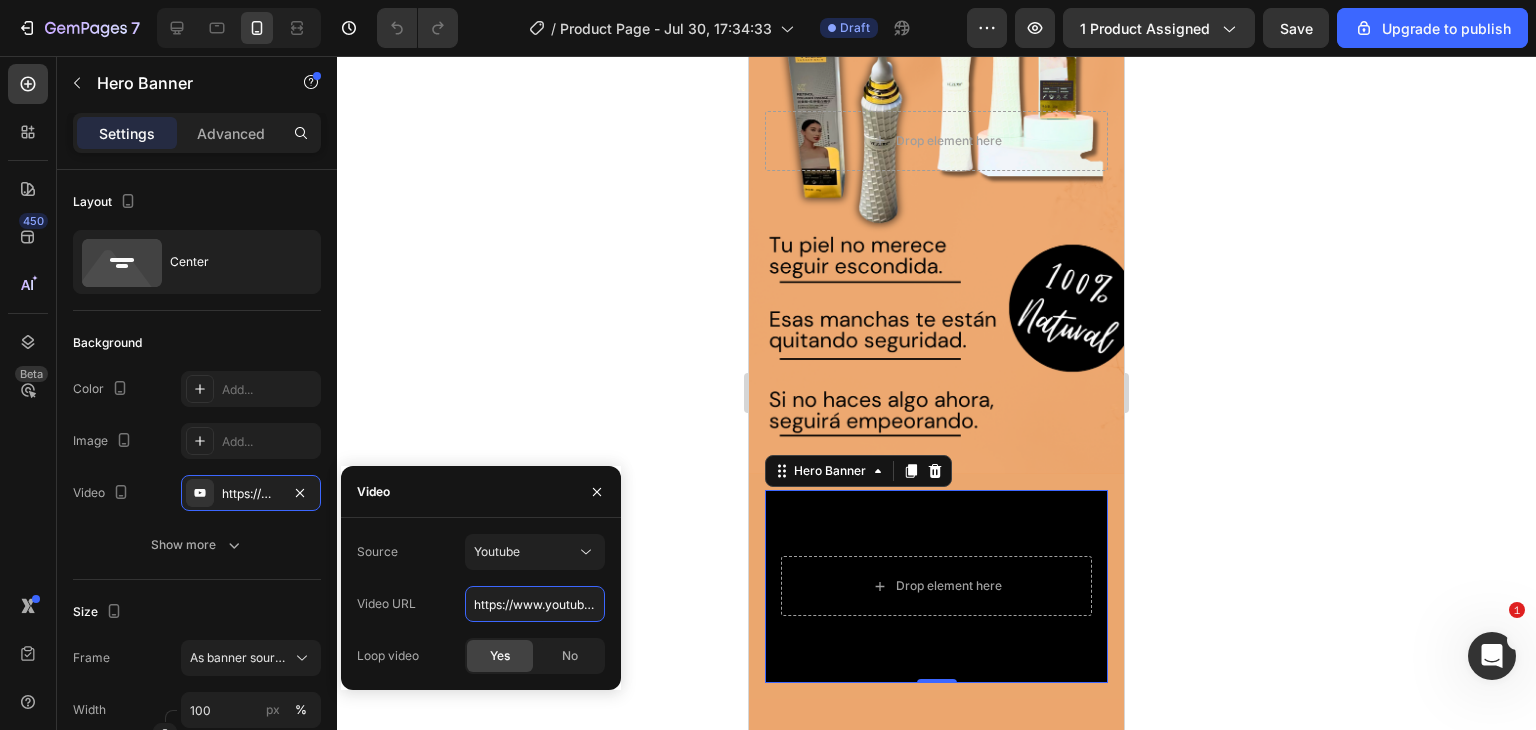 type on "https://cdn.shopify.com/videos/c/o/v/30f6689fa9b74f179254f0933719df3d.mp4" 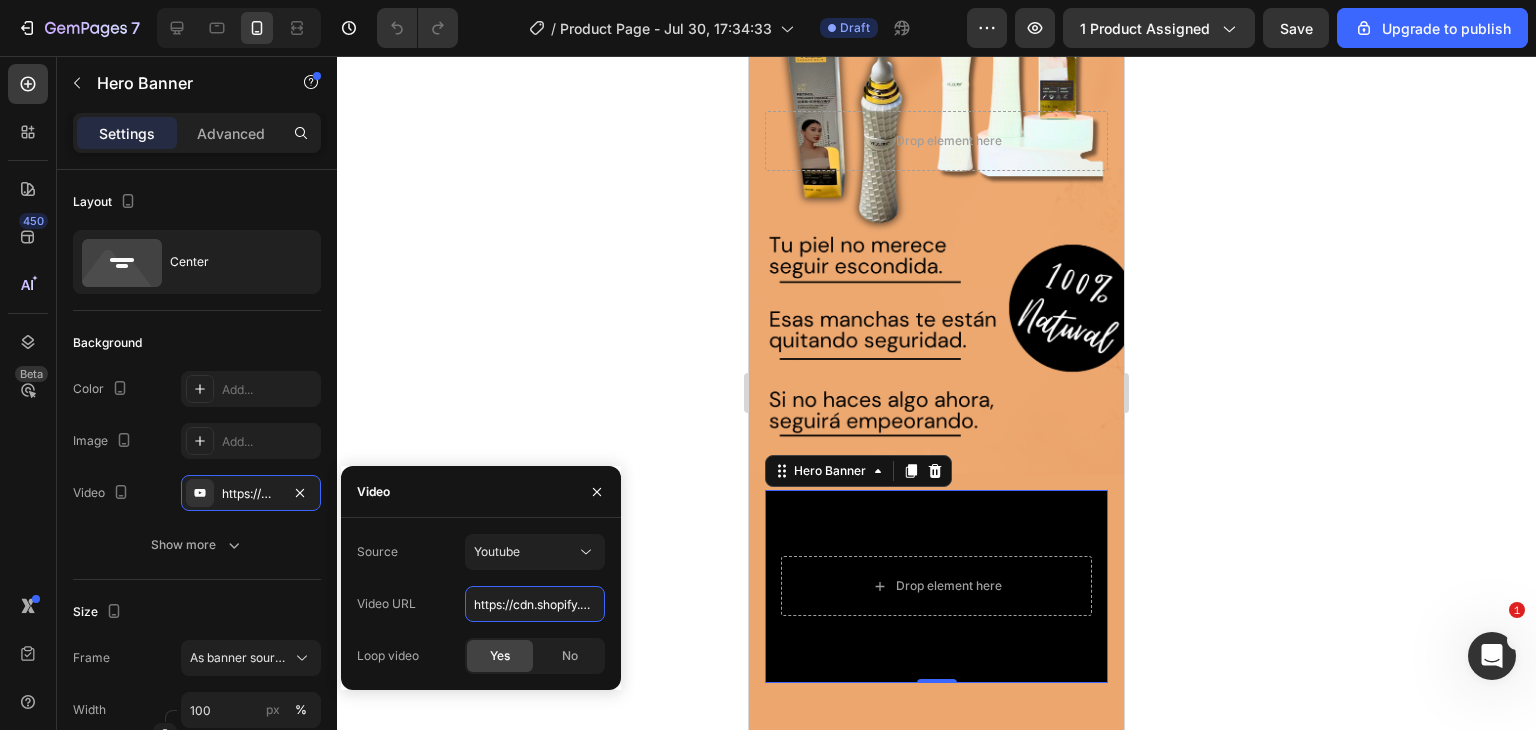 scroll, scrollTop: 0, scrollLeft: 335, axis: horizontal 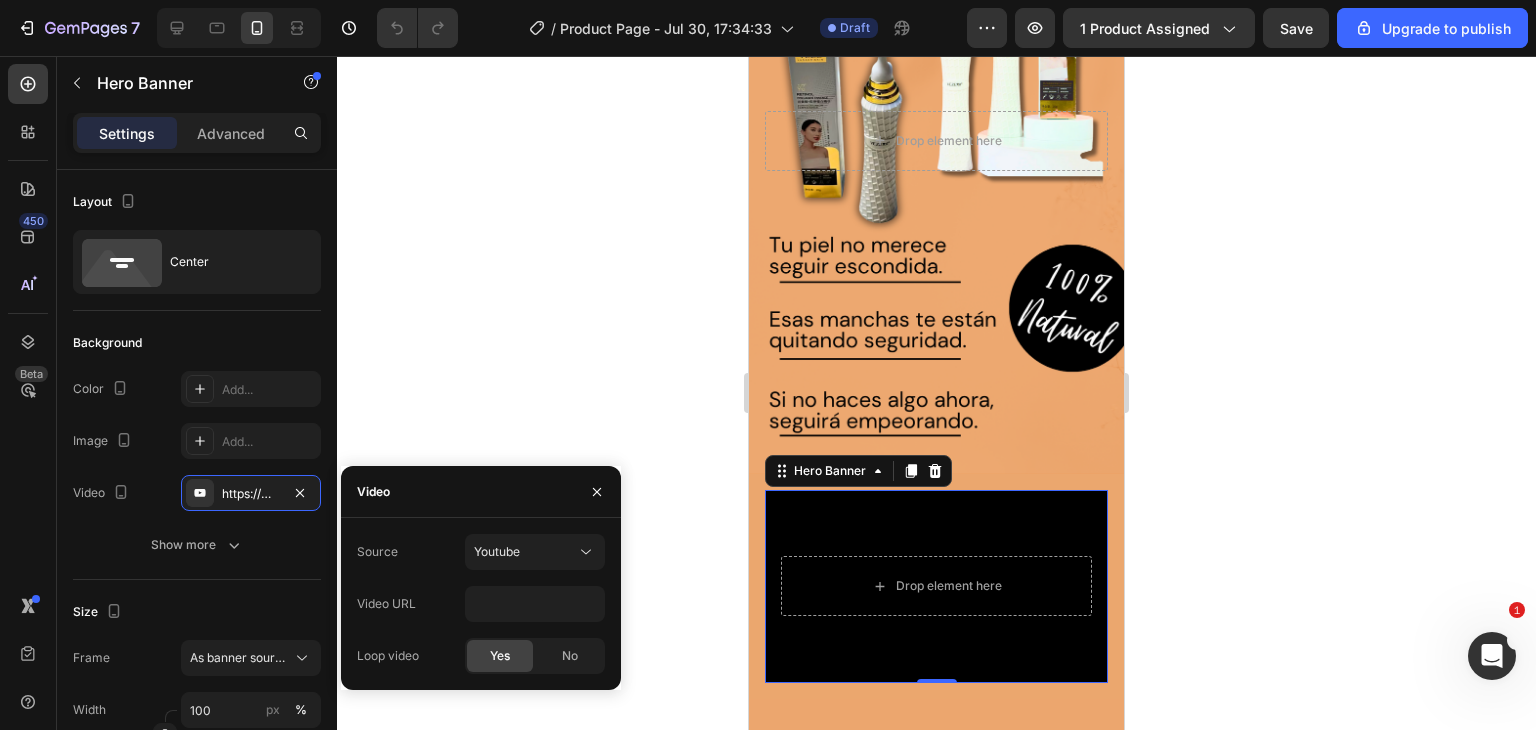 click 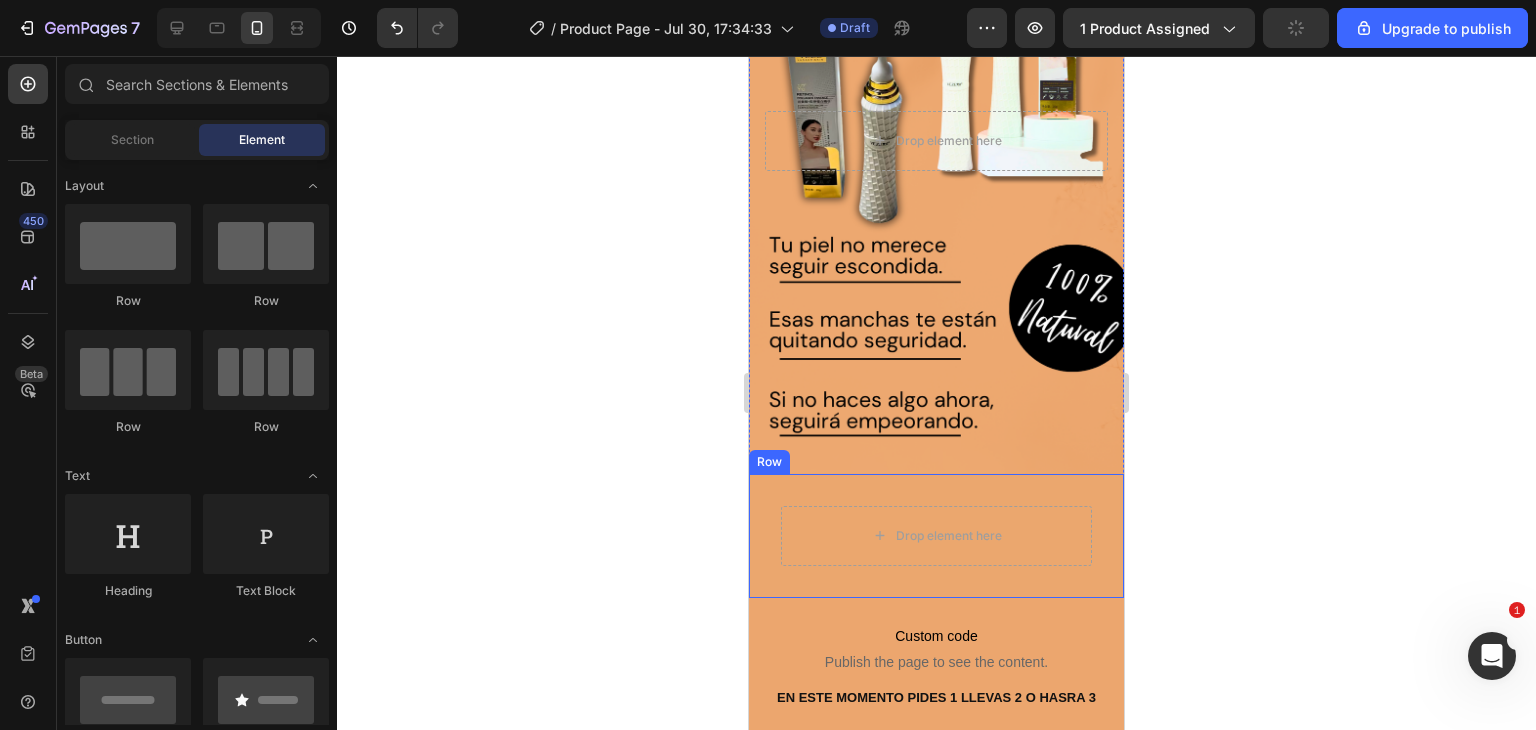 click on "Drop element here Hero Banner Row" at bounding box center (936, 536) 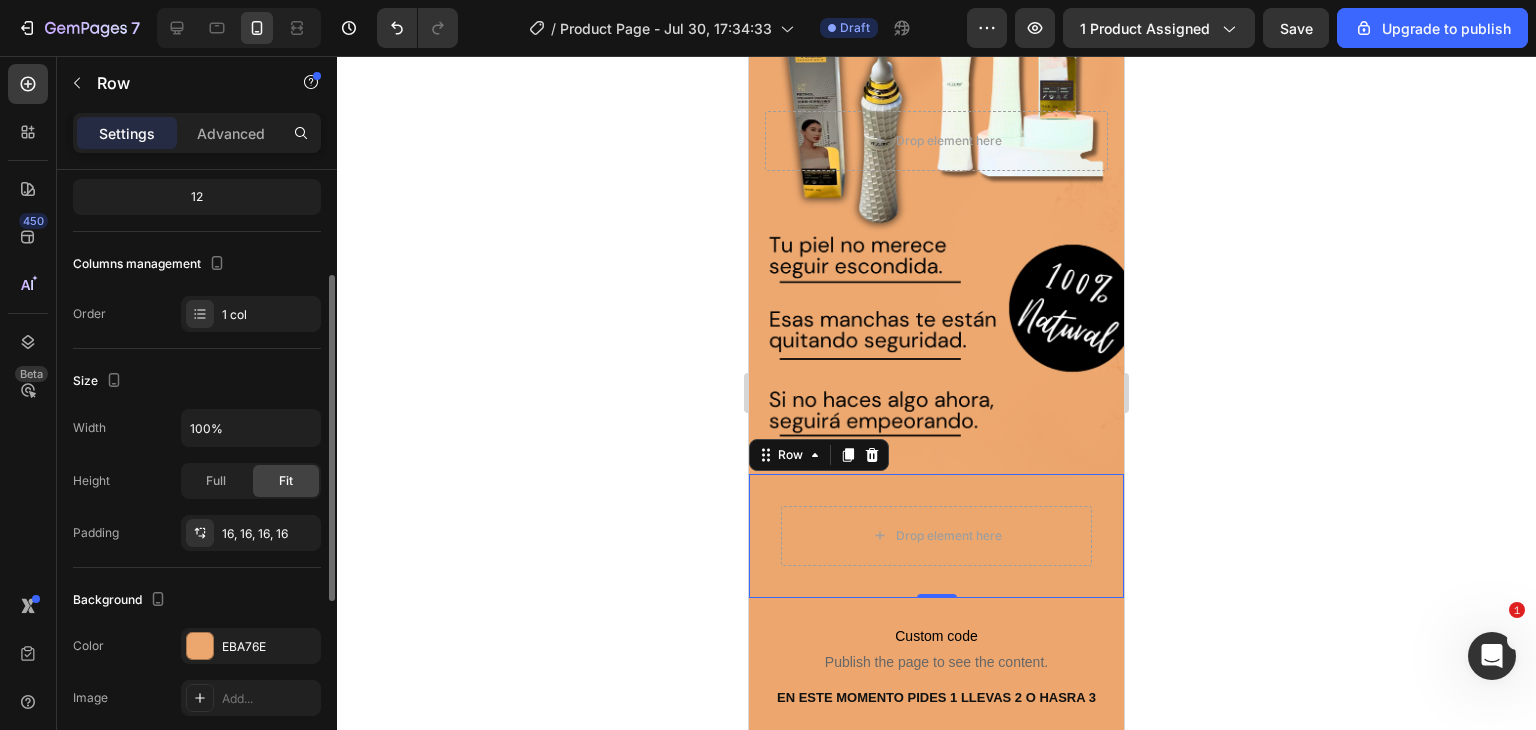 scroll, scrollTop: 0, scrollLeft: 0, axis: both 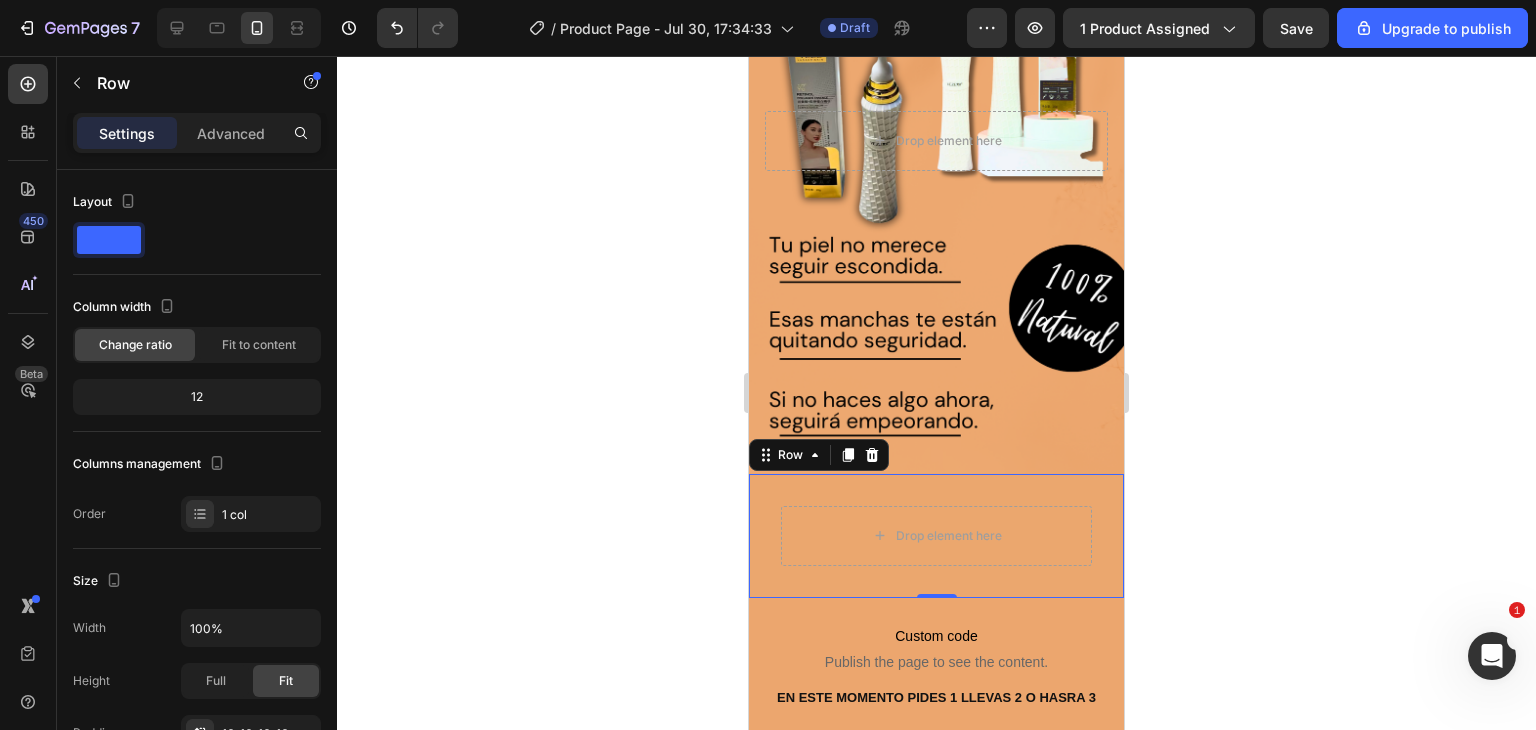 click on "Drop element here Hero Banner Row   0" at bounding box center (936, 536) 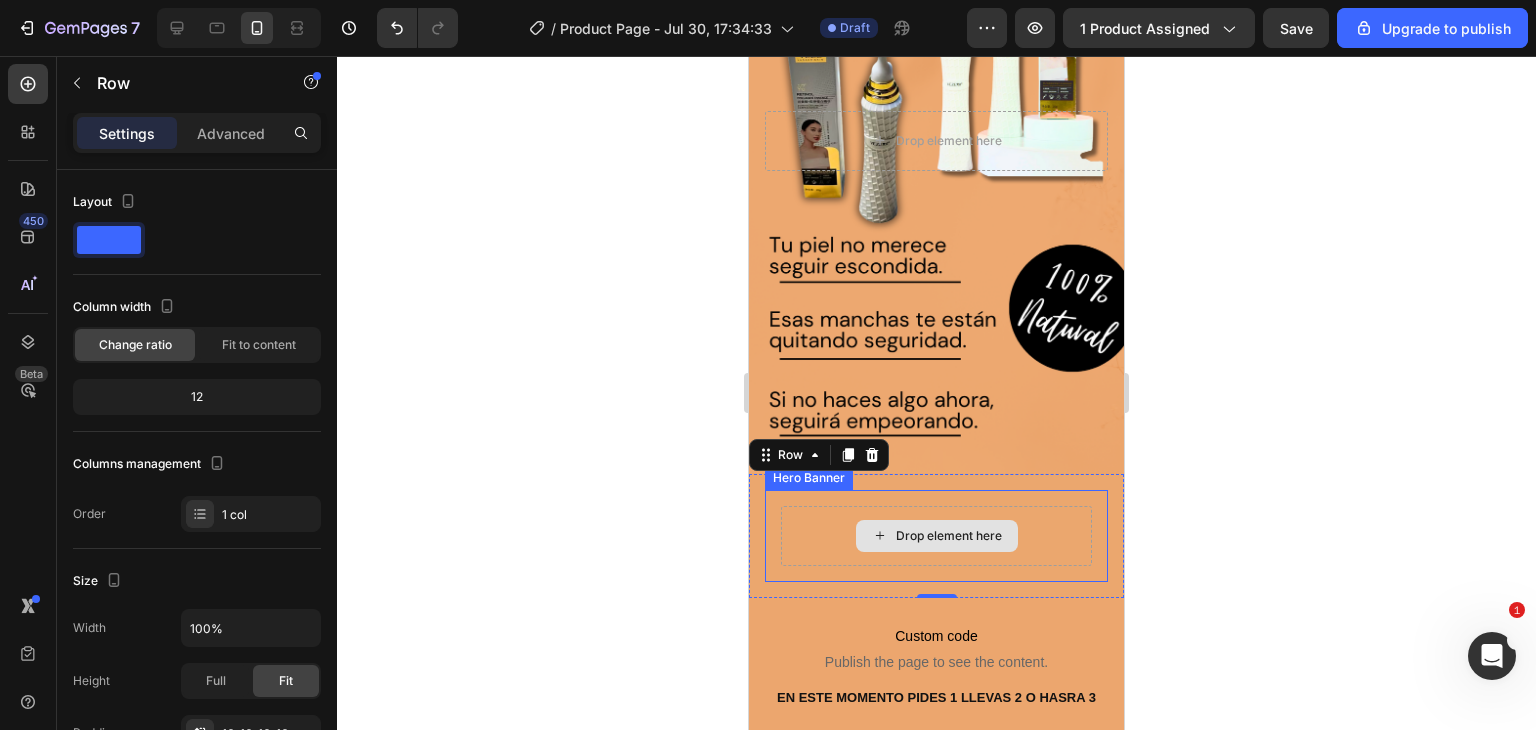 click on "Drop element here" at bounding box center (936, 536) 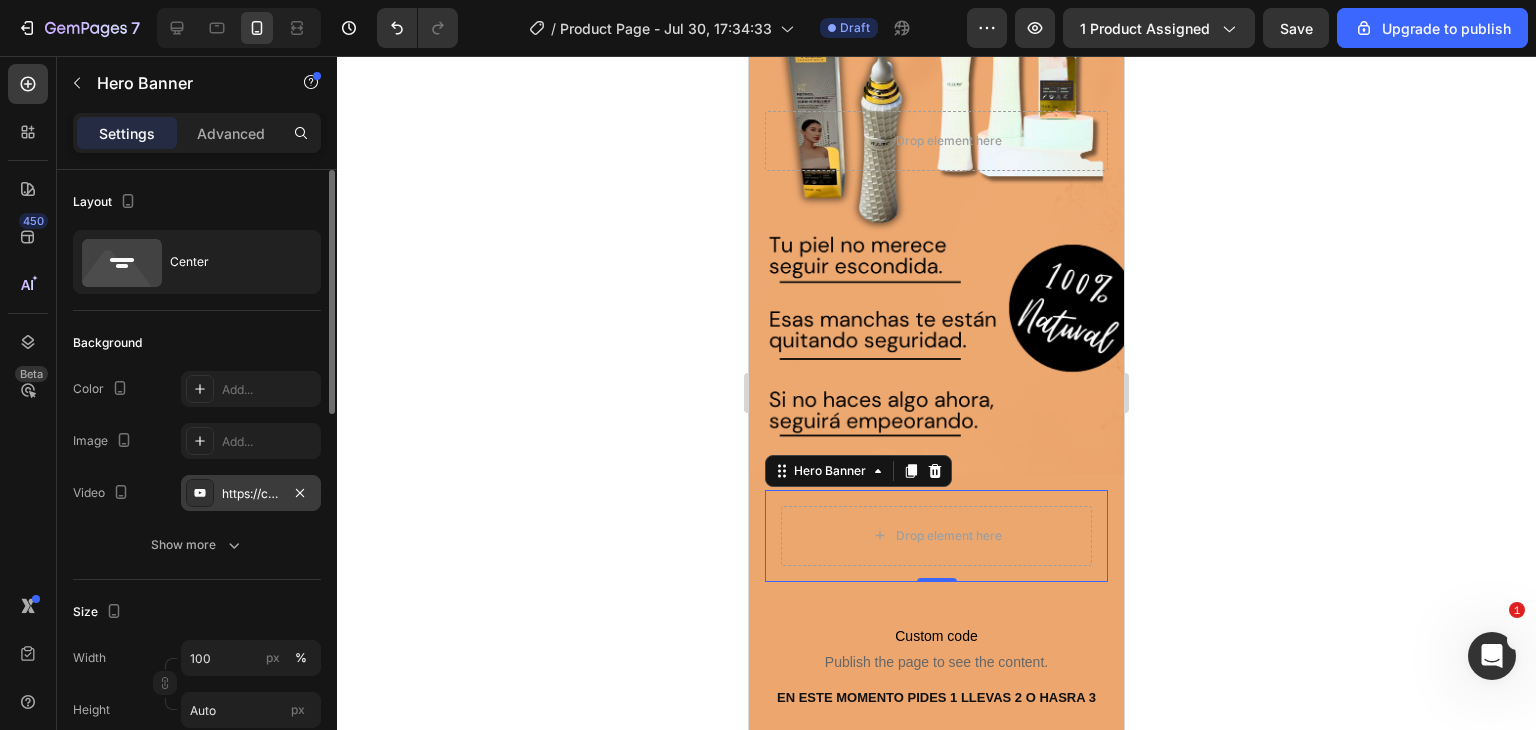 click on "https://cdn.shopify.com/videos/c/o/v/30f6689fa9b74f179254f0933719df3d.mp4" at bounding box center (251, 494) 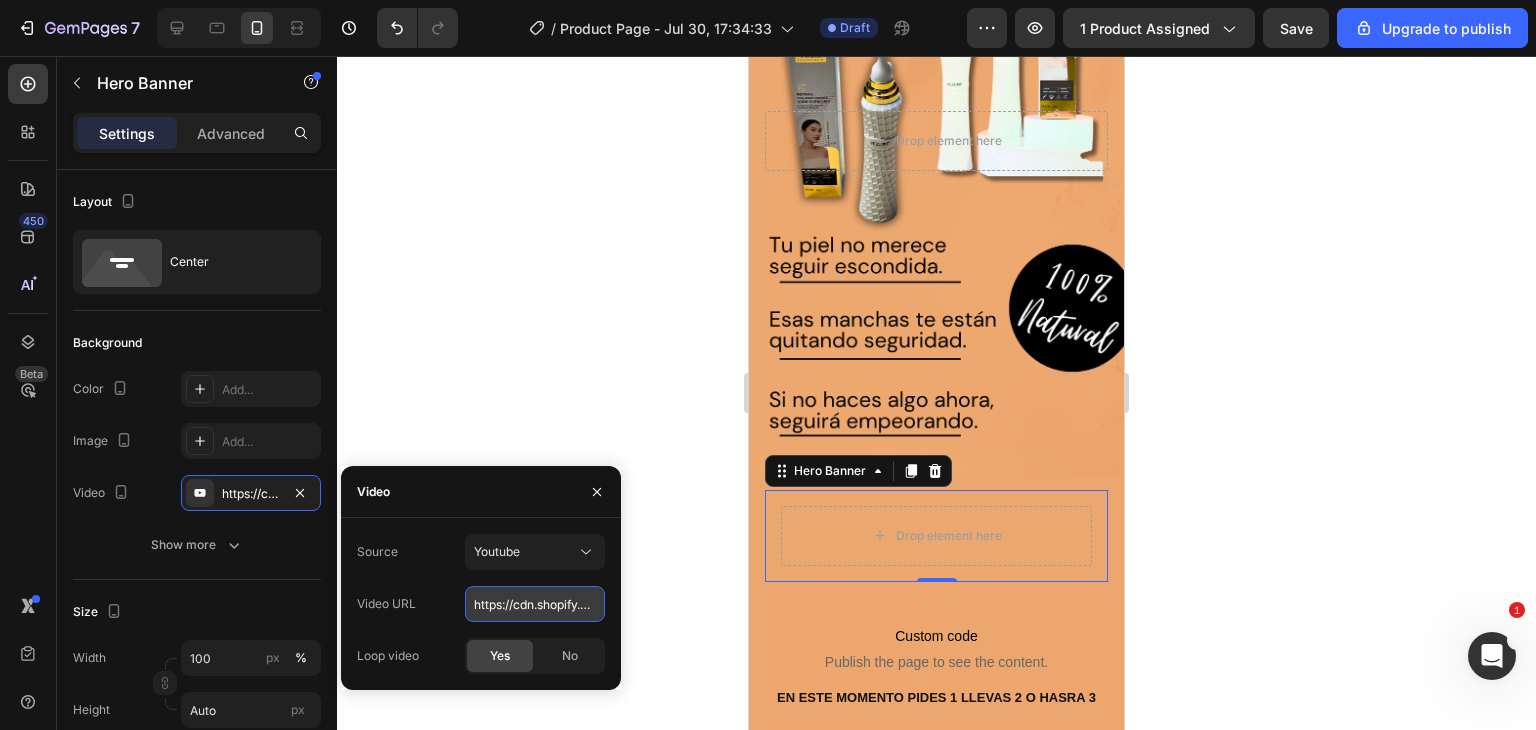 click on "https://cdn.shopify.com/videos/c/o/v/30f6689fa9b74f179254f0933719df3d.mp4" at bounding box center [535, 604] 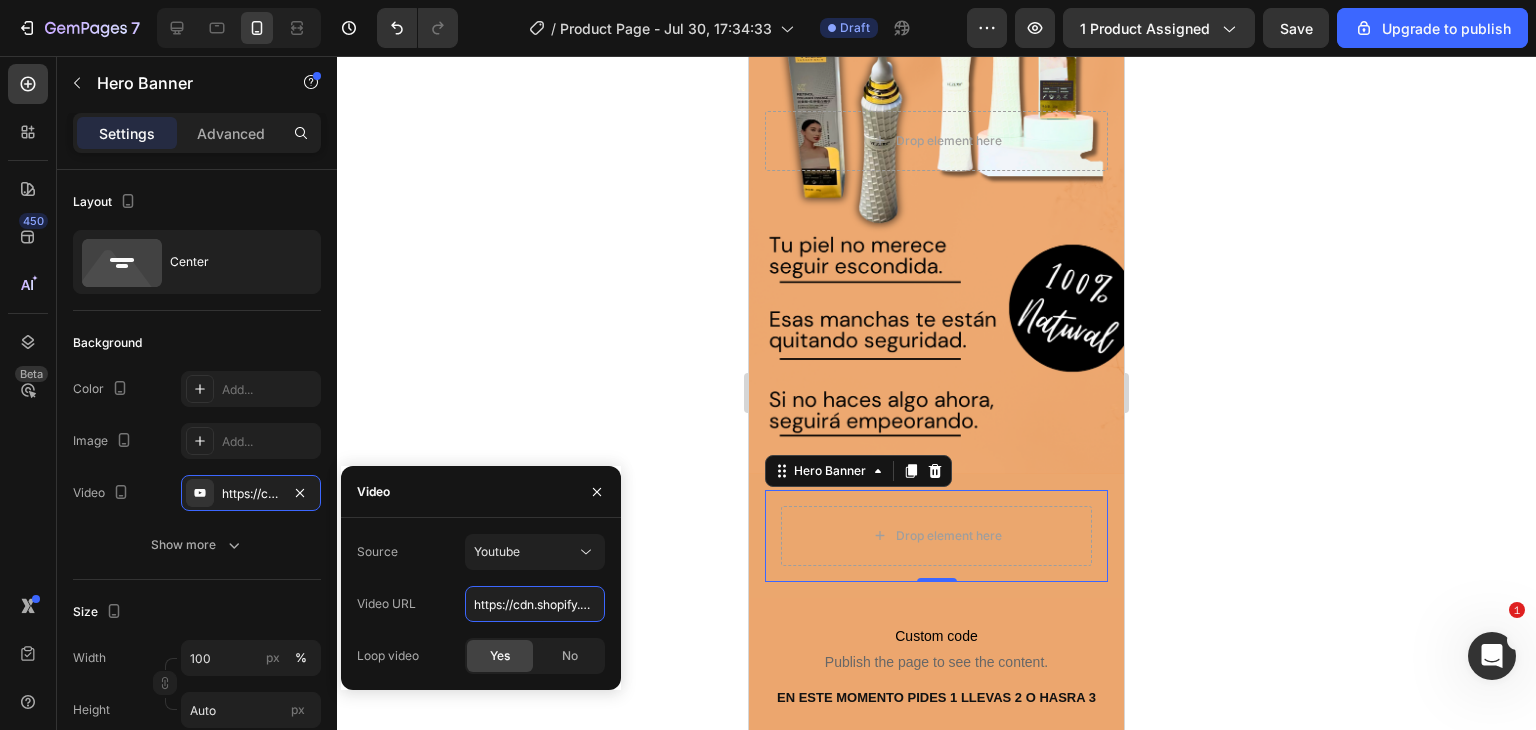 scroll, scrollTop: 0, scrollLeft: 335, axis: horizontal 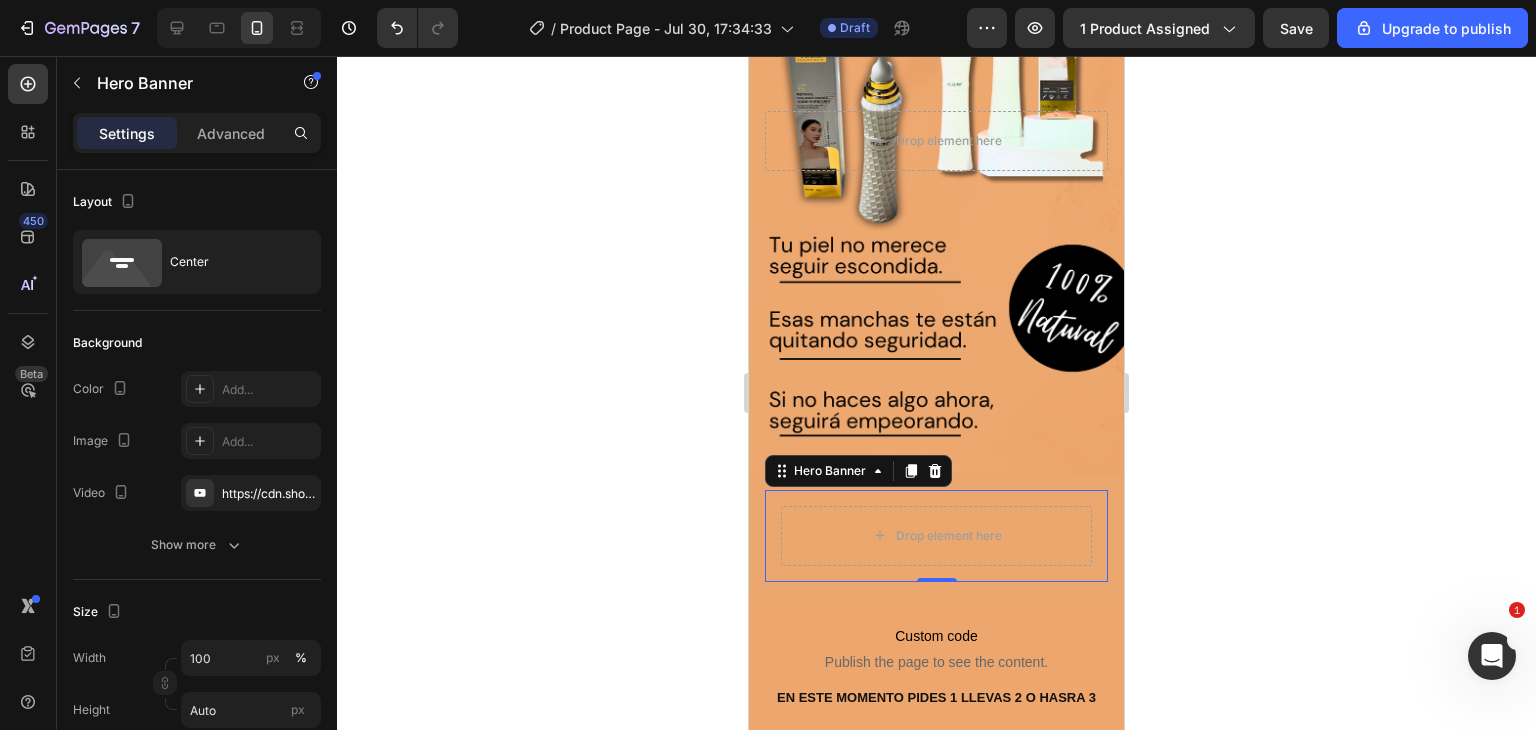 click 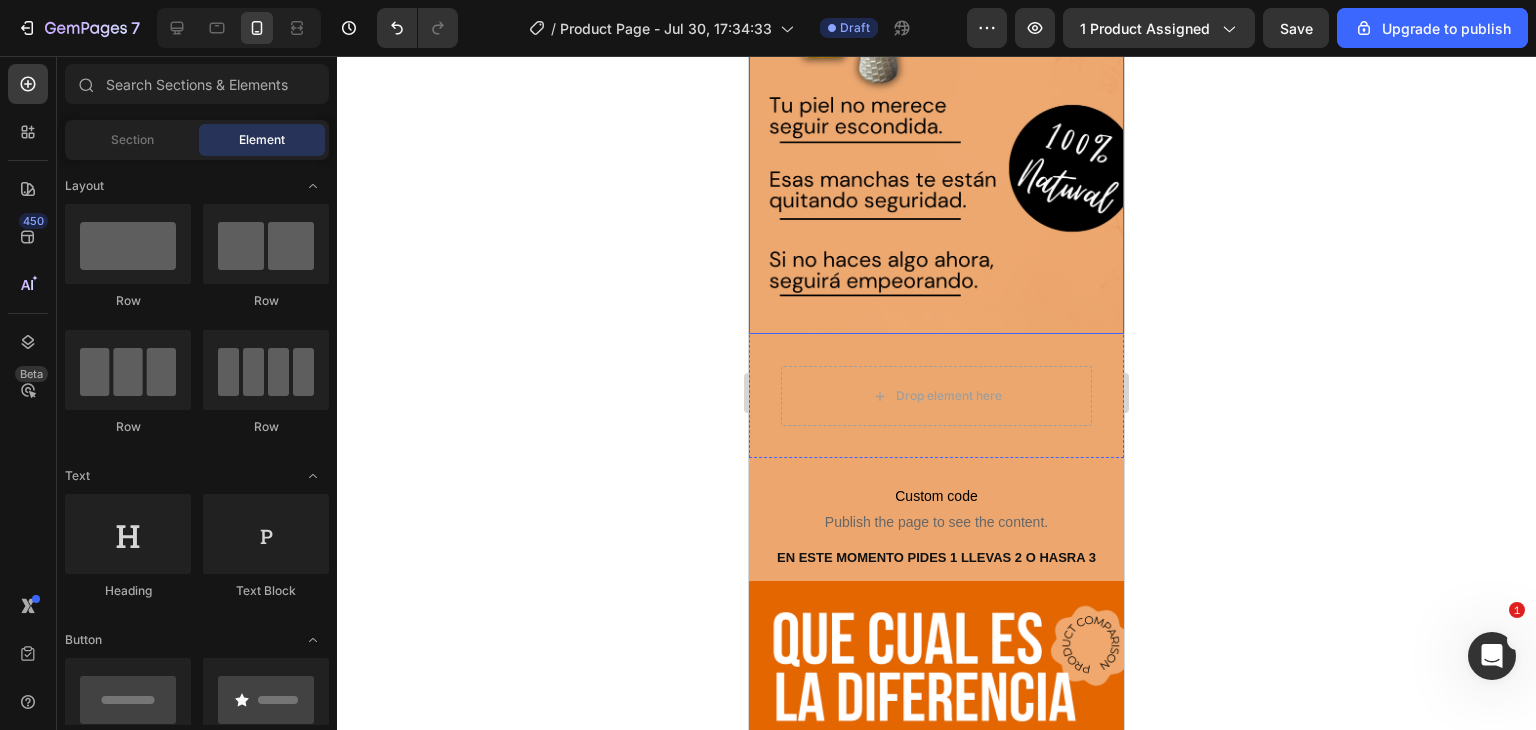 scroll, scrollTop: 4095, scrollLeft: 0, axis: vertical 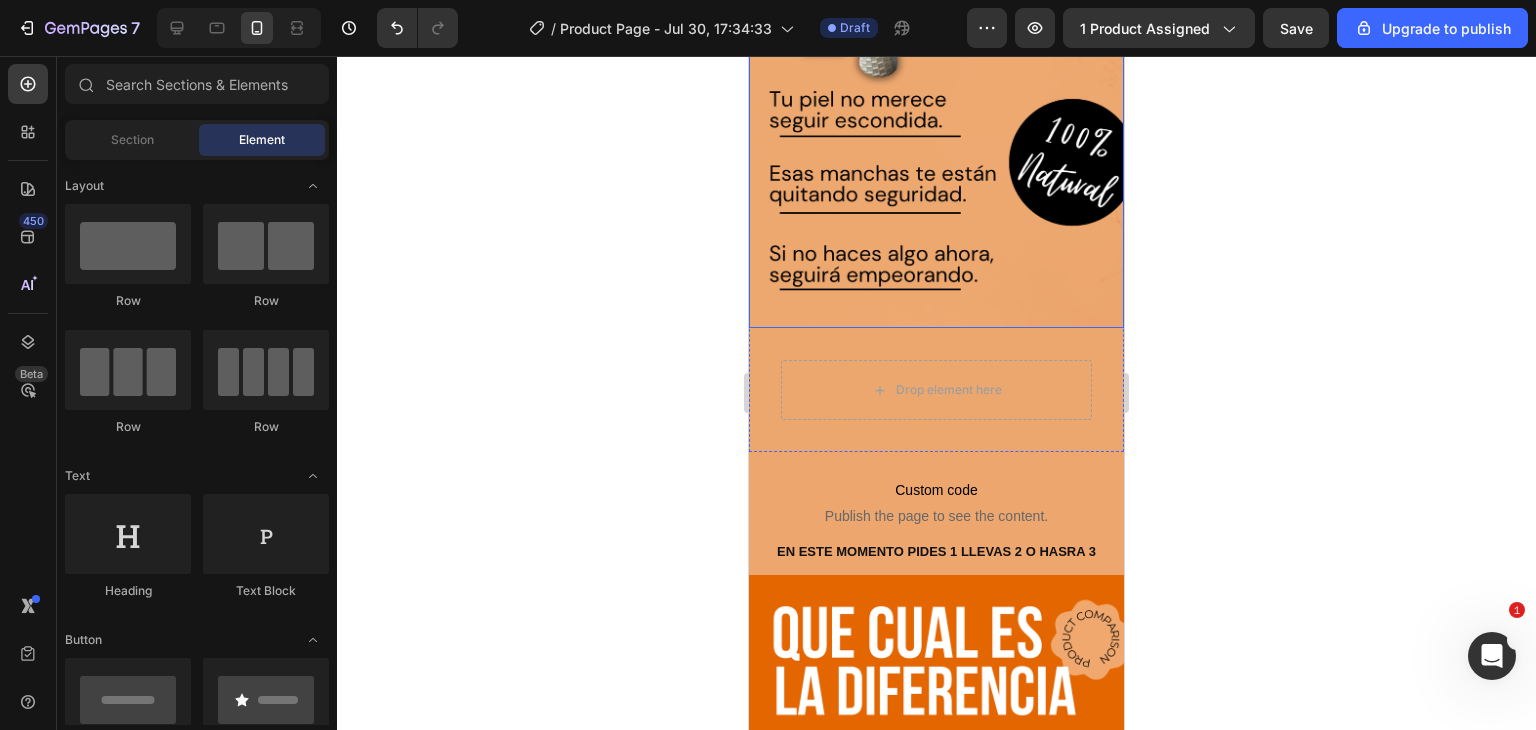 click at bounding box center (936, -5) 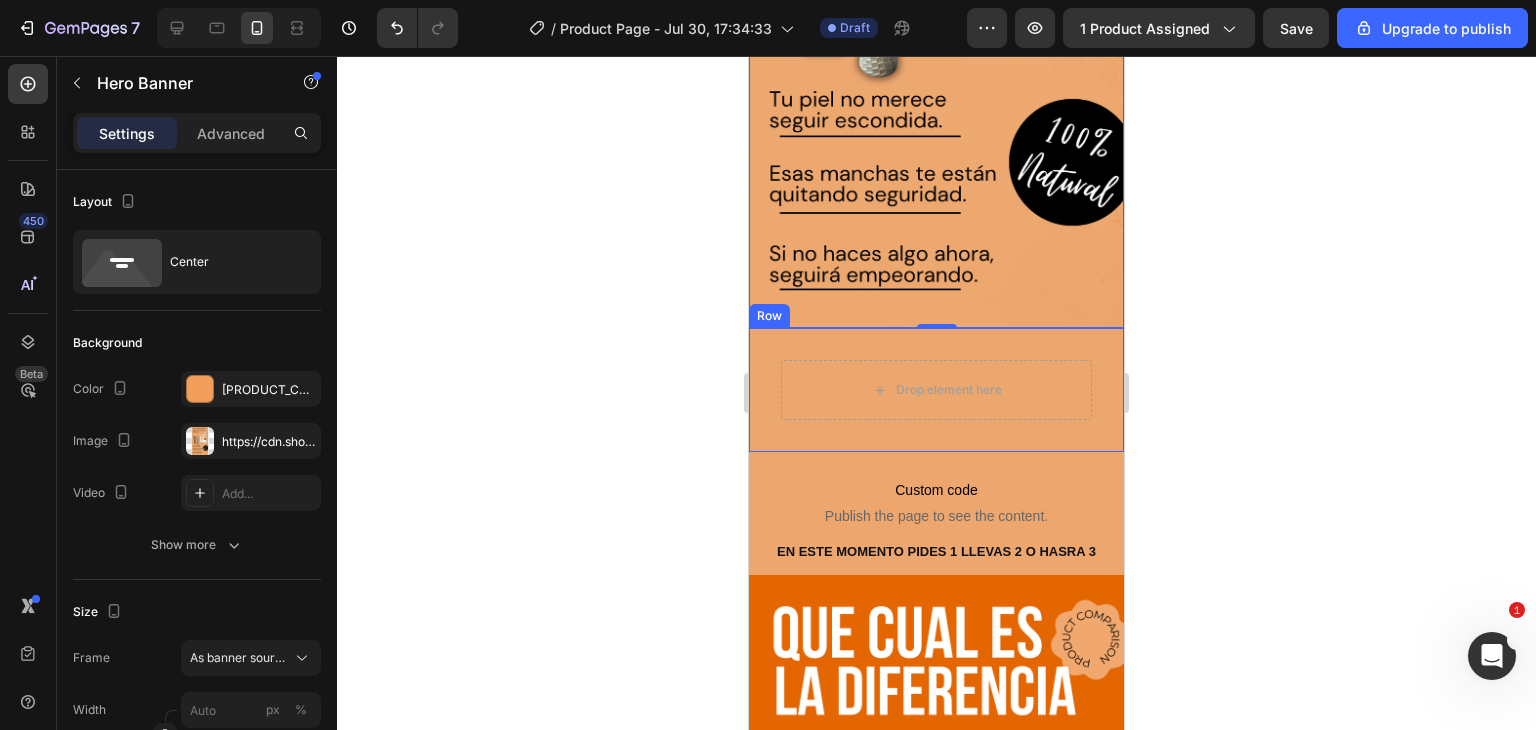 click on "Drop element here Hero Banner Row" at bounding box center [936, 390] 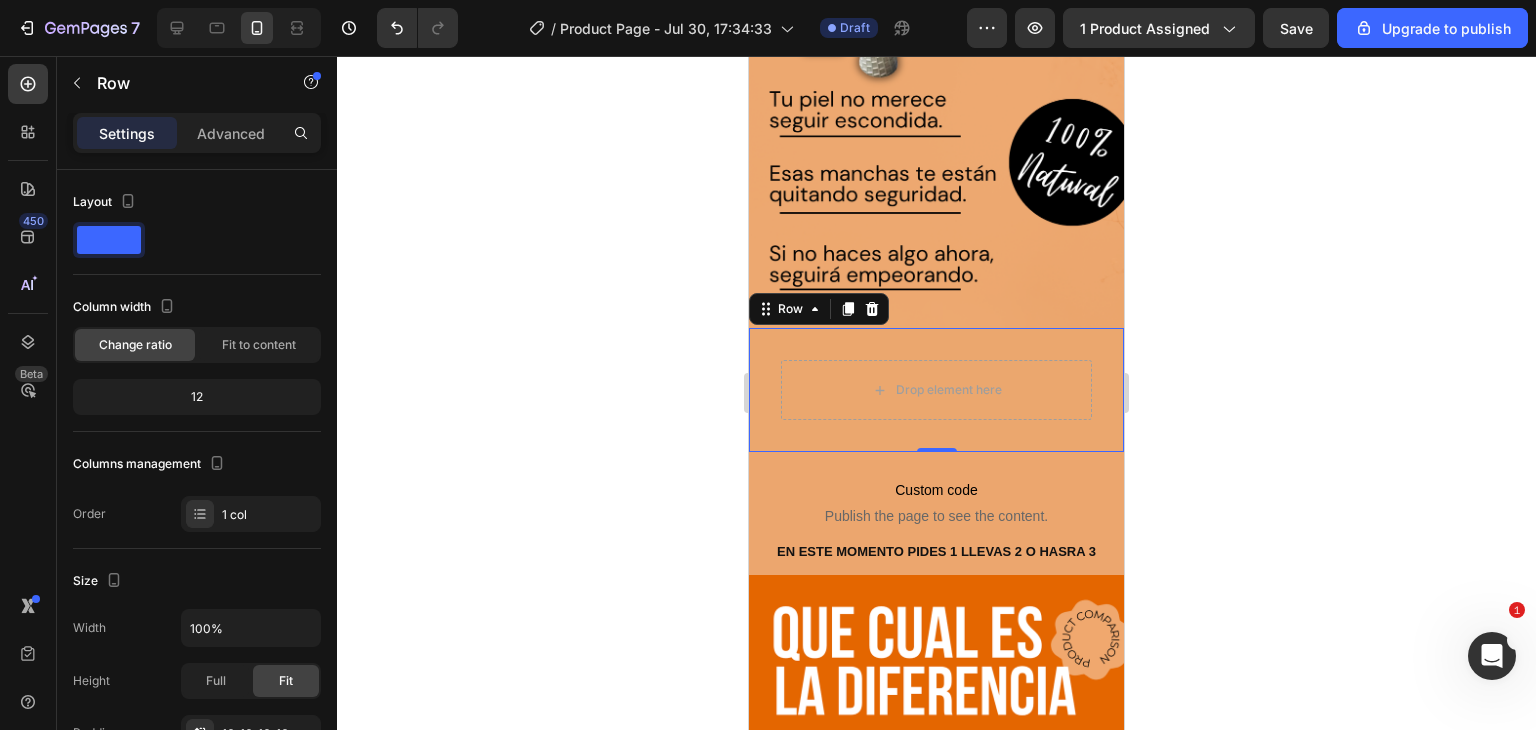 click 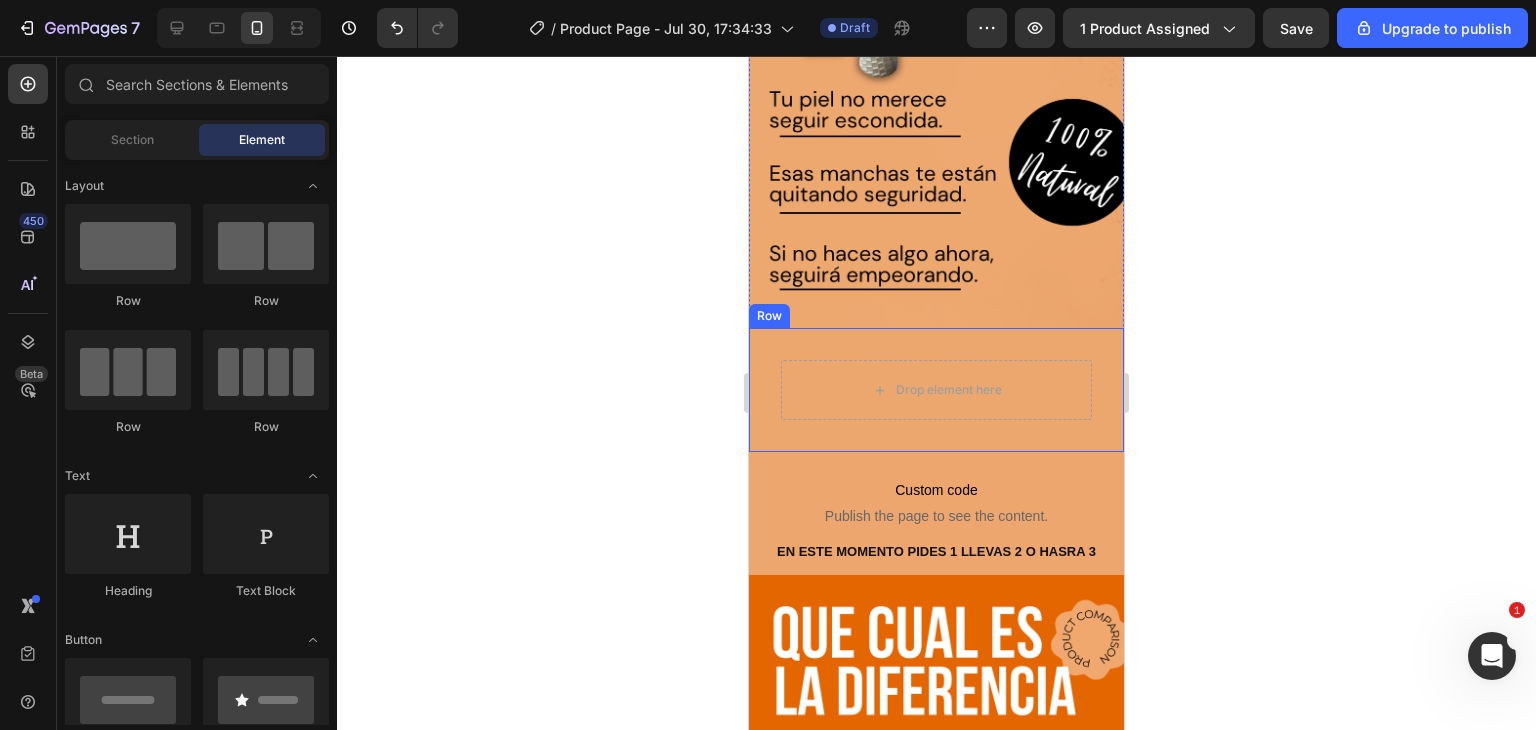click on "Drop element here Hero Banner Row" at bounding box center [936, 390] 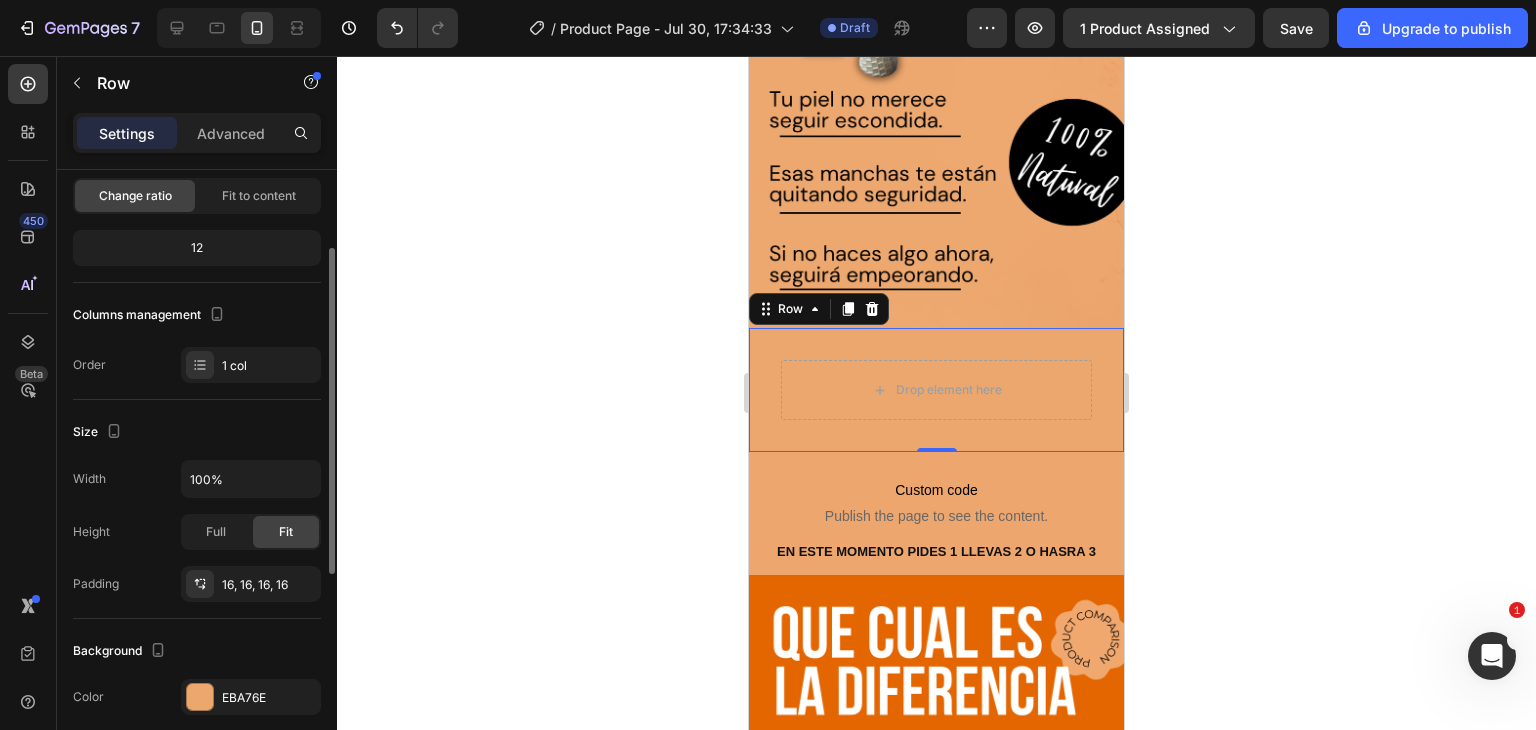 scroll, scrollTop: 0, scrollLeft: 0, axis: both 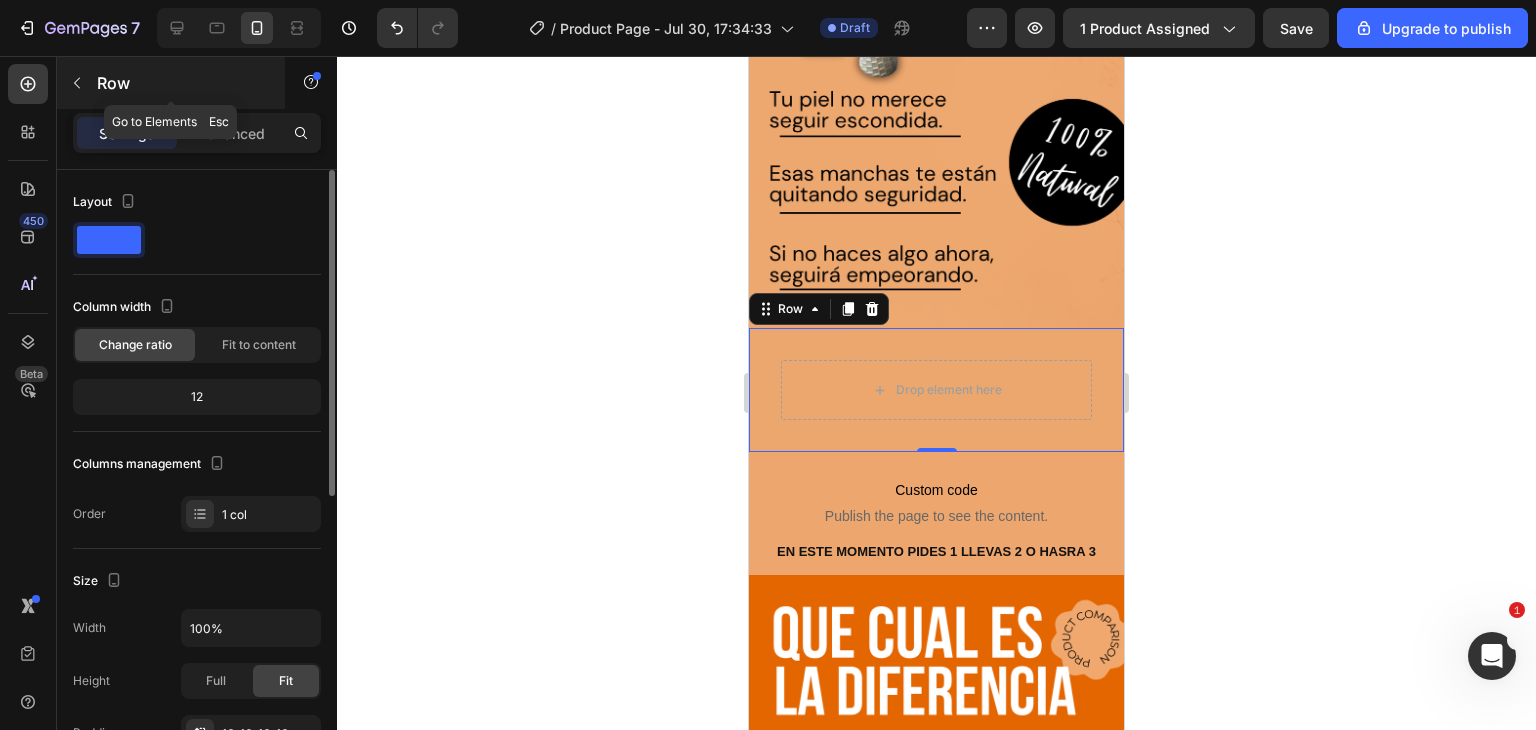 click 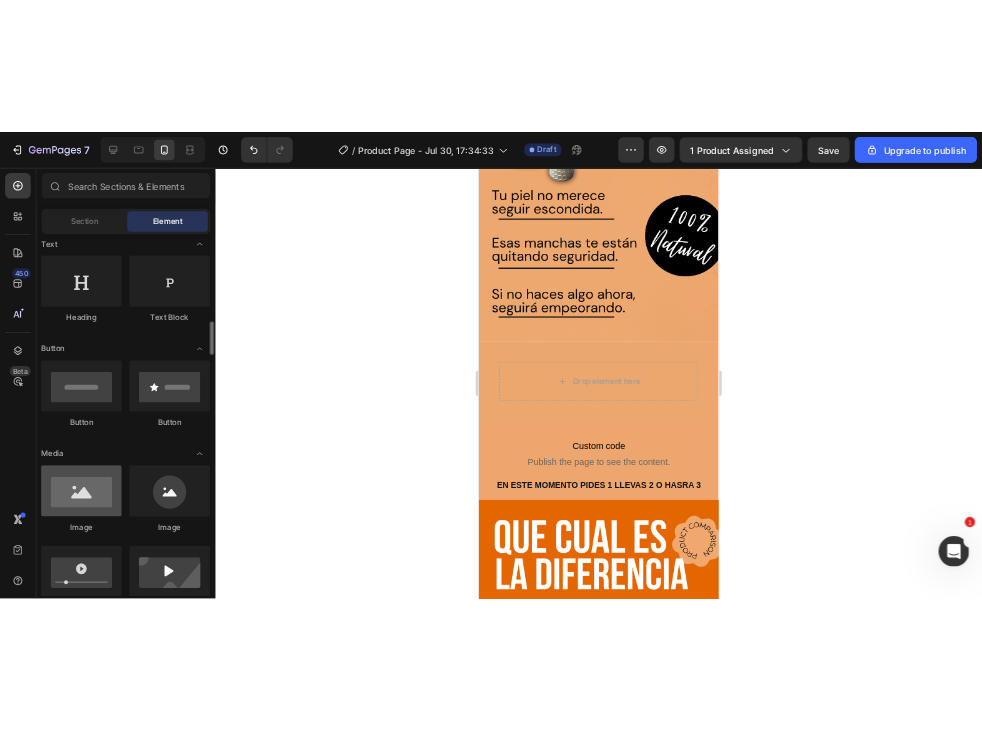 scroll, scrollTop: 500, scrollLeft: 0, axis: vertical 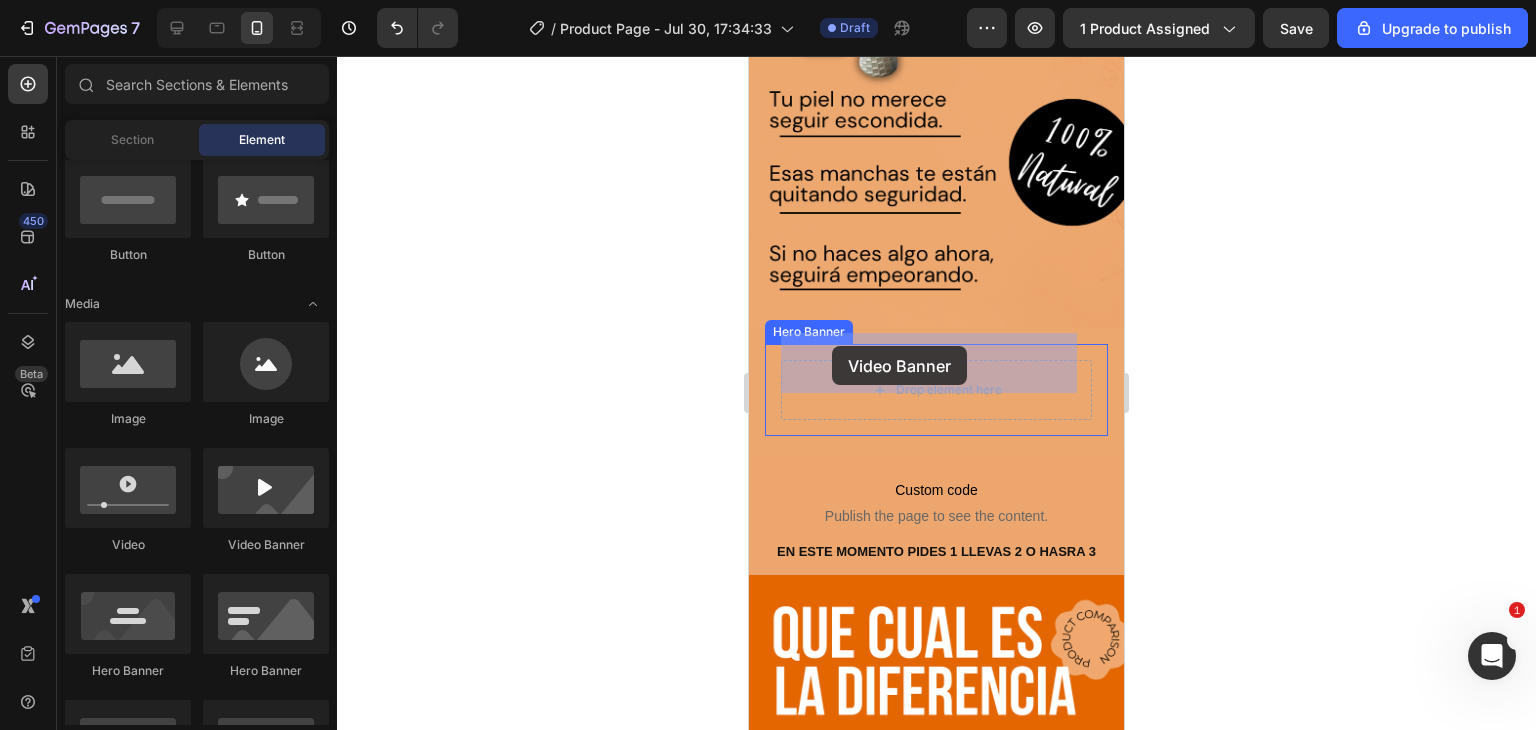 drag, startPoint x: 1019, startPoint y: 564, endPoint x: 832, endPoint y: 346, distance: 287.21594 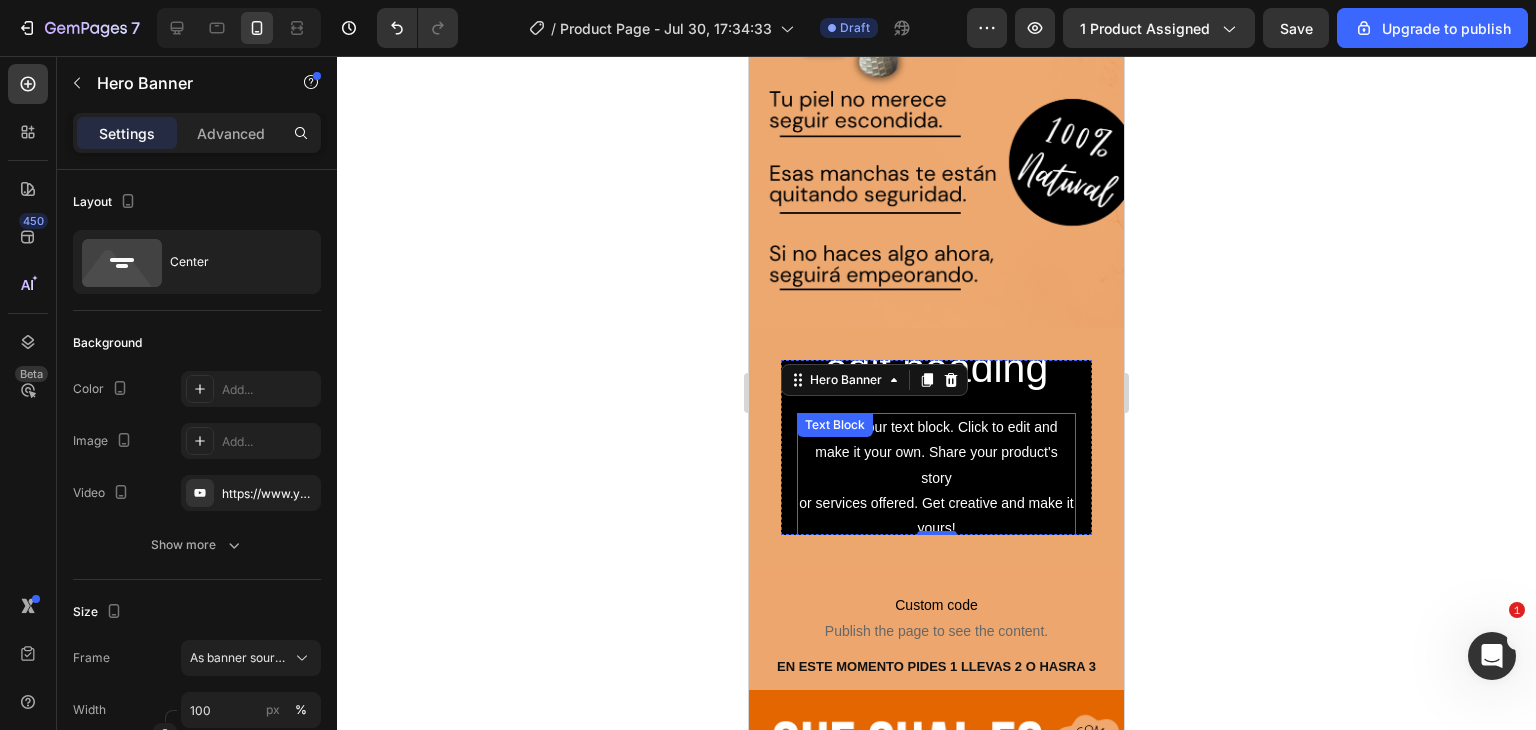 click on "This is your text block. Click to edit and make it your own. Share your product's story                   or services offered. Get creative and make it yours!" at bounding box center [936, 478] 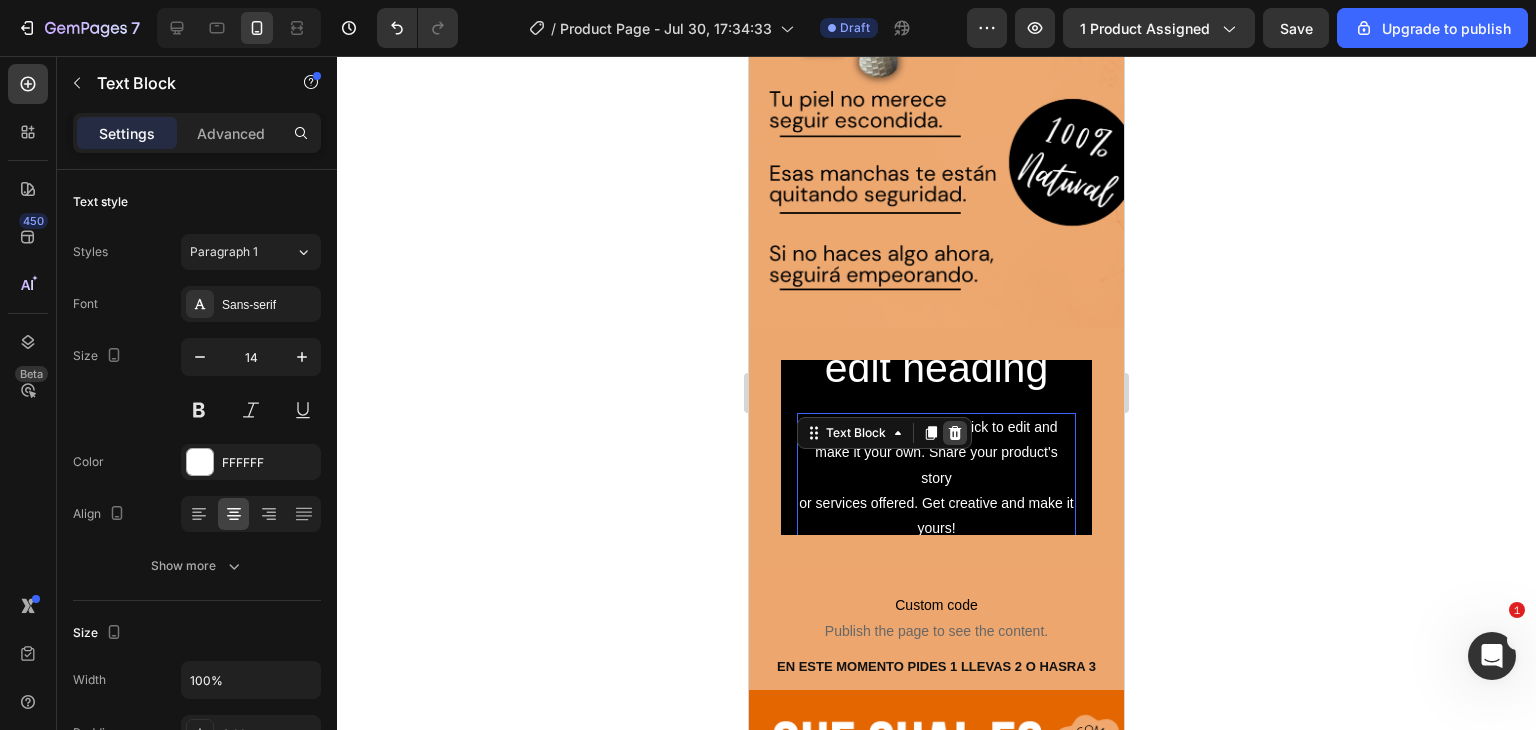 click 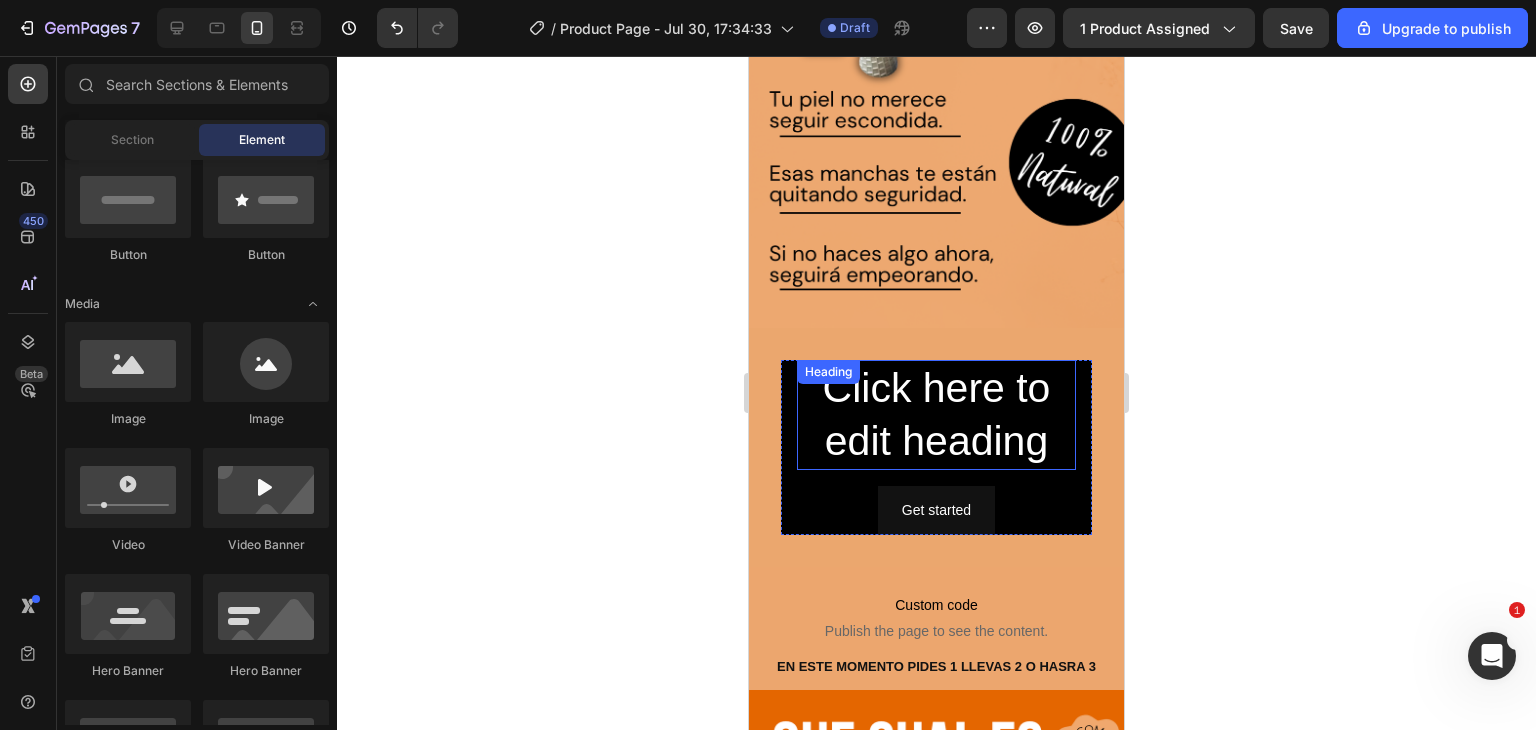 click on "Click here to edit heading" at bounding box center [936, 415] 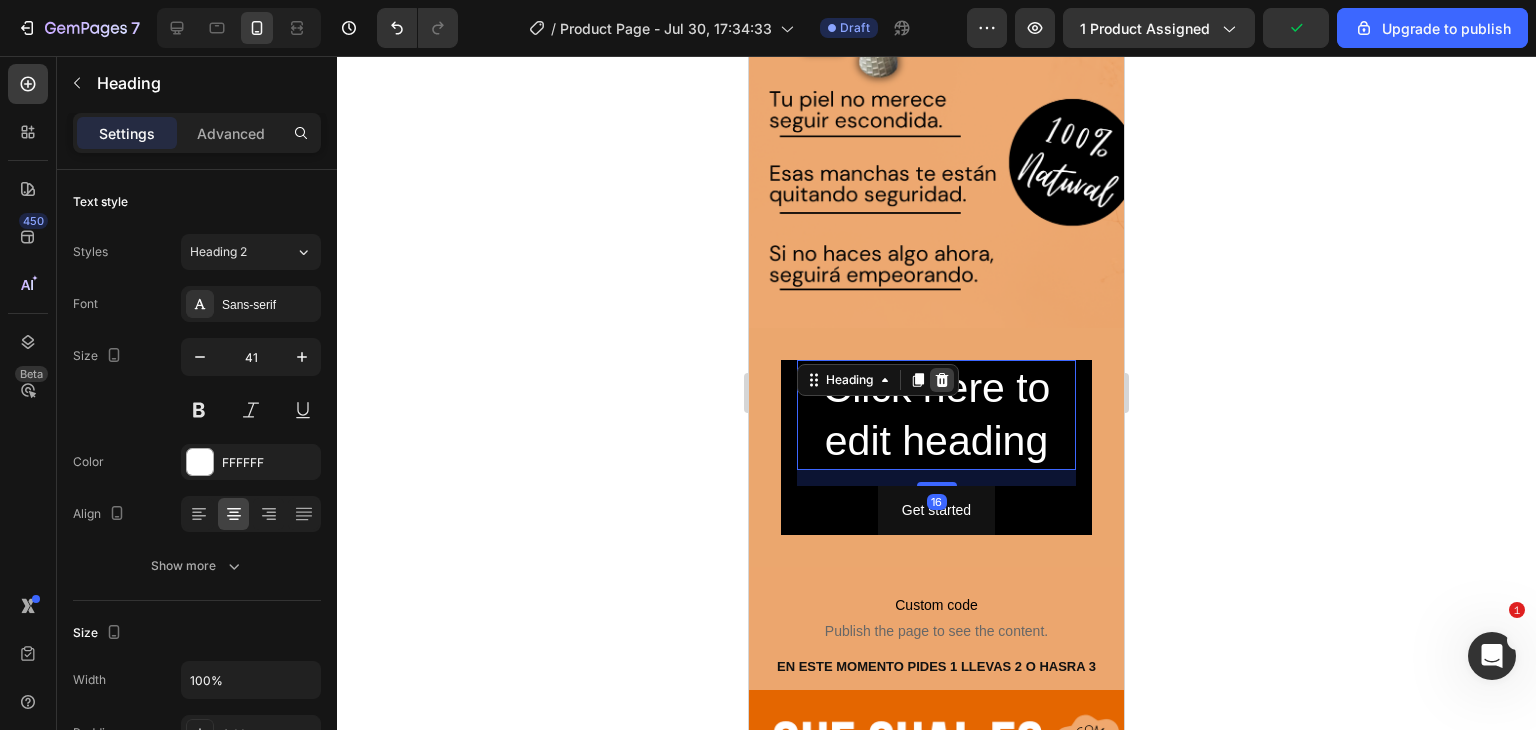 click 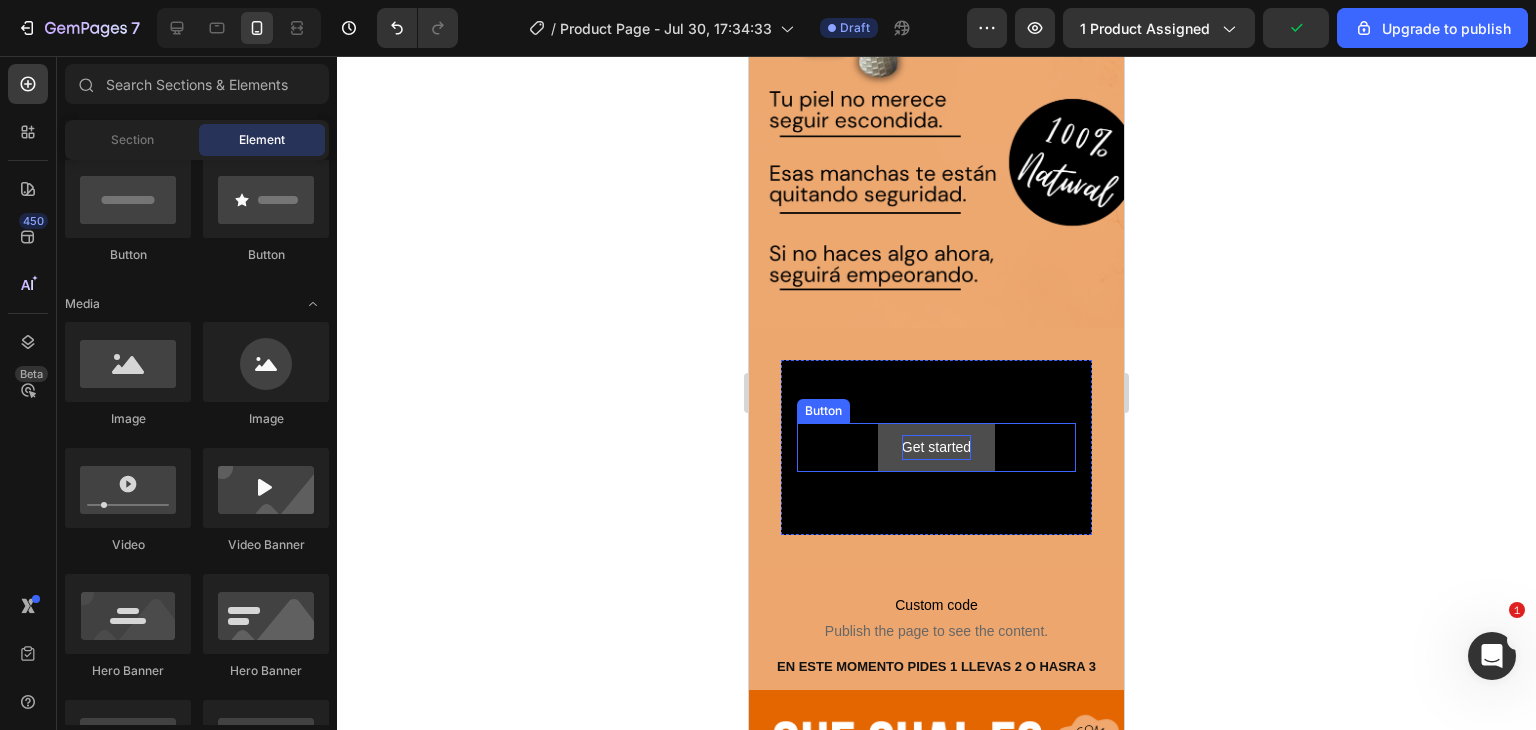click on "Get started" at bounding box center [936, 447] 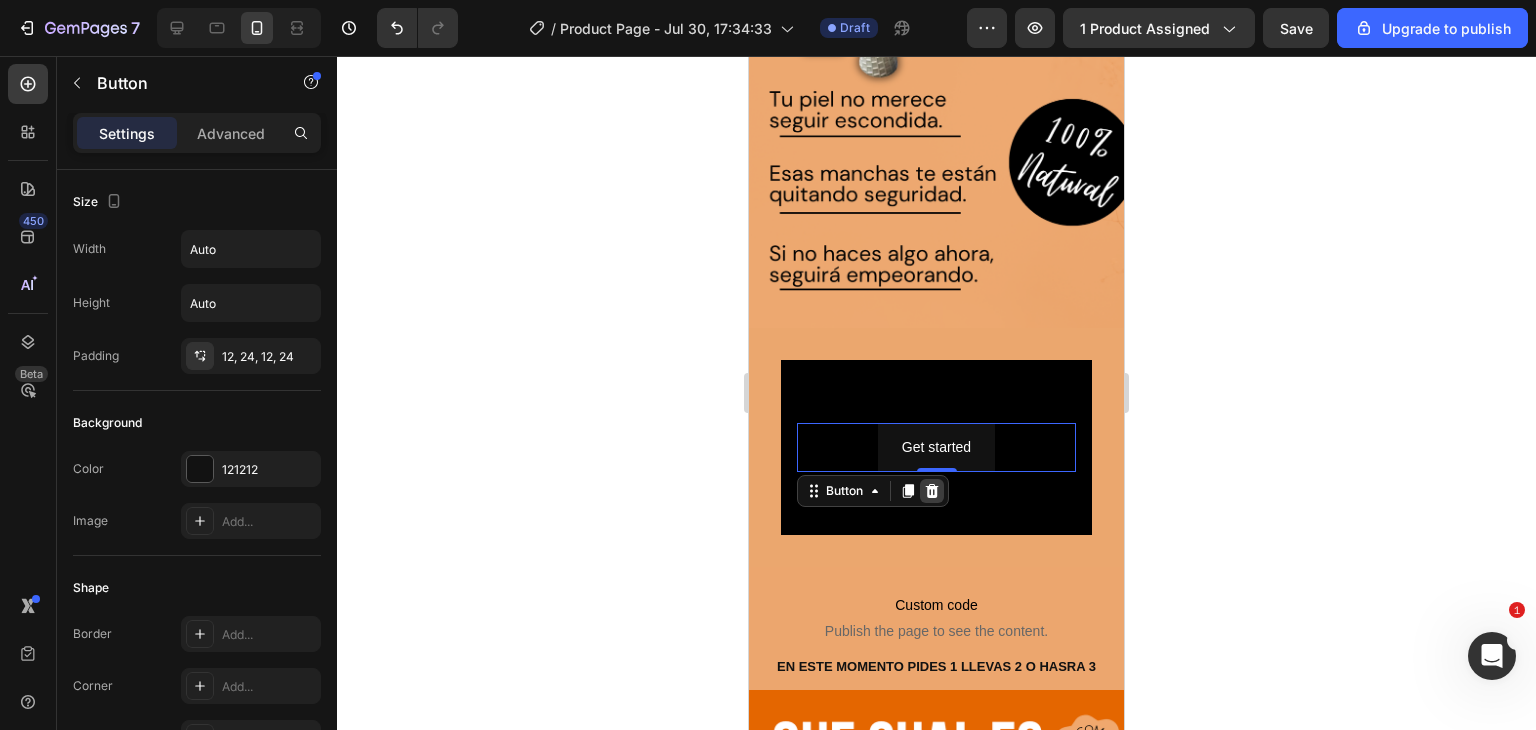 click 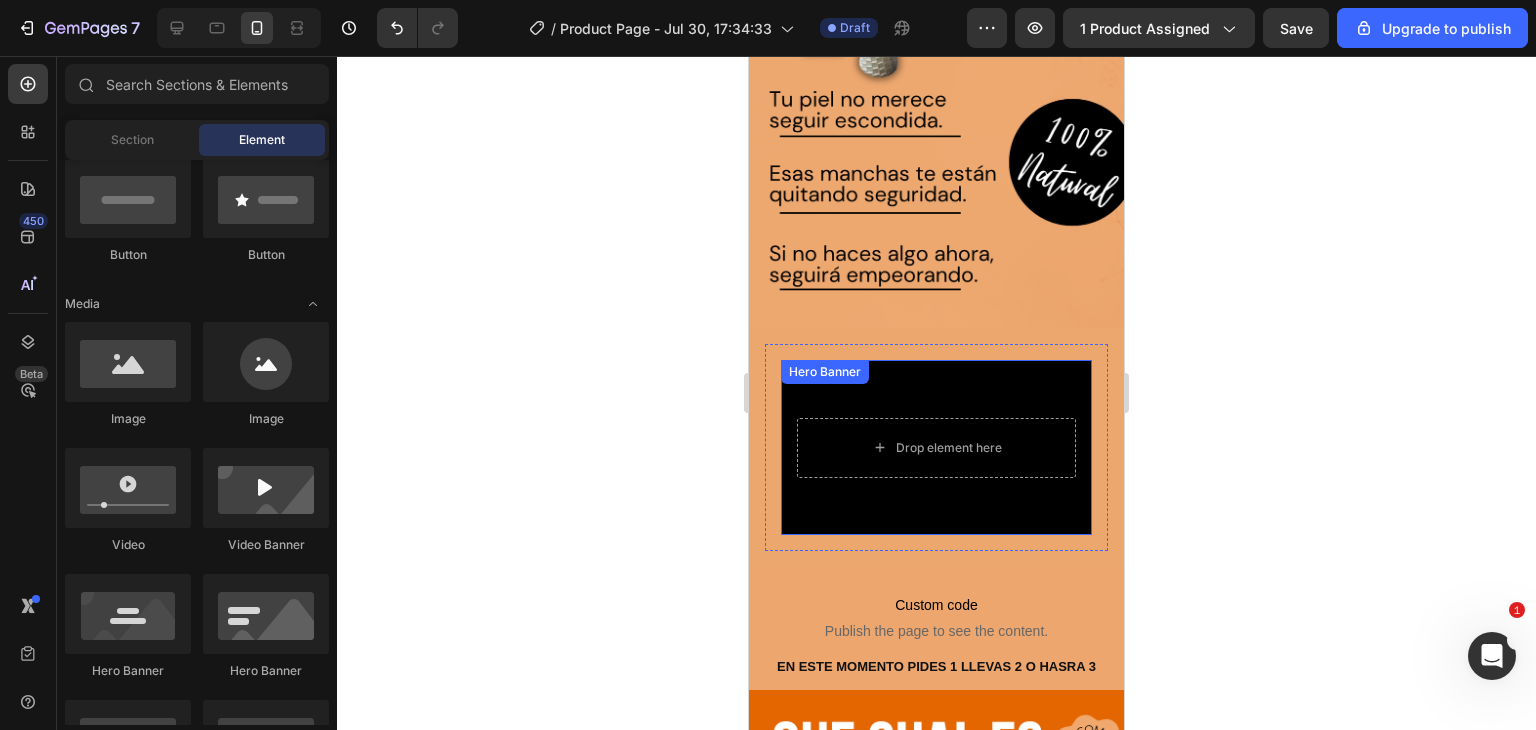 click on "Drop element here Hero Banner" at bounding box center (936, 447) 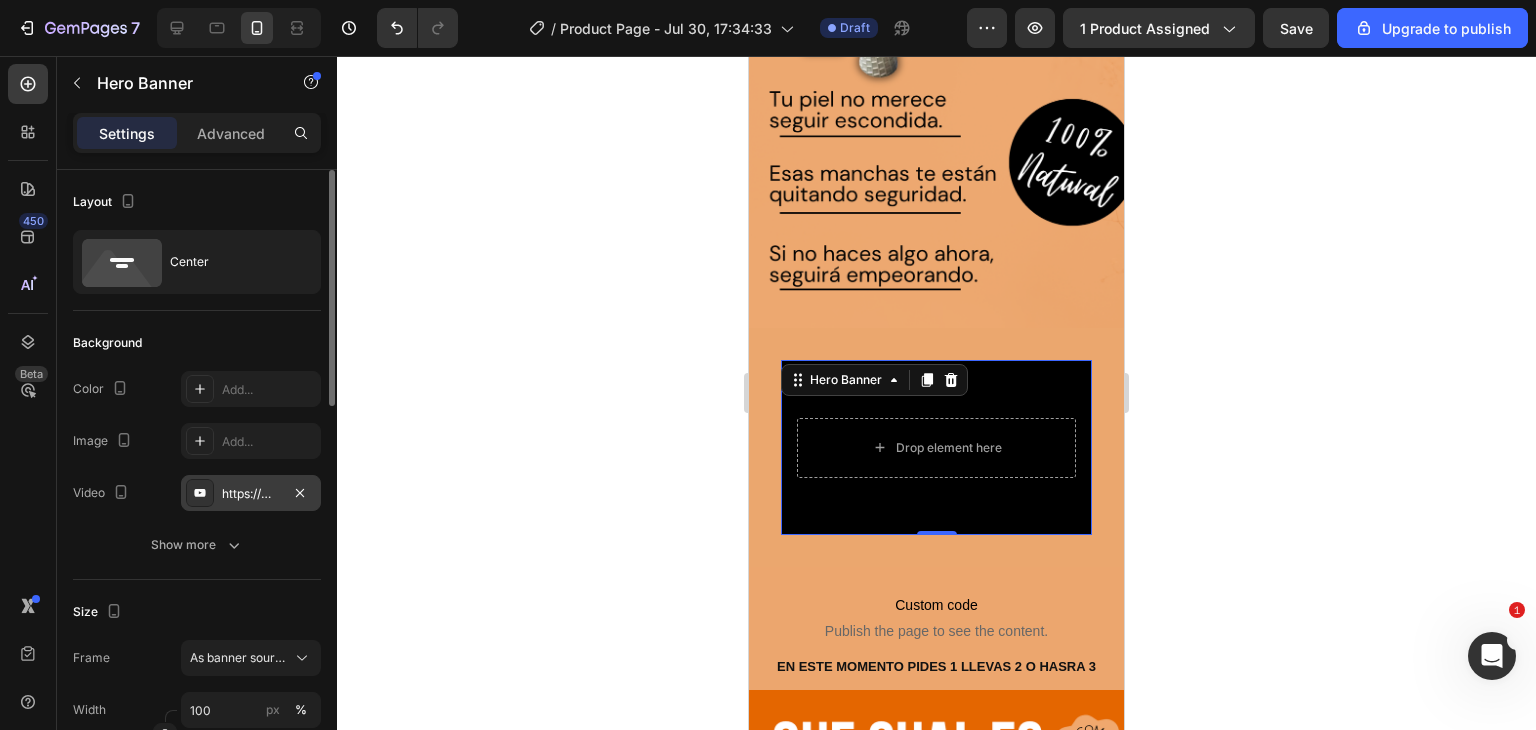 click 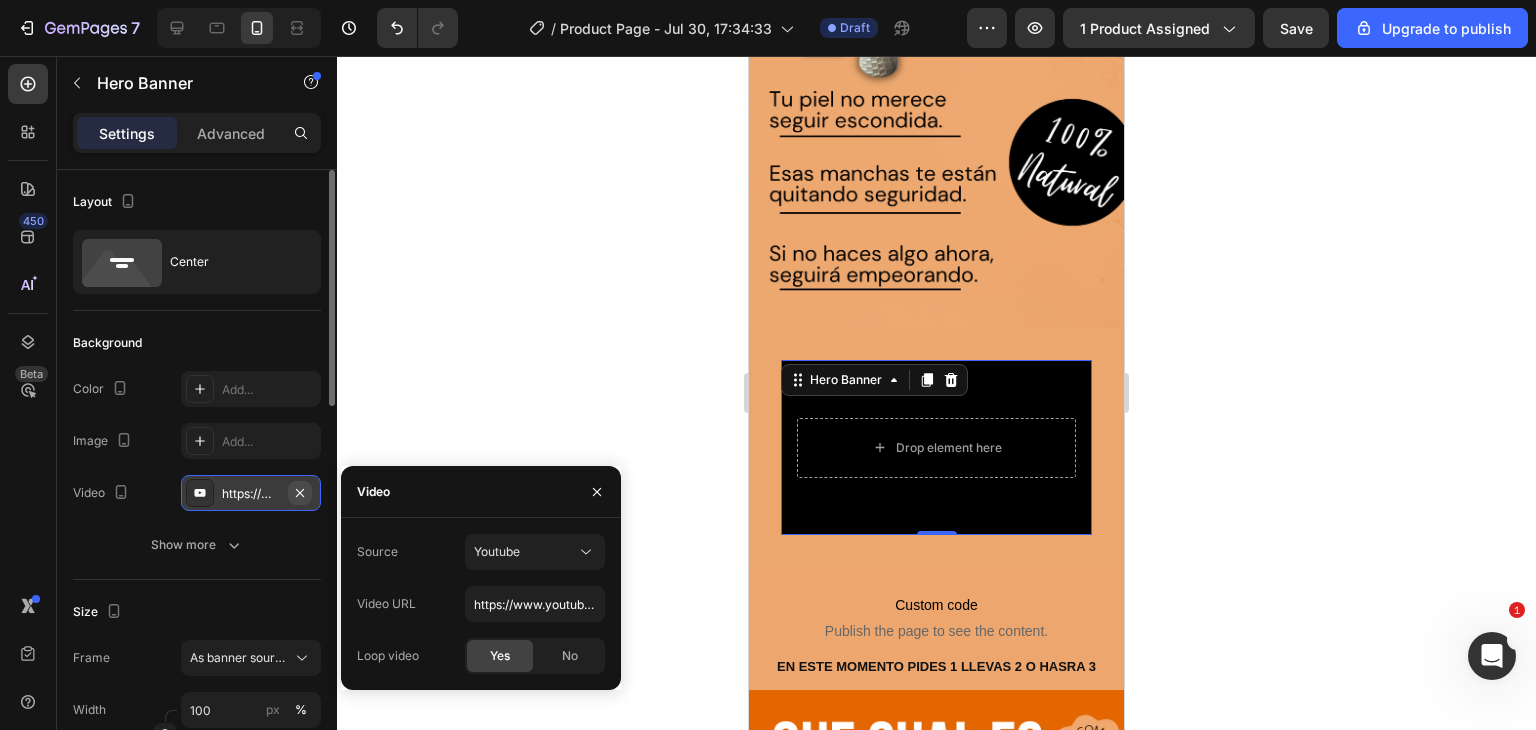 click 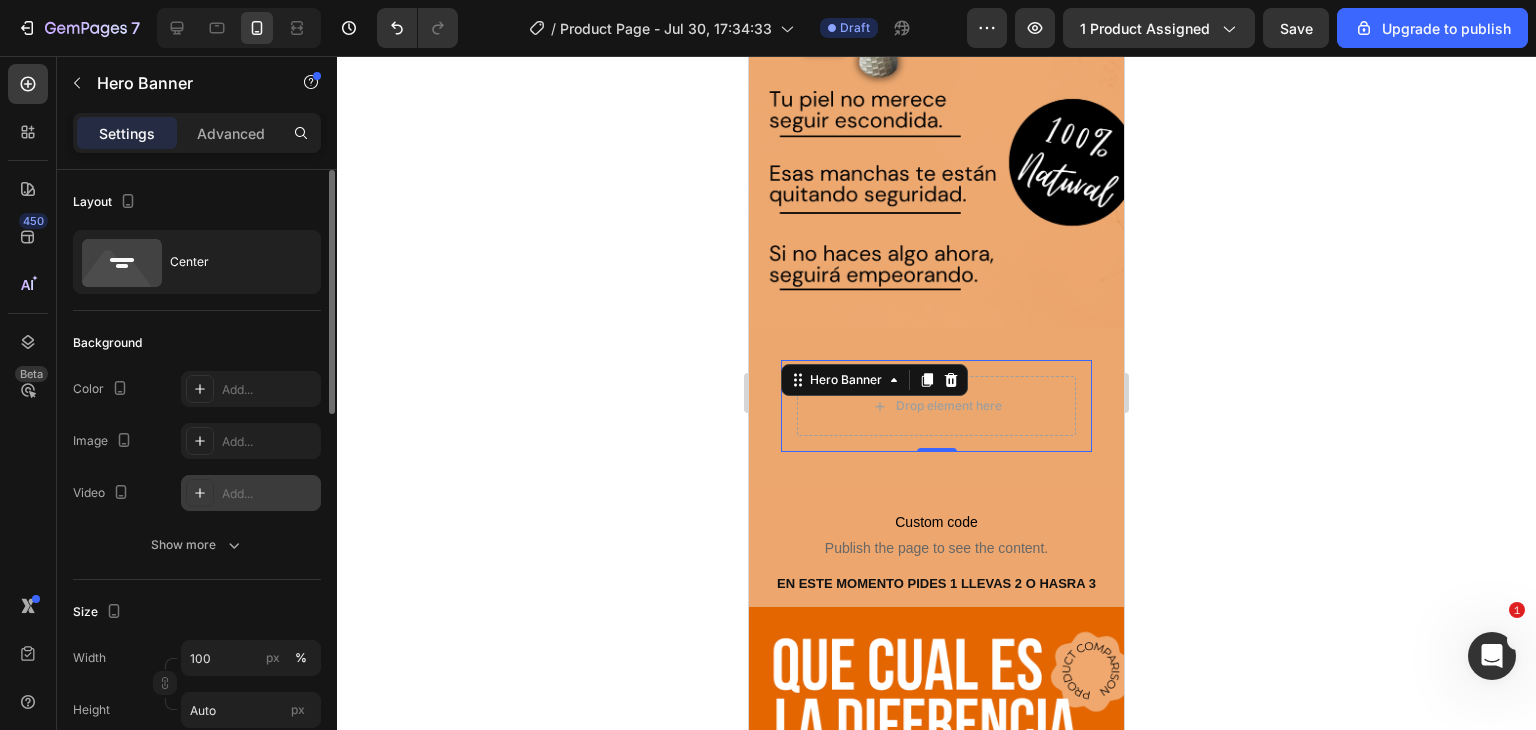 drag, startPoint x: 268, startPoint y: 481, endPoint x: 208, endPoint y: 495, distance: 61.611687 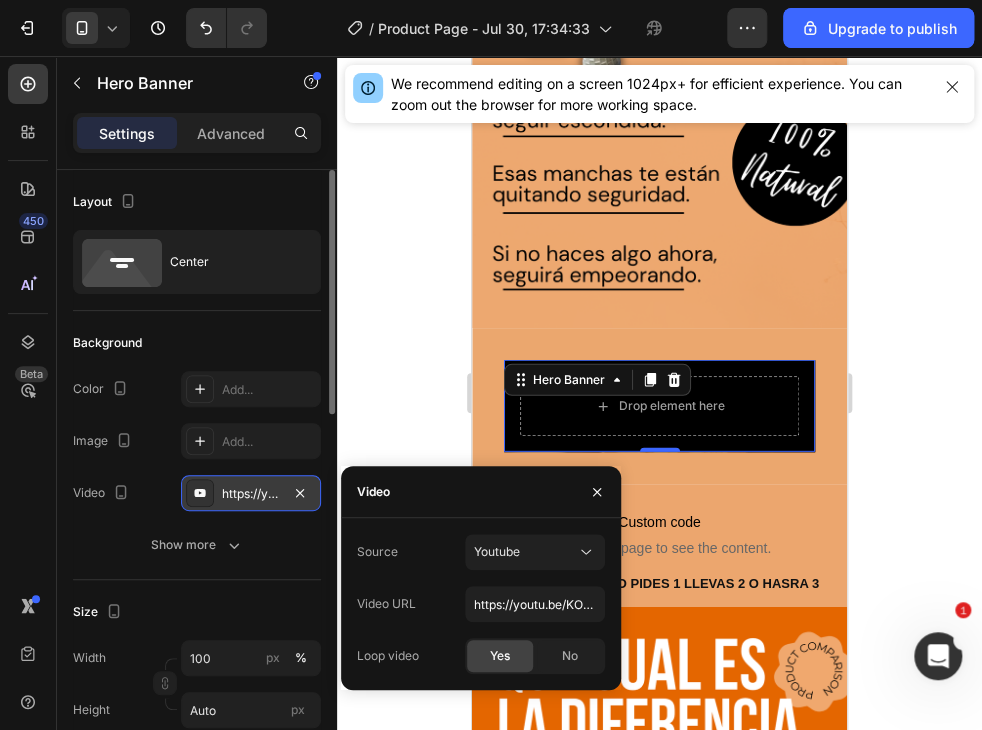 click at bounding box center [200, 493] 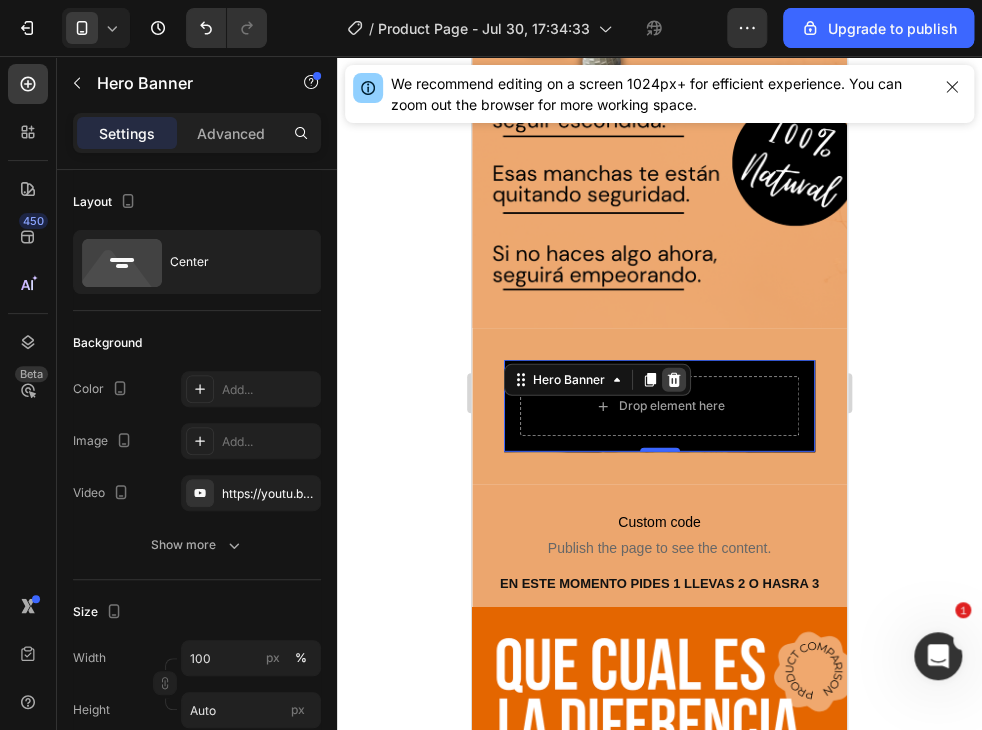 click 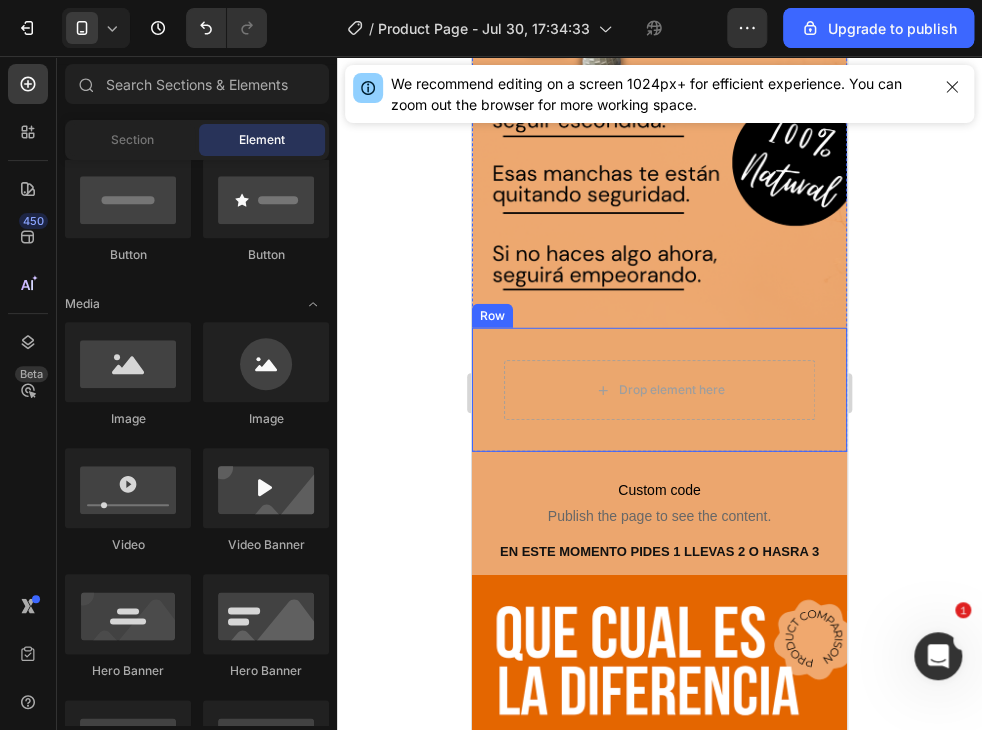 click on "Drop element here Hero Banner Row" at bounding box center [659, 390] 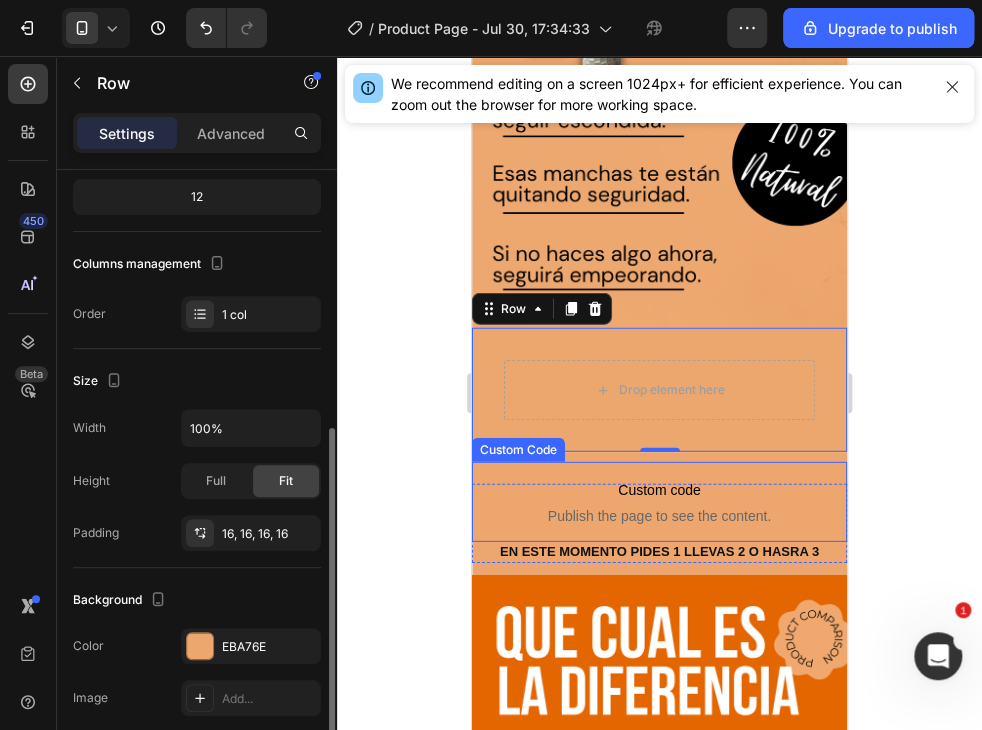 scroll, scrollTop: 400, scrollLeft: 0, axis: vertical 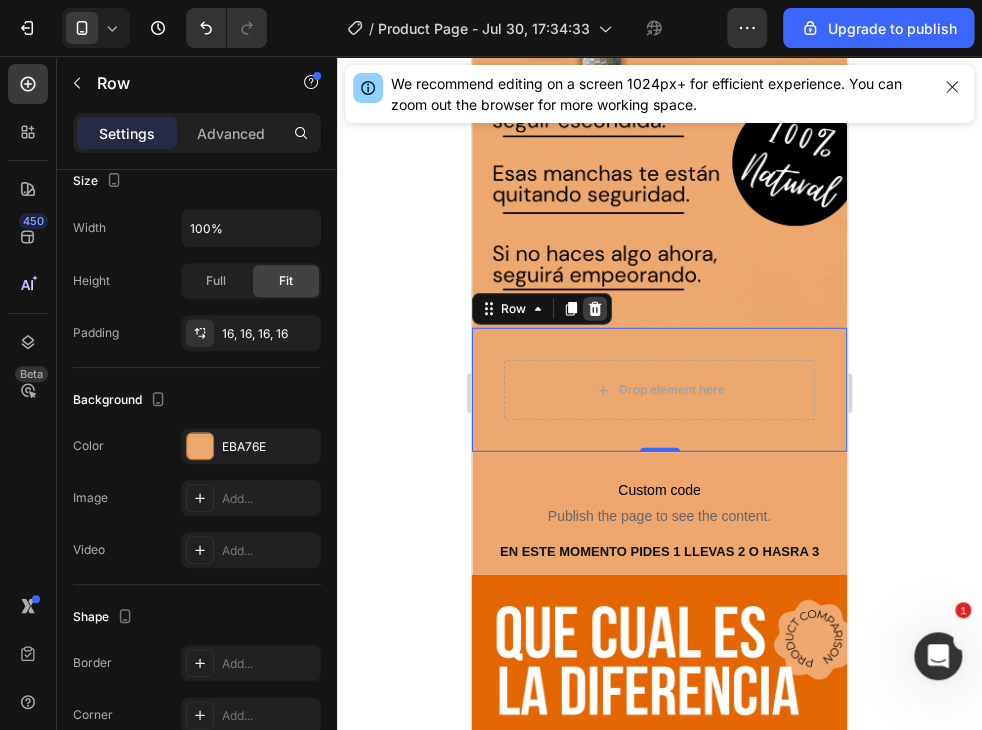 click 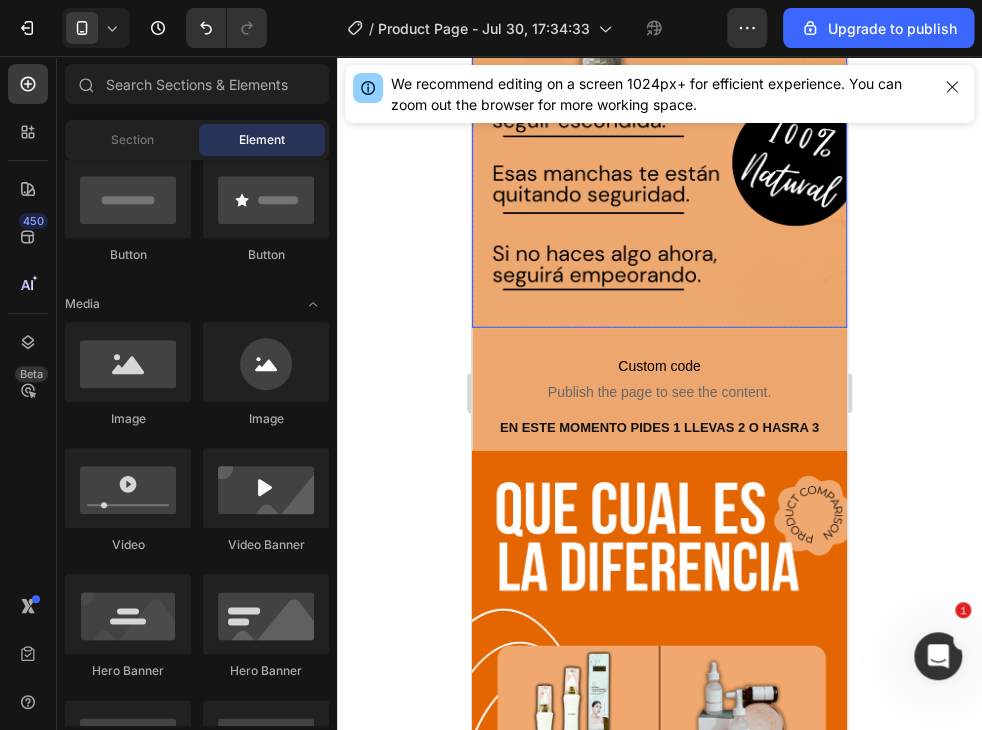 scroll, scrollTop: 3995, scrollLeft: 0, axis: vertical 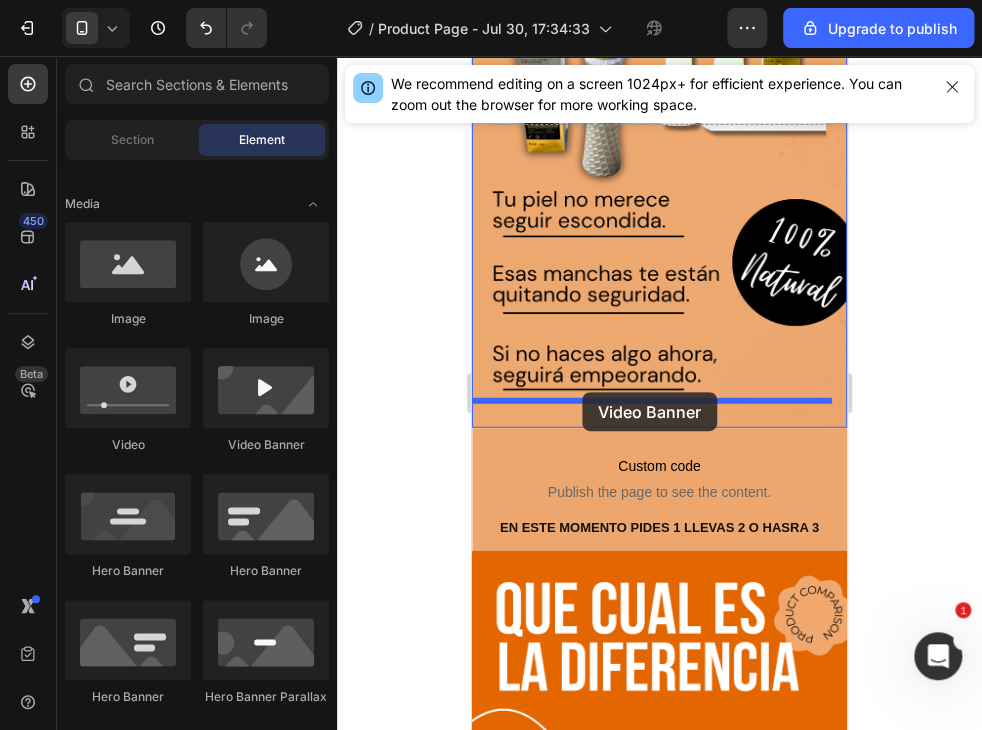 drag, startPoint x: 738, startPoint y: 476, endPoint x: 582, endPoint y: 392, distance: 177.17787 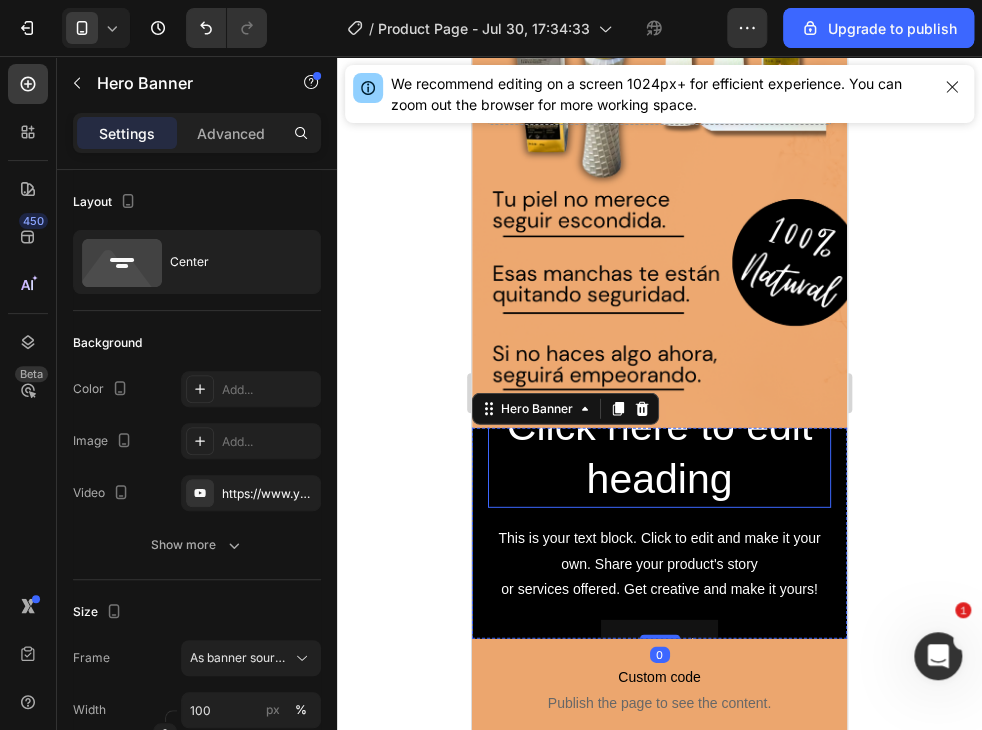 click on "Click here to edit heading" at bounding box center (659, 453) 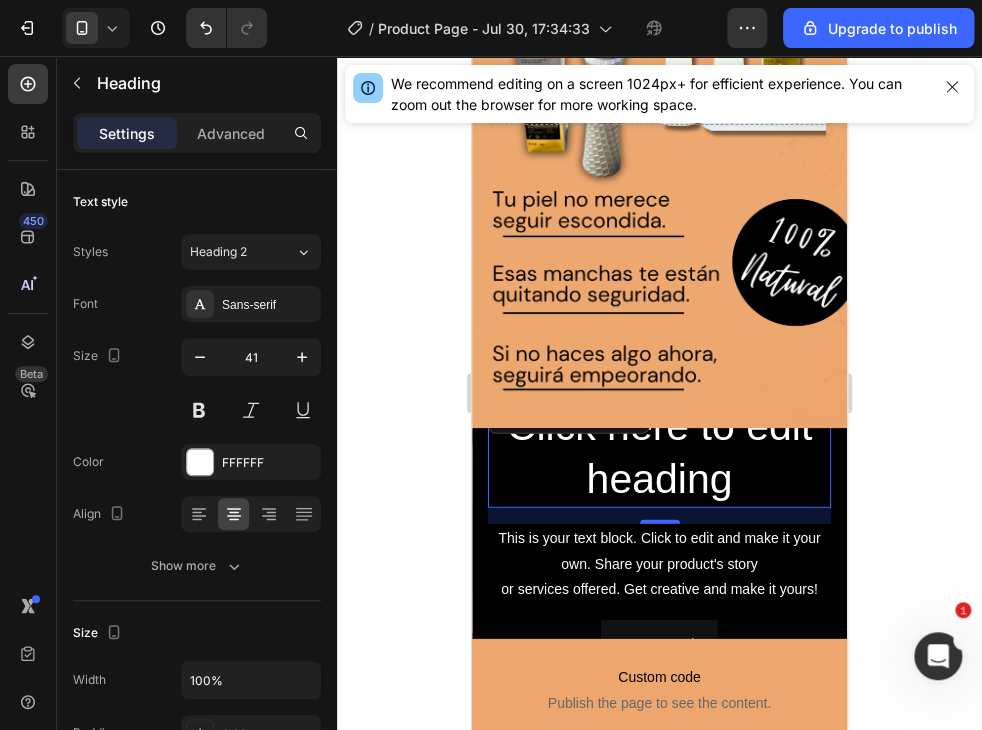 click on "Click here to edit heading" at bounding box center (659, 453) 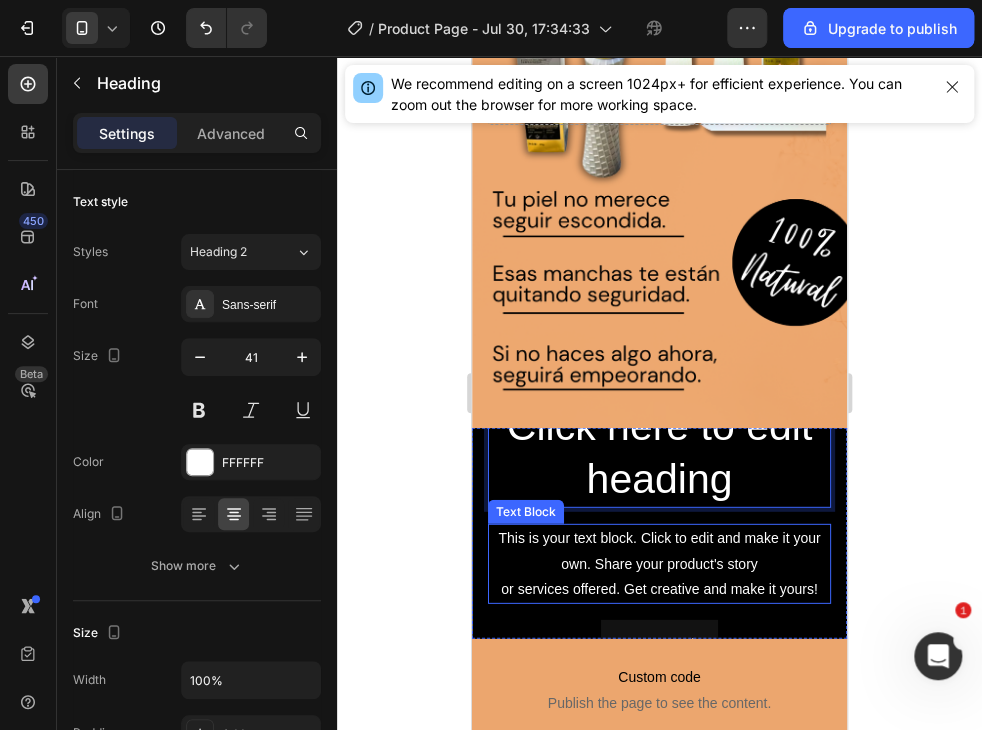 click on "This is your text block. Click to edit and make it your own. Share your product's story                   or services offered. Get creative and make it yours!" at bounding box center [659, 564] 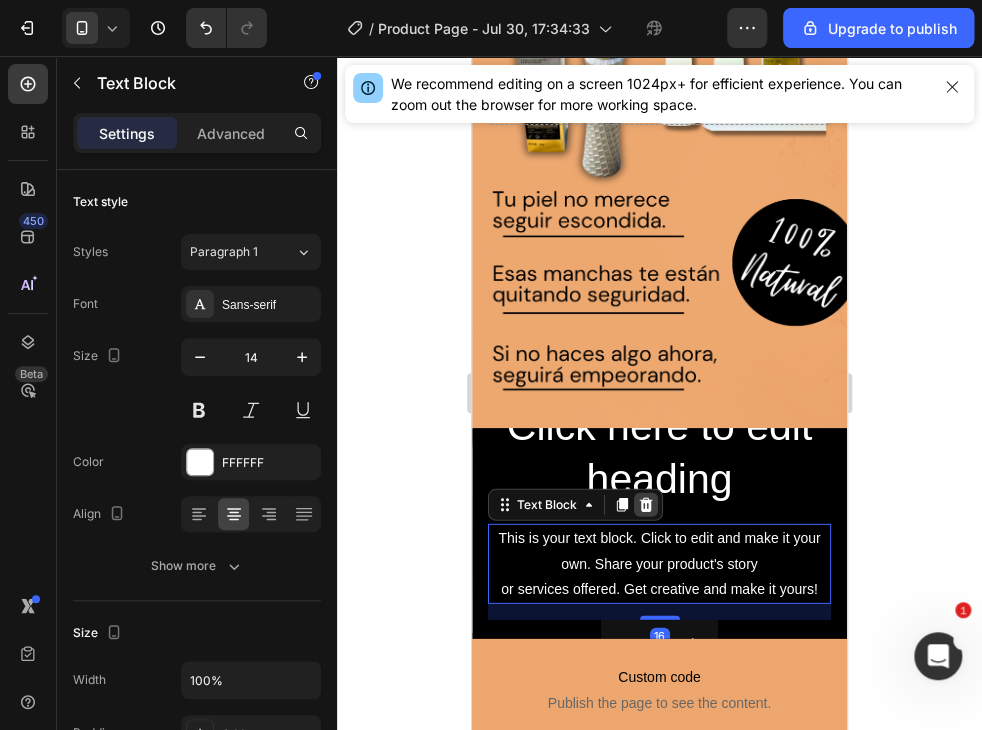click 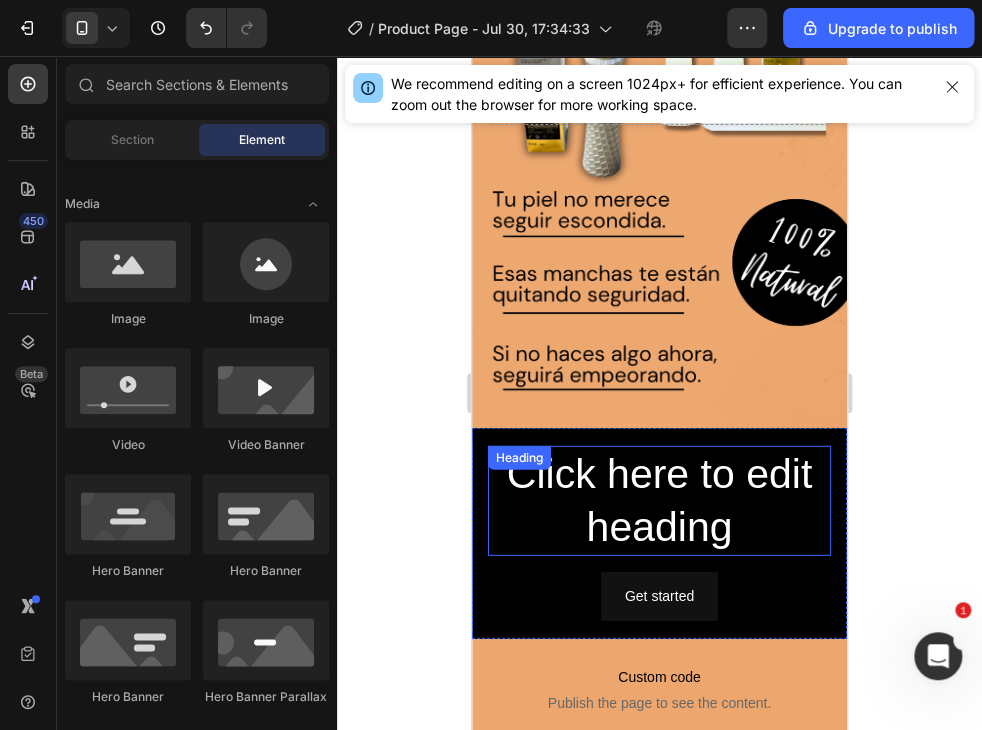 click on "Click here to edit heading" at bounding box center [659, 501] 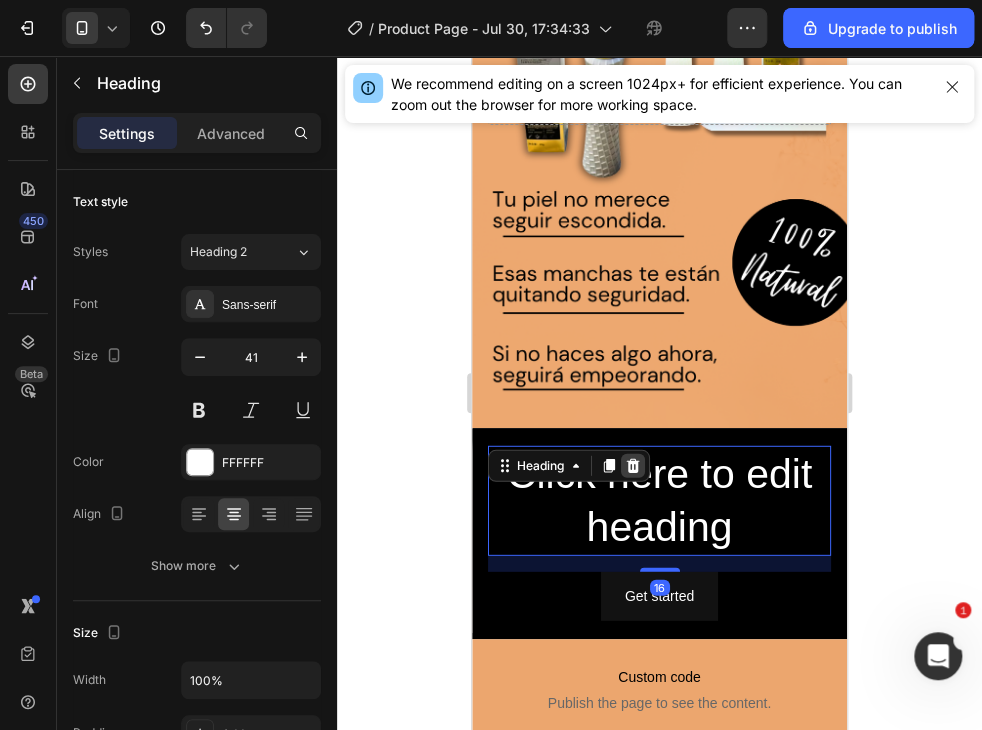 click 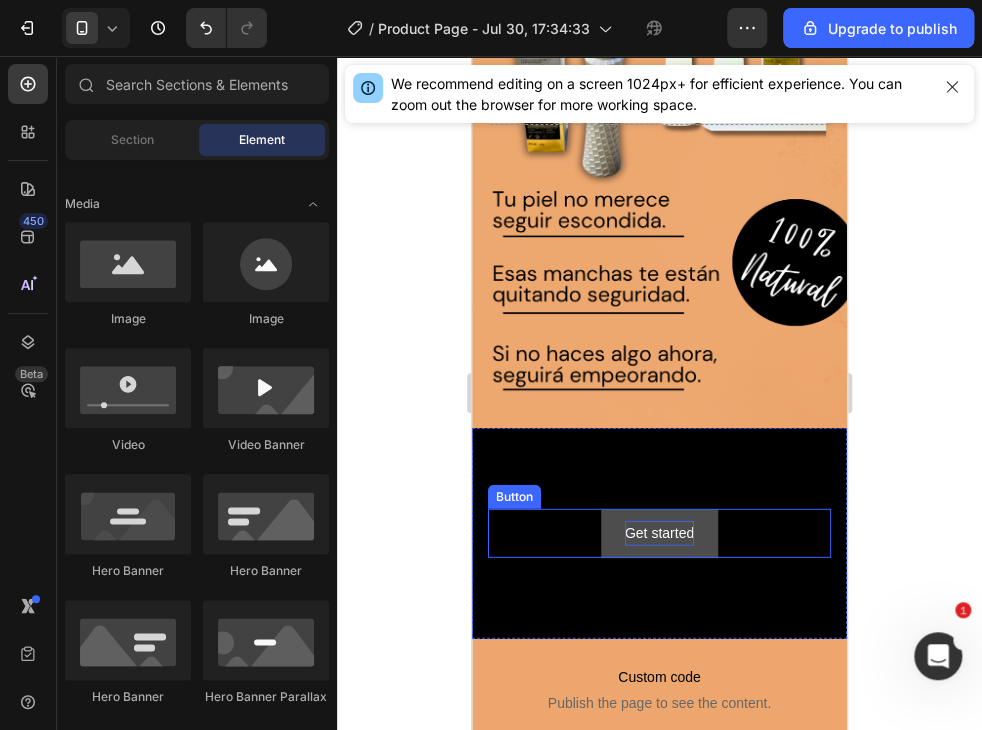 click on "Get started" at bounding box center (659, 533) 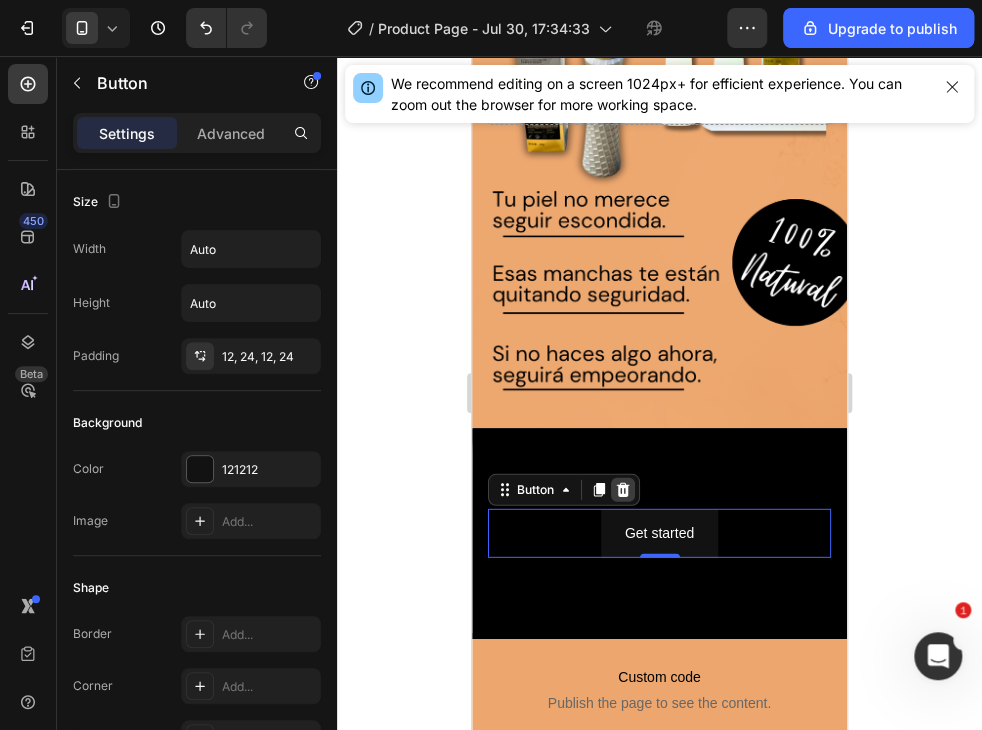 click 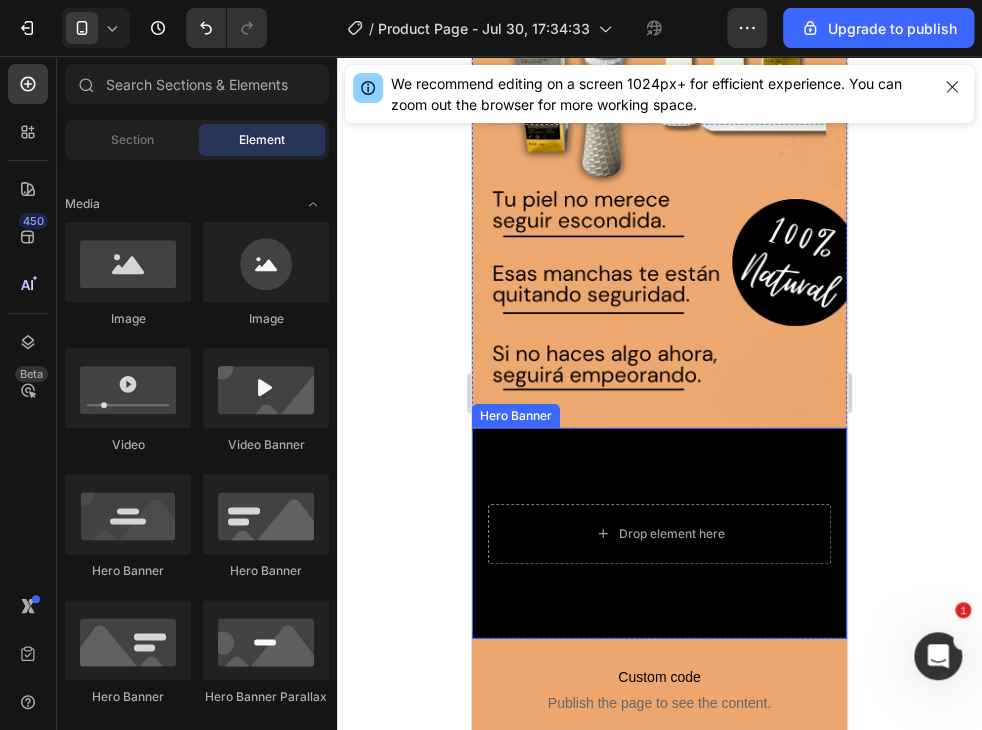 click at bounding box center (659, 533) 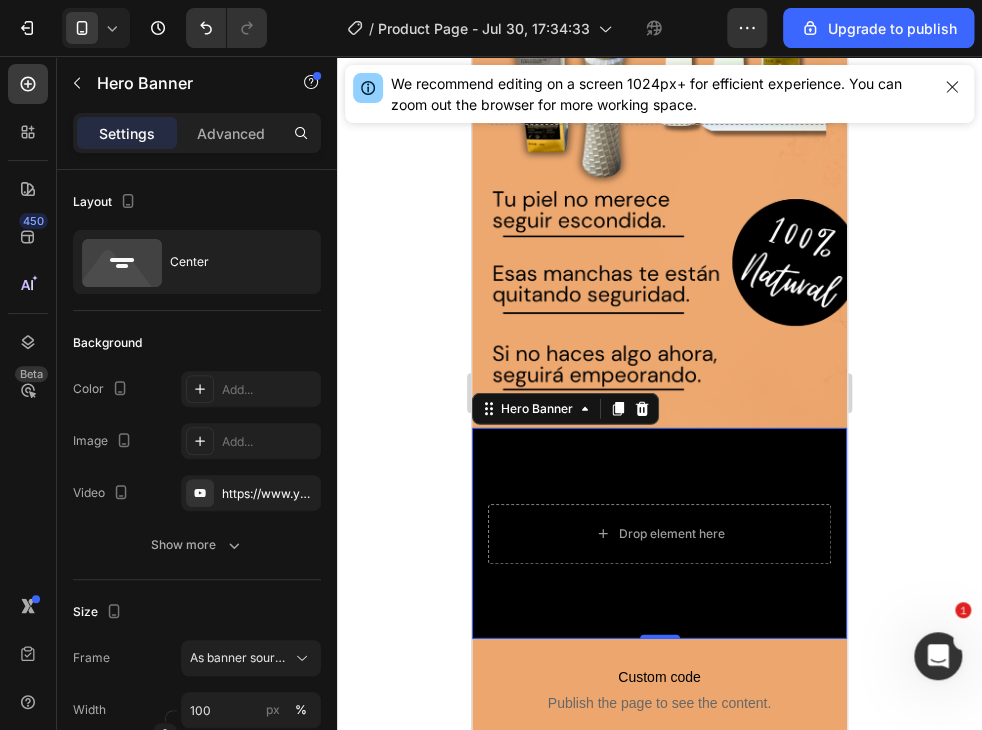 click at bounding box center (659, 533) 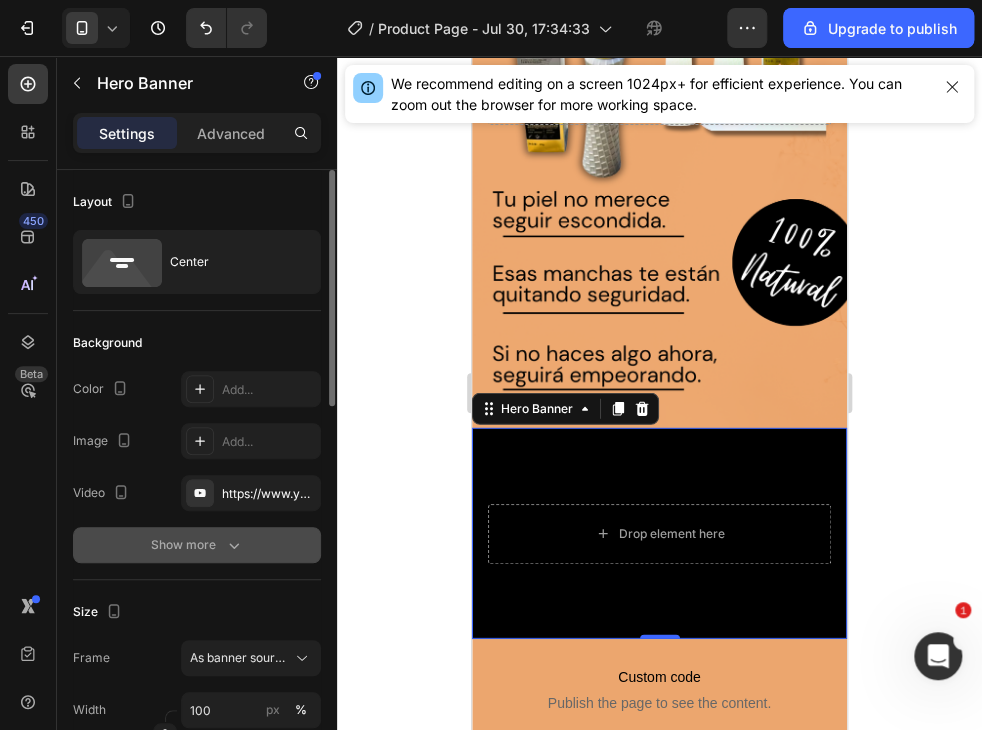 click 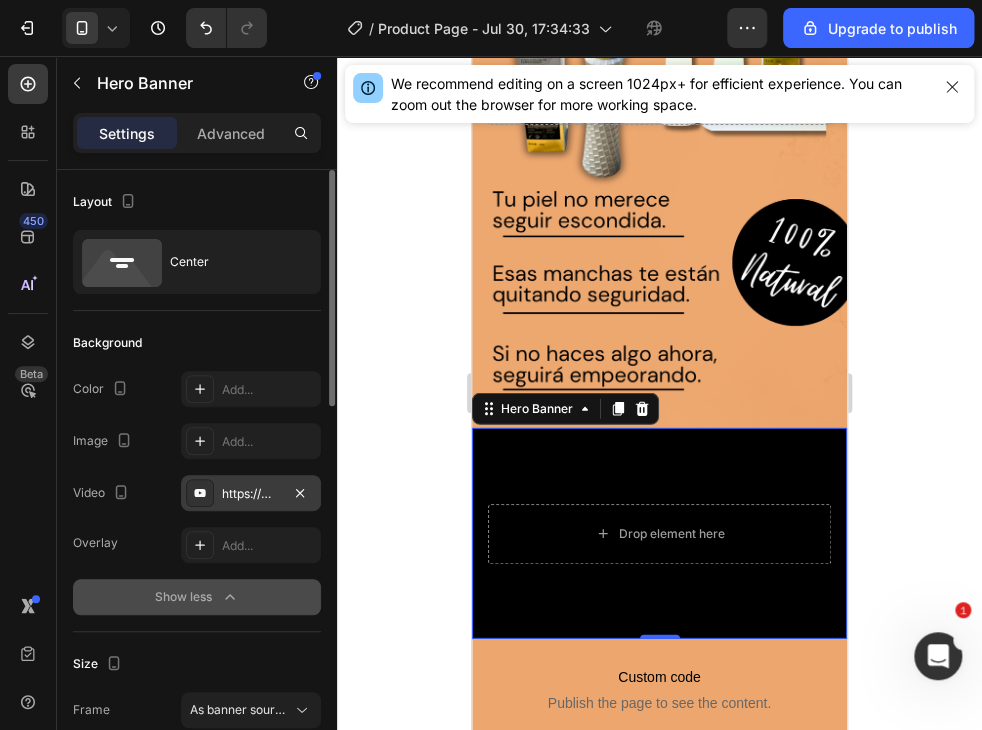 click on "https://www.youtube.com/watch?v=drIt4RH_kyQ" at bounding box center [251, 494] 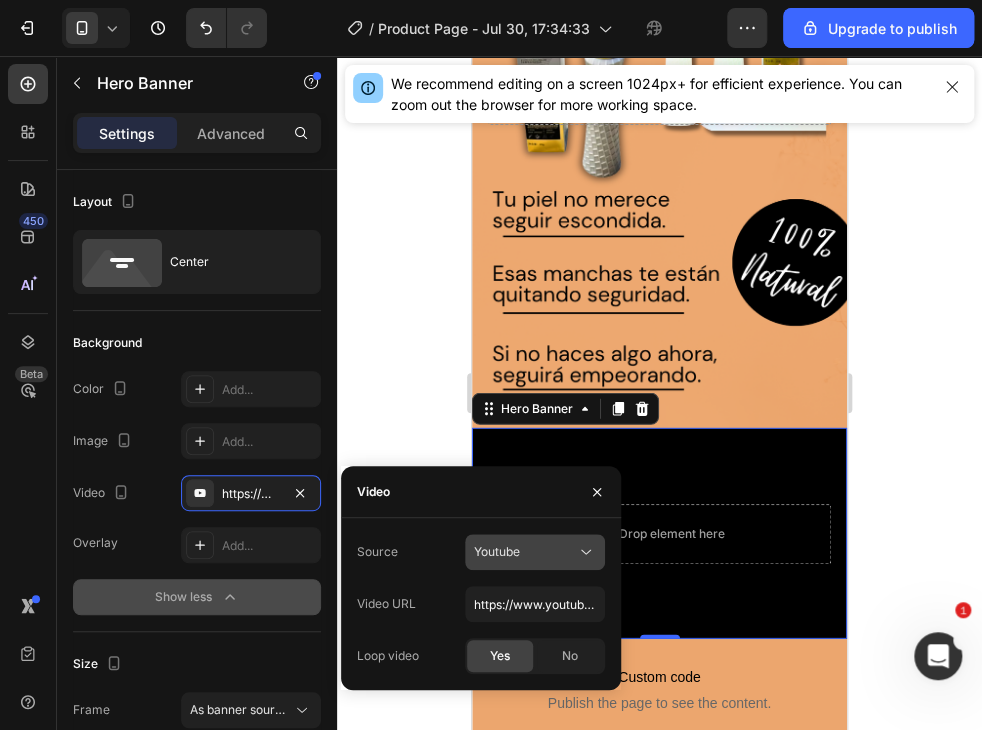 click 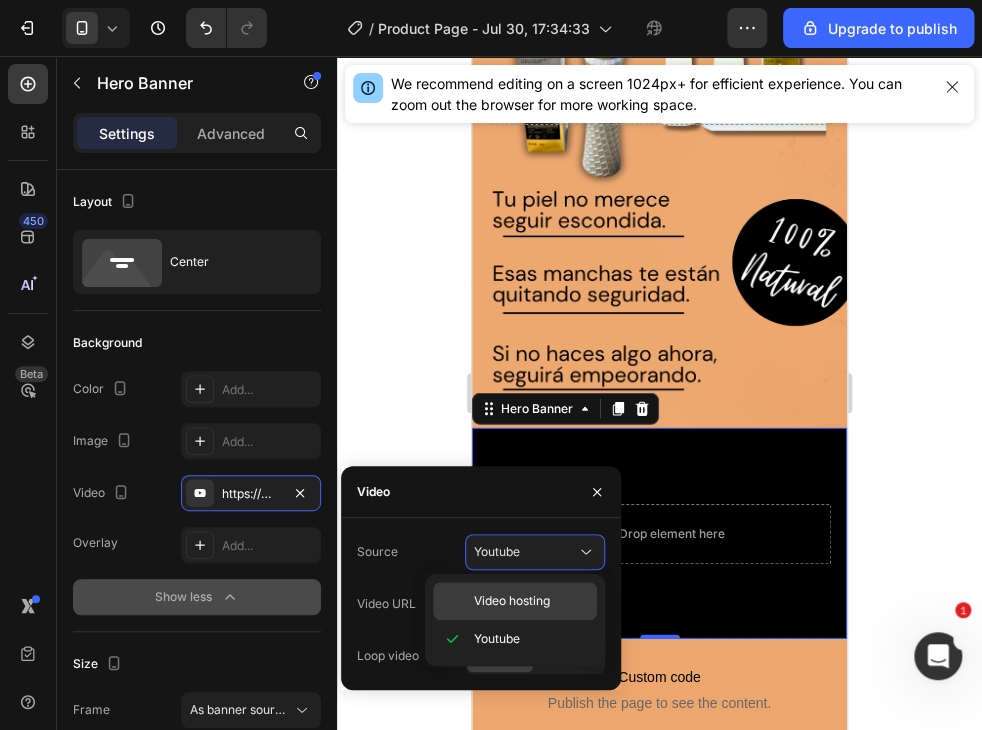 click on "Video hosting" at bounding box center [512, 601] 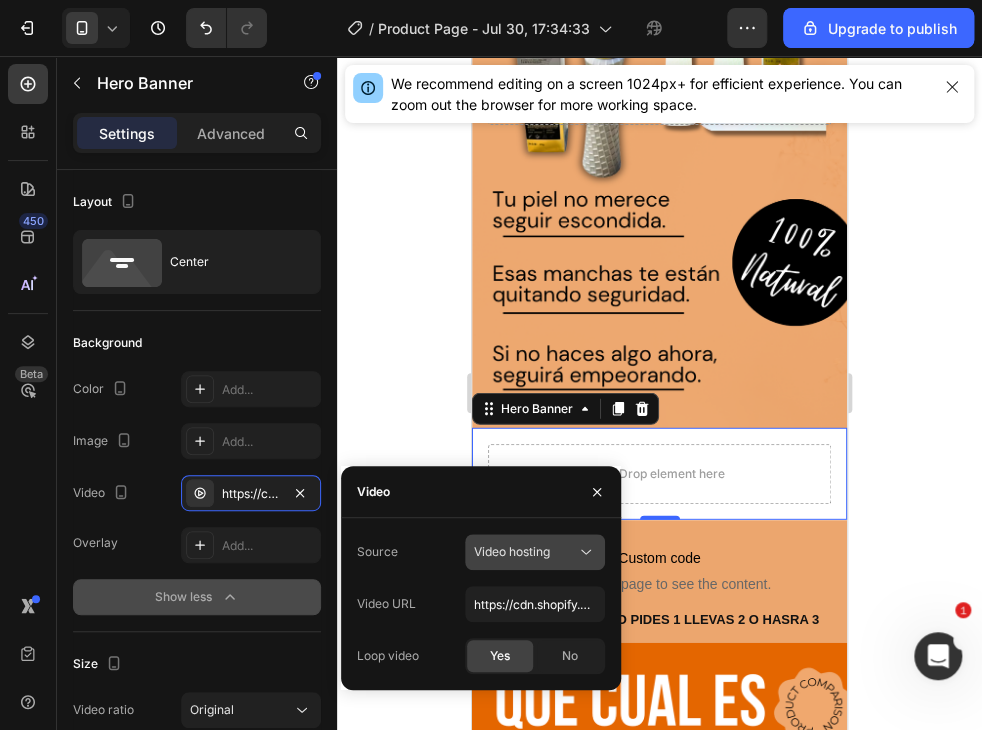 click 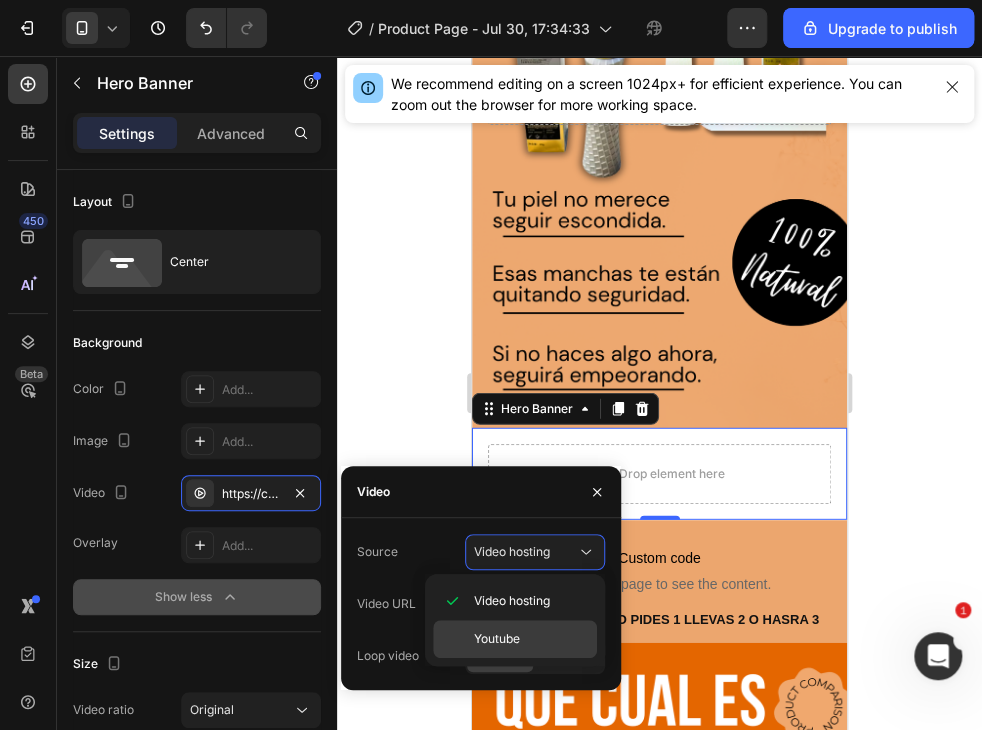 click on "Youtube" at bounding box center (497, 639) 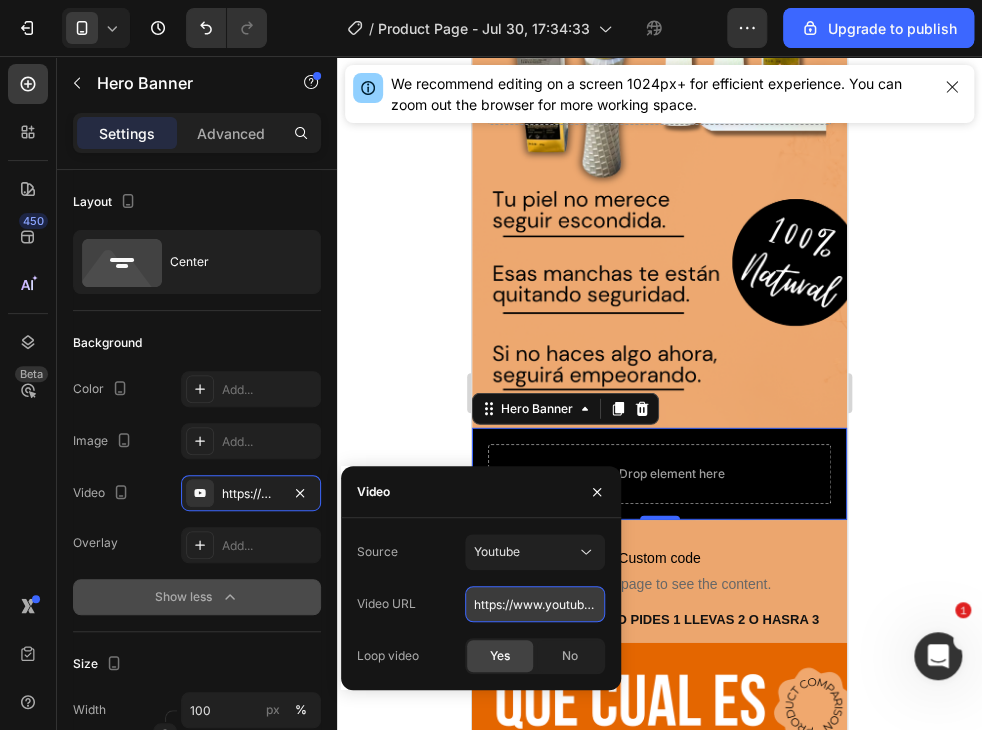 click on "https://www.youtube.com/watch?v=drIt4RH_kyQ" at bounding box center [535, 604] 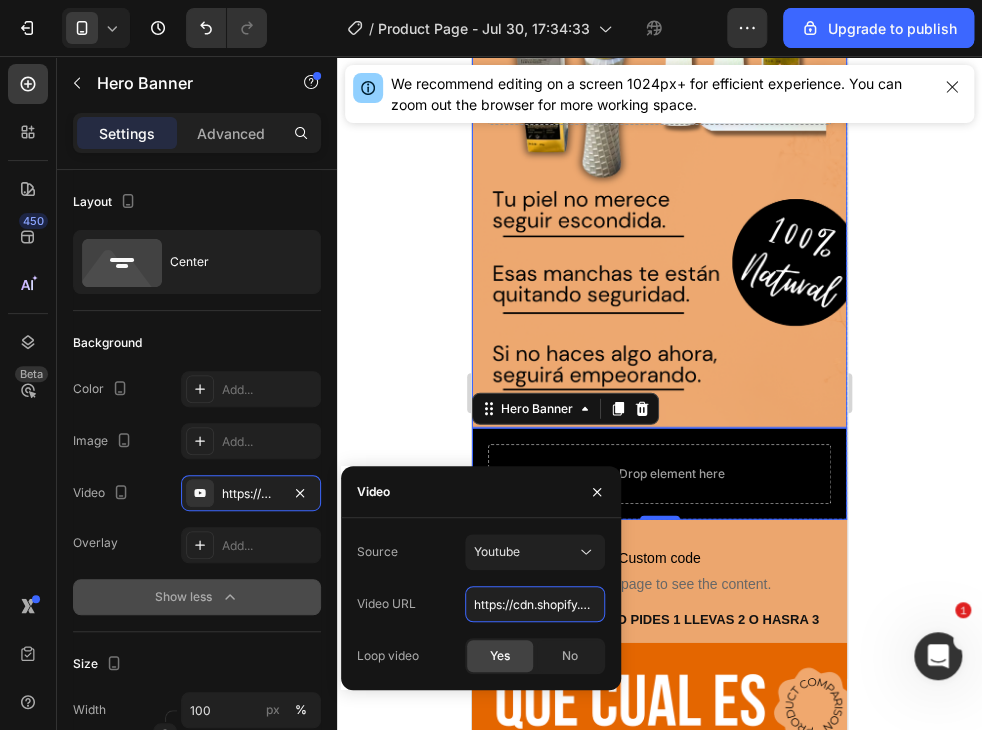 scroll, scrollTop: 0, scrollLeft: 335, axis: horizontal 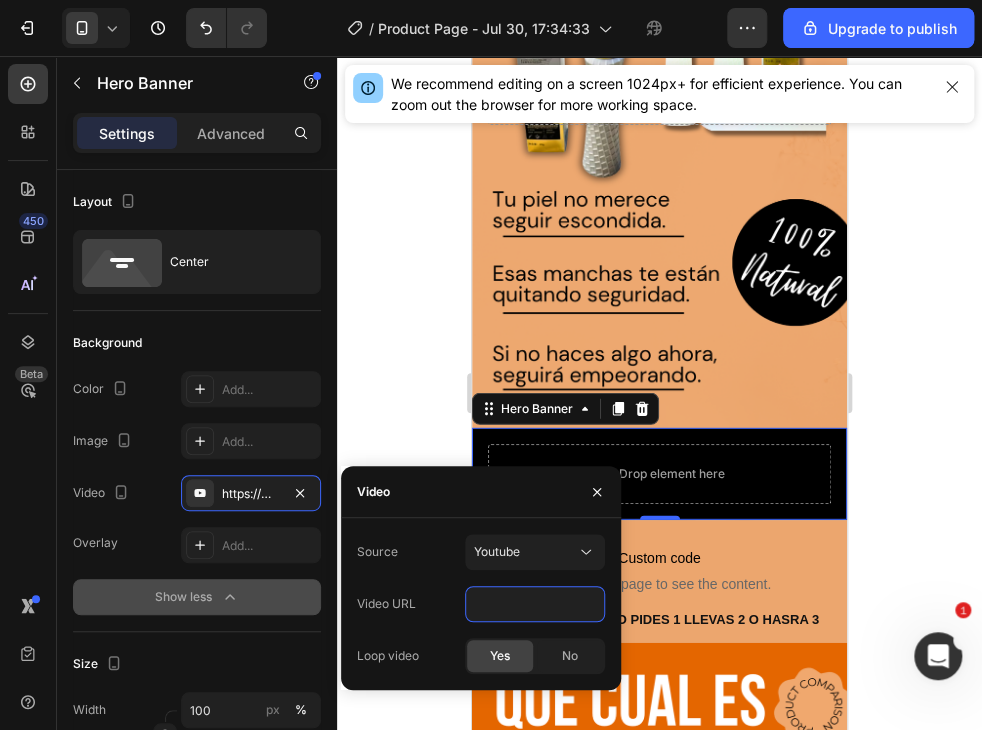 type on "https://cdn.shopify.com/videos/c/o/v/30f6689fa9b74f179254f0933719df3d.mp4" 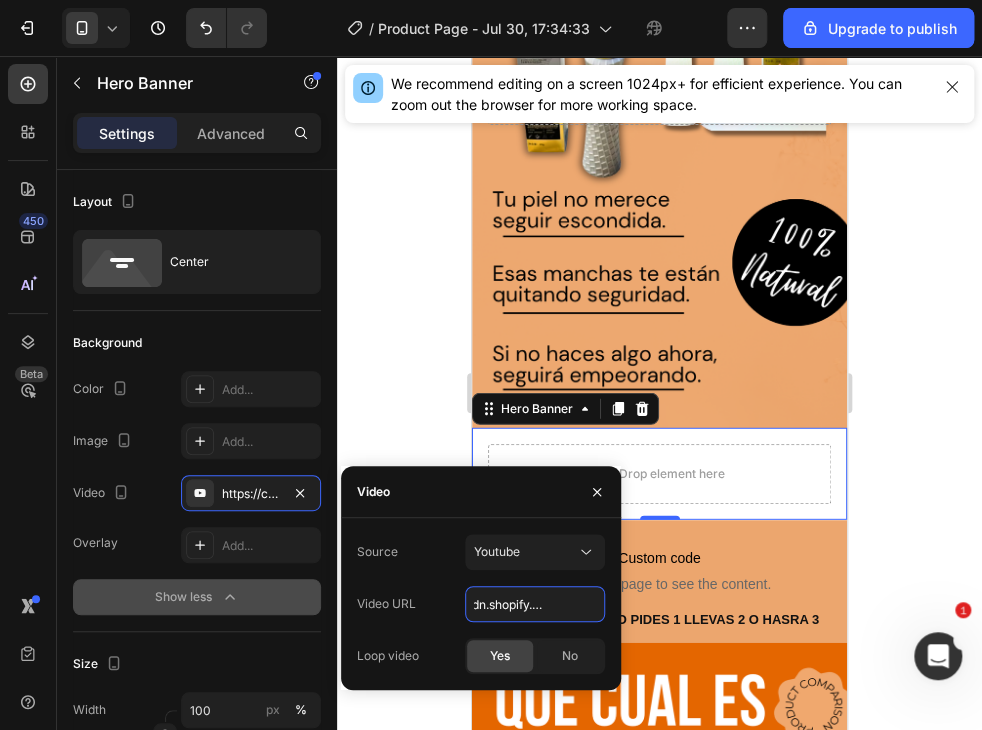 scroll, scrollTop: 0, scrollLeft: 0, axis: both 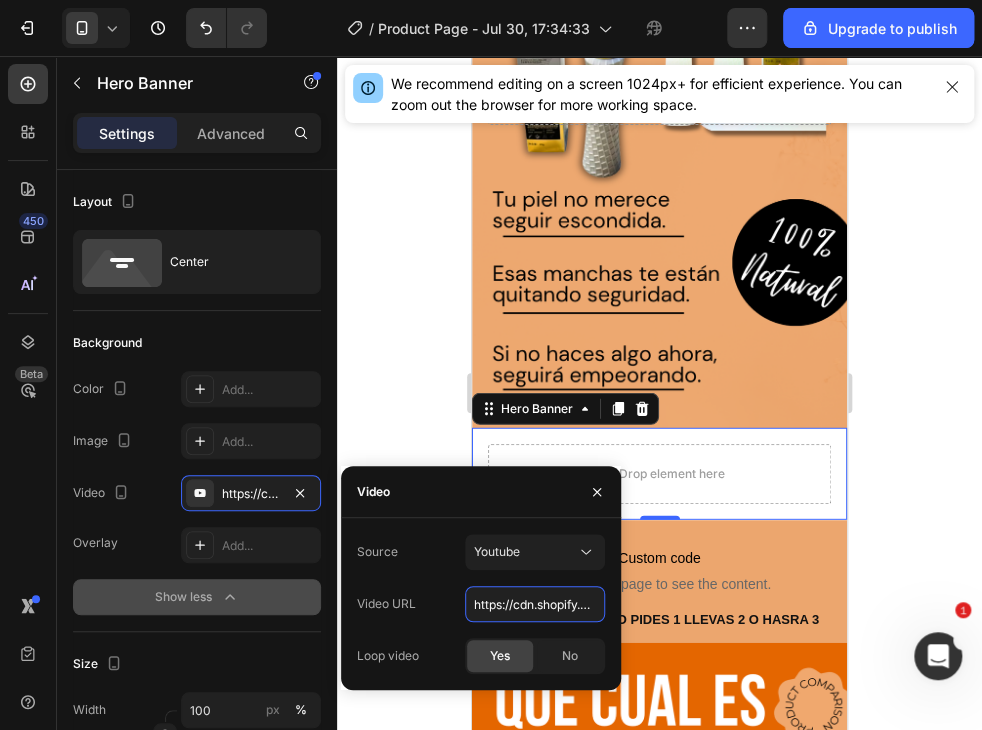 drag, startPoint x: 470, startPoint y: 608, endPoint x: 440, endPoint y: 618, distance: 31.622776 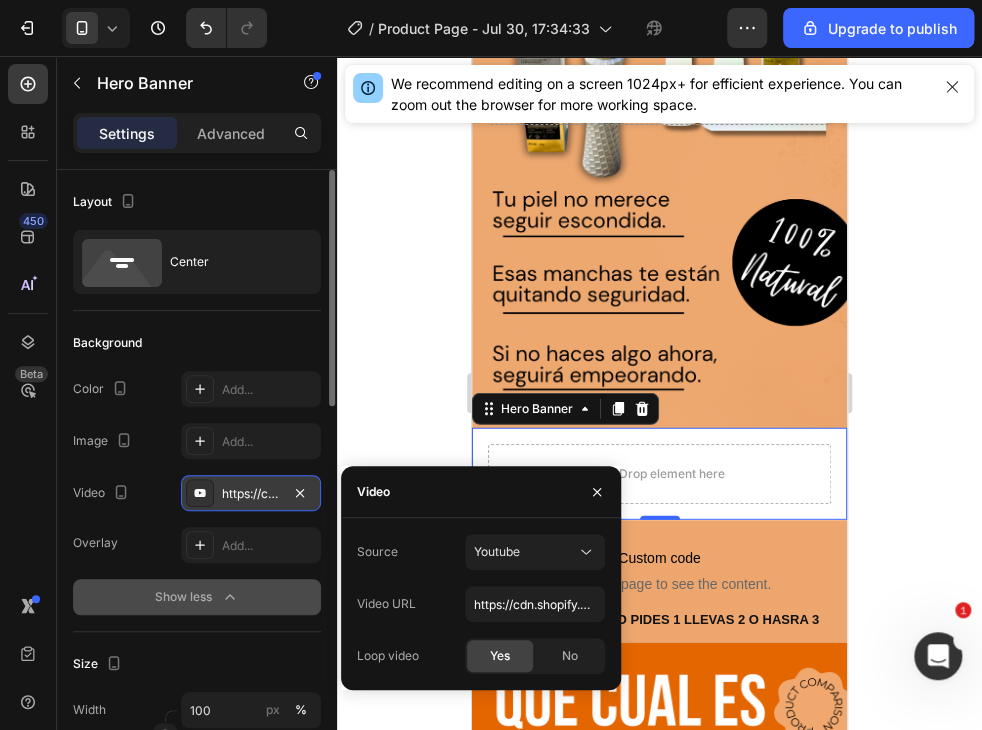 click on "https://cdn.shopify.com/videos/c/o/v/30f6689fa9b74f179254f0933719df3d.mp4" at bounding box center [251, 493] 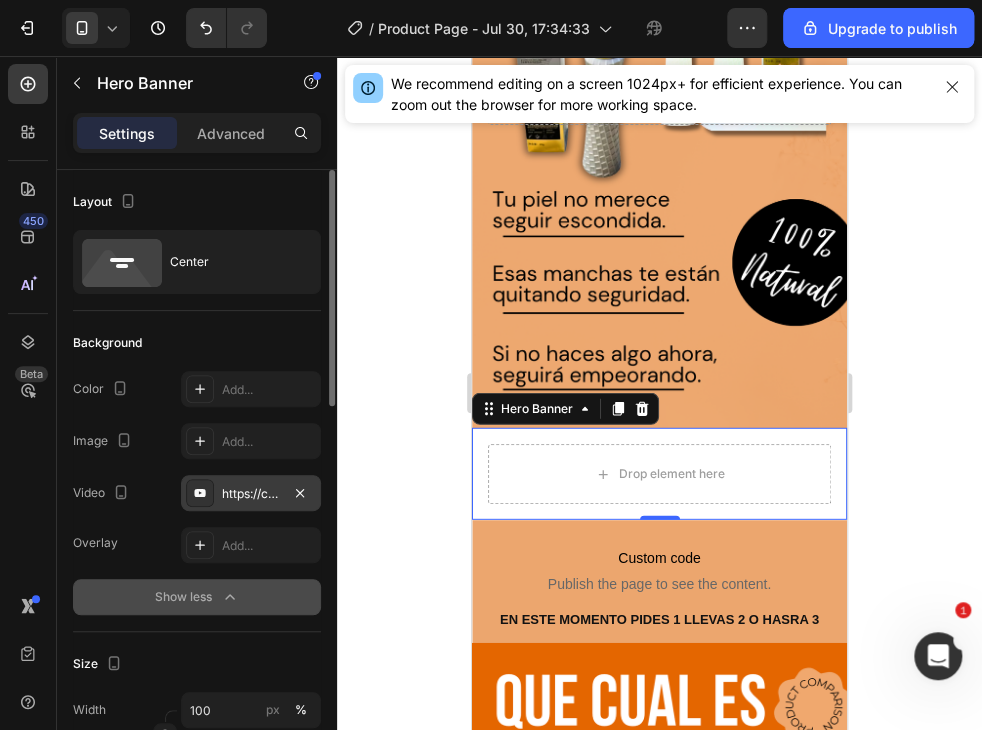 click on "https://cdn.shopify.com/videos/c/o/v/30f6689fa9b74f179254f0933719df3d.mp4" at bounding box center [251, 494] 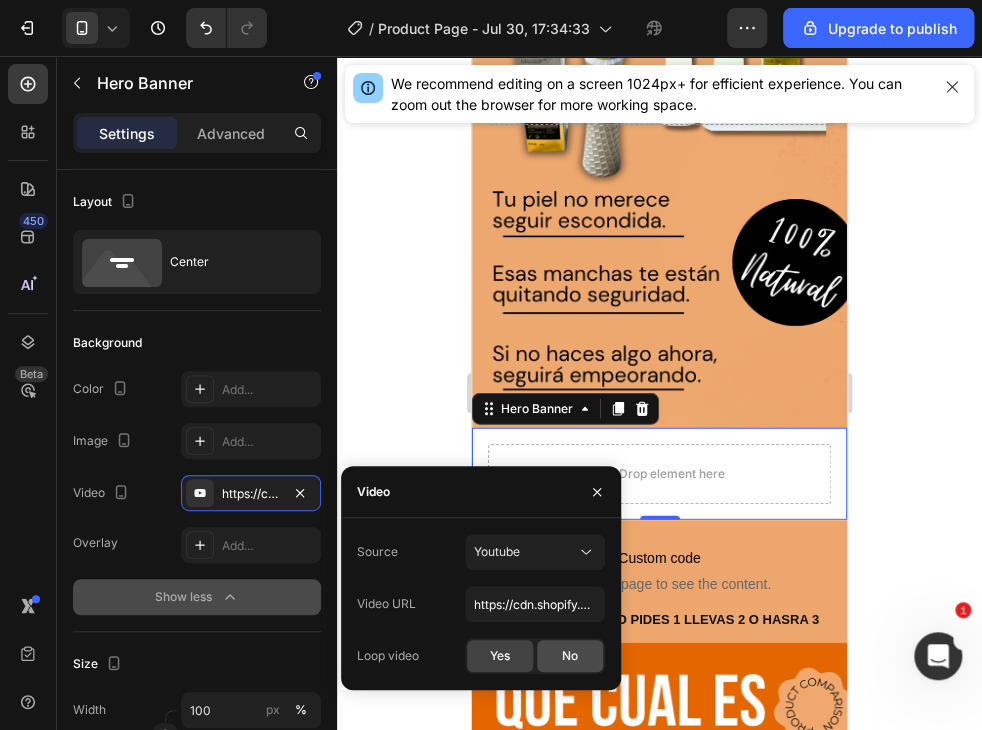 click on "No" 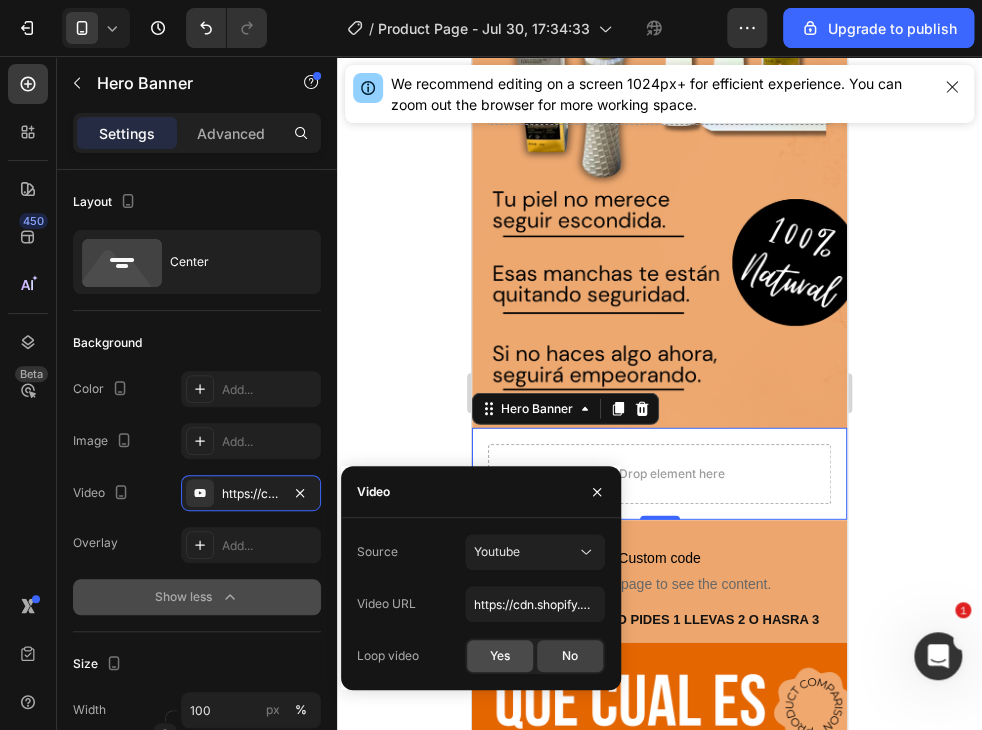 click on "Yes" 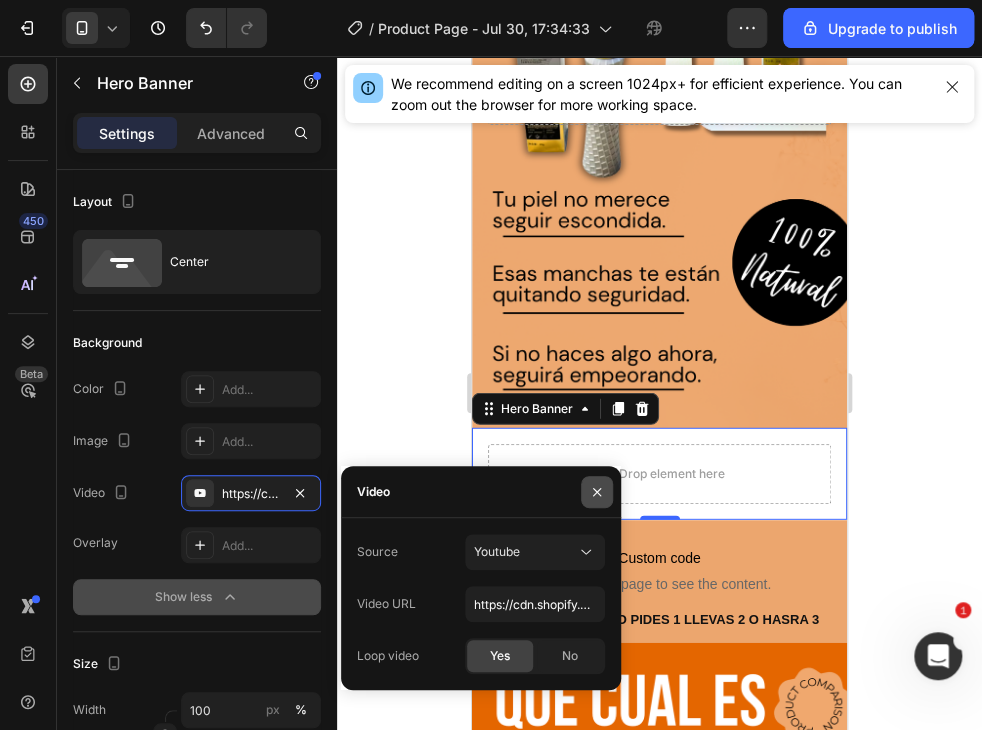click at bounding box center [597, 492] 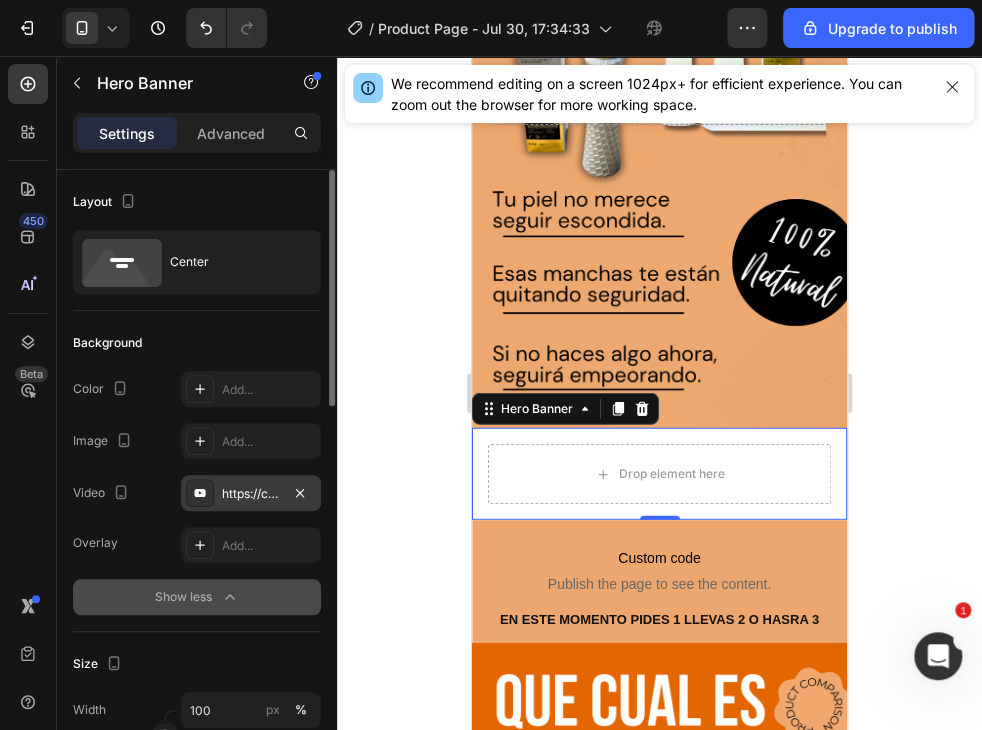 click on "https://cdn.shopify.com/videos/c/o/v/30f6689fa9b74f179254f0933719df3d.mp4" at bounding box center (251, 494) 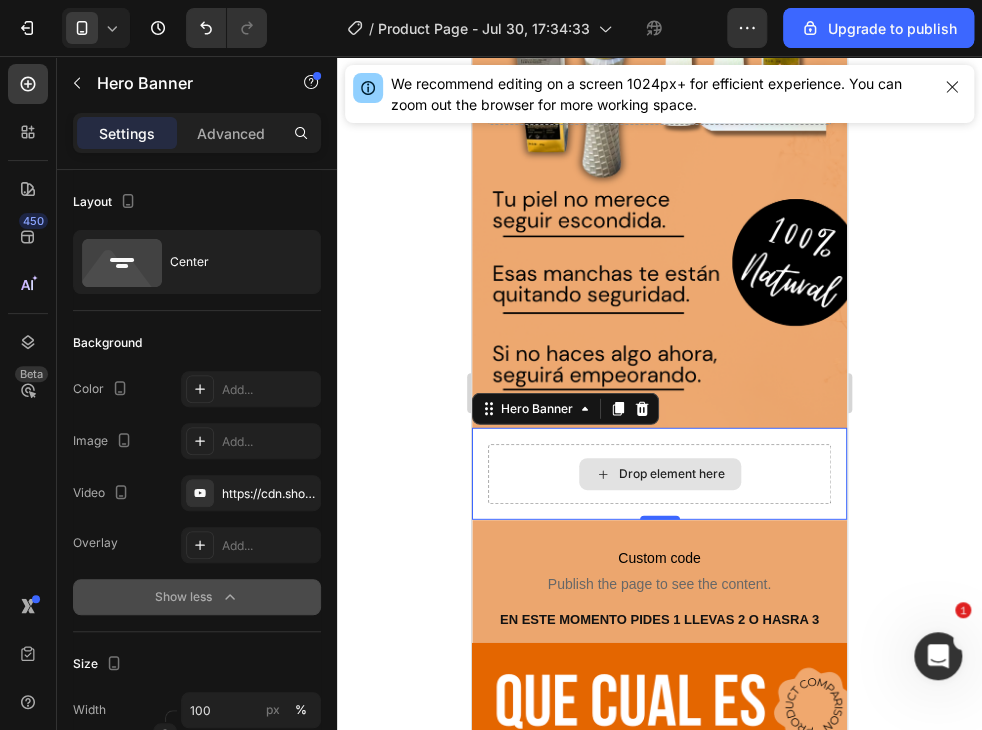 drag, startPoint x: 1059, startPoint y: 523, endPoint x: 619, endPoint y: 449, distance: 446.17932 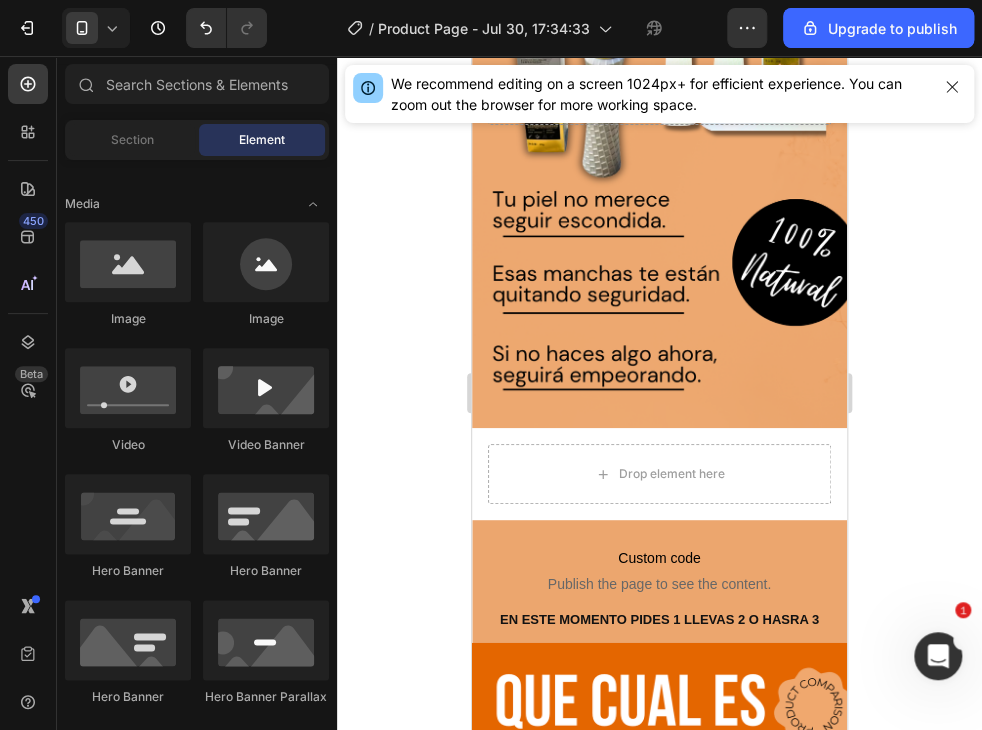 click 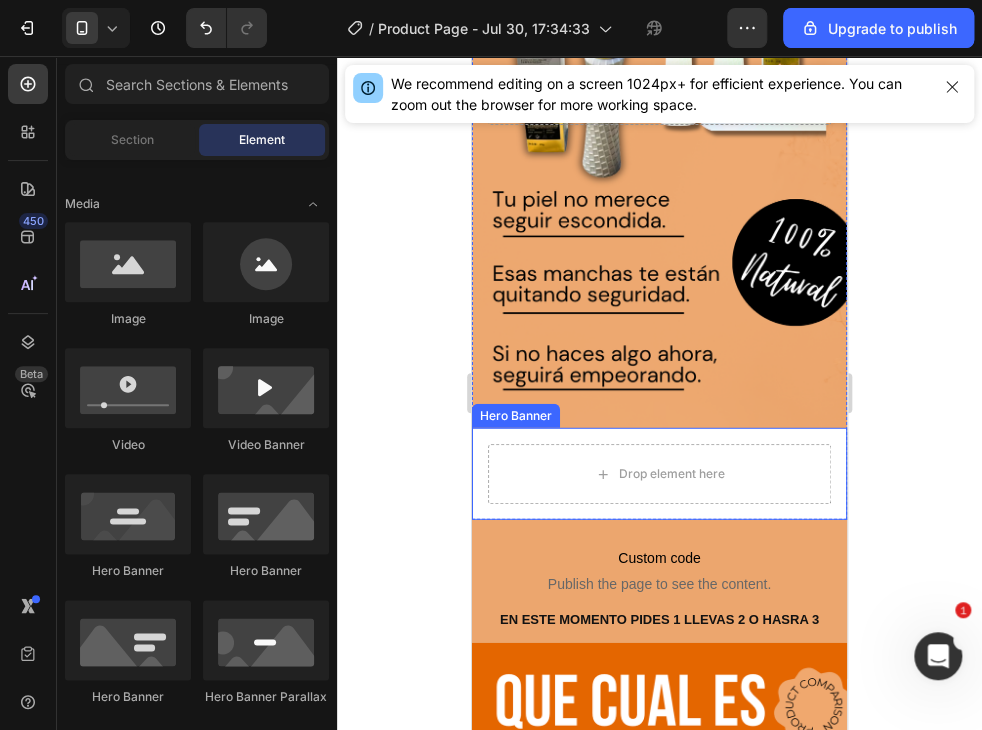 click on "Drop element here" at bounding box center [659, 474] 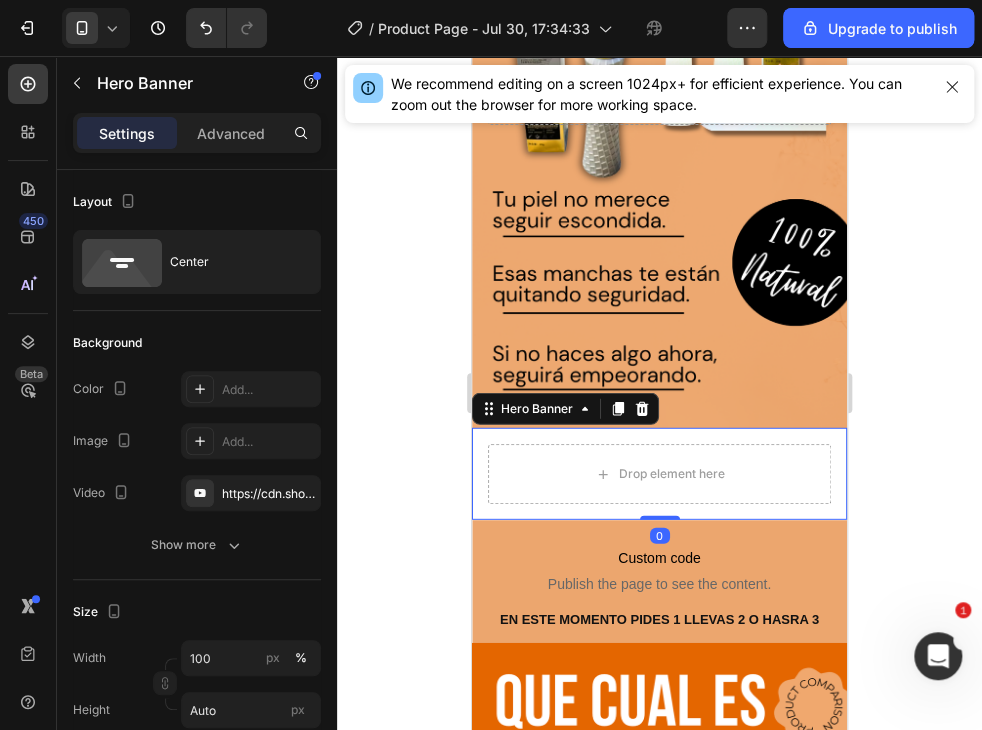 click on "Drop element here" at bounding box center [659, 474] 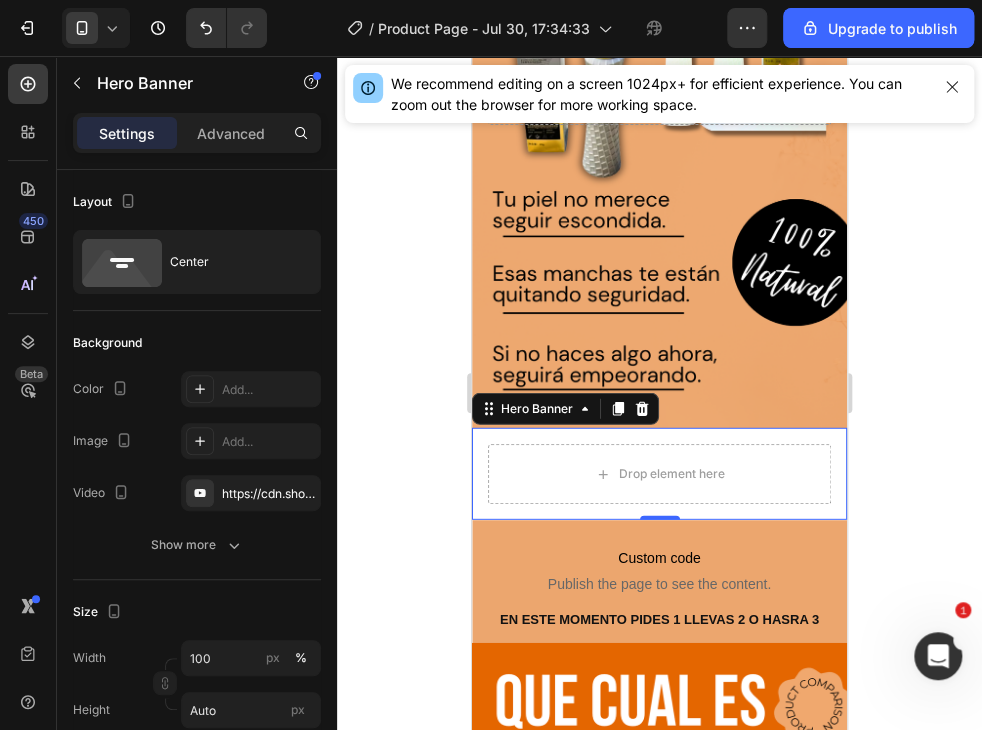 click 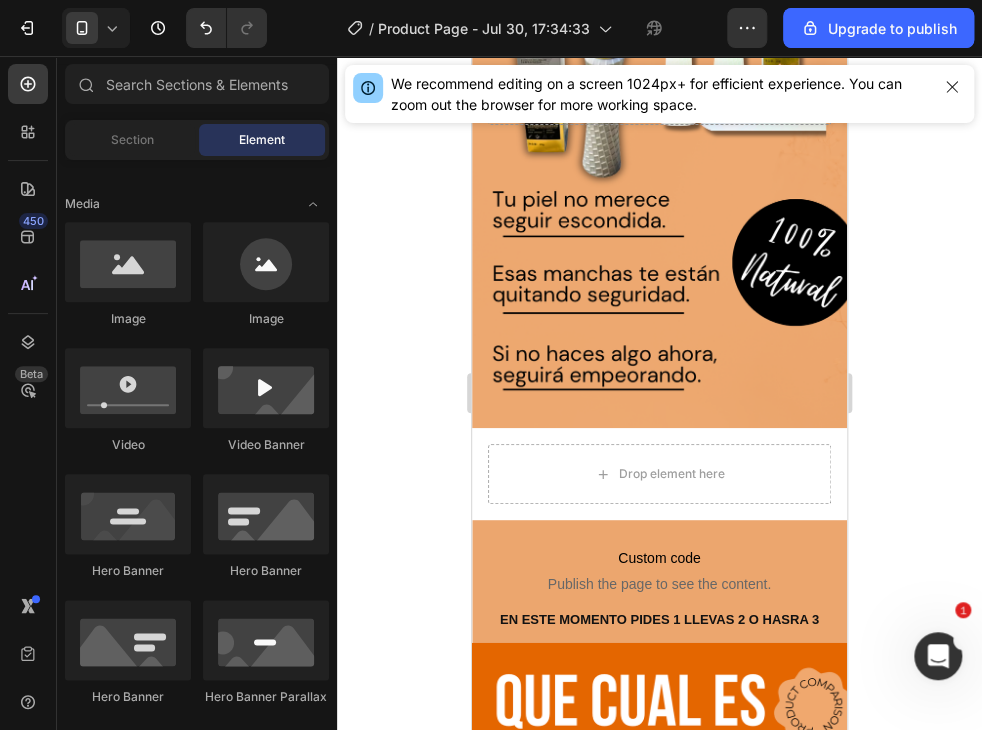 click 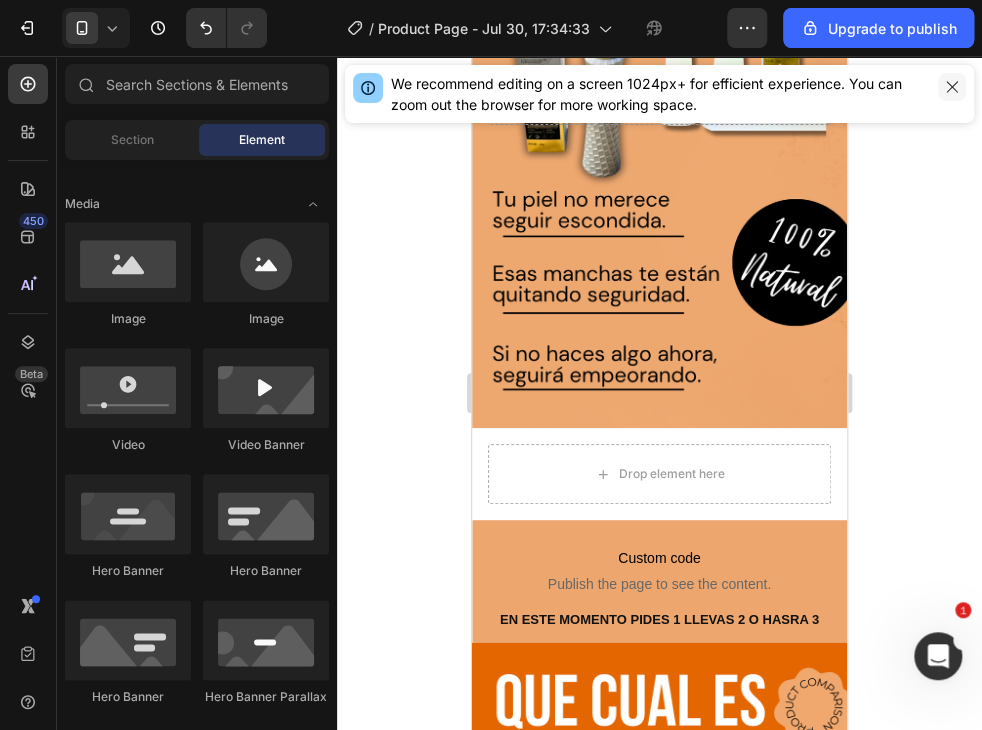 click 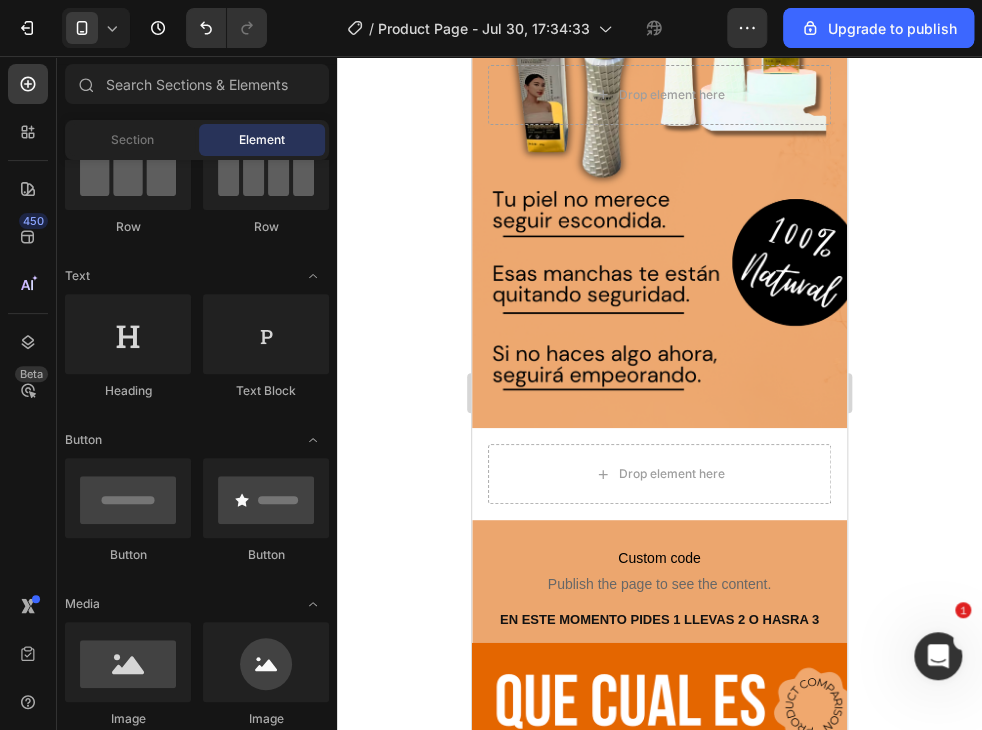 scroll, scrollTop: 0, scrollLeft: 0, axis: both 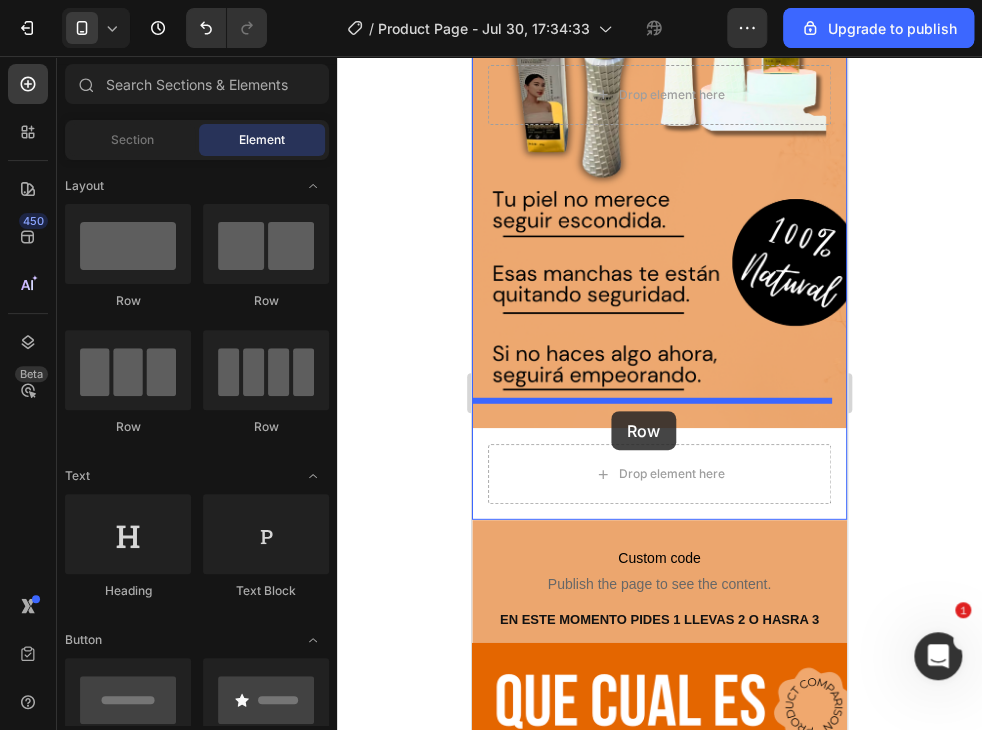 drag, startPoint x: 598, startPoint y: 333, endPoint x: 611, endPoint y: 411, distance: 79.07591 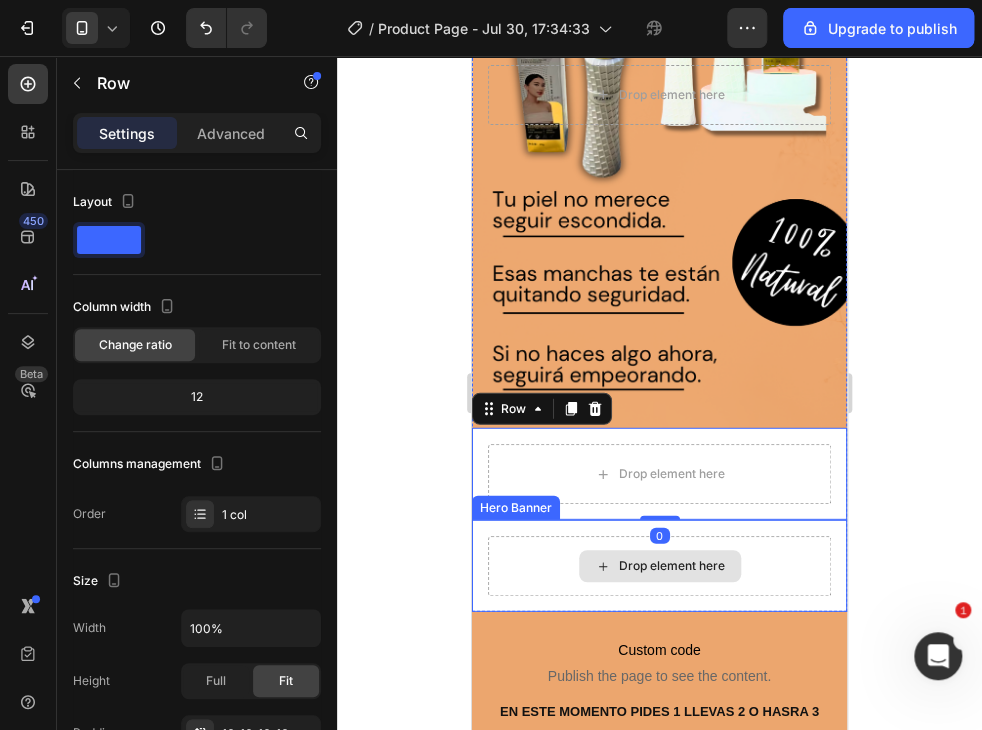 click on "Drop element here" at bounding box center [672, 566] 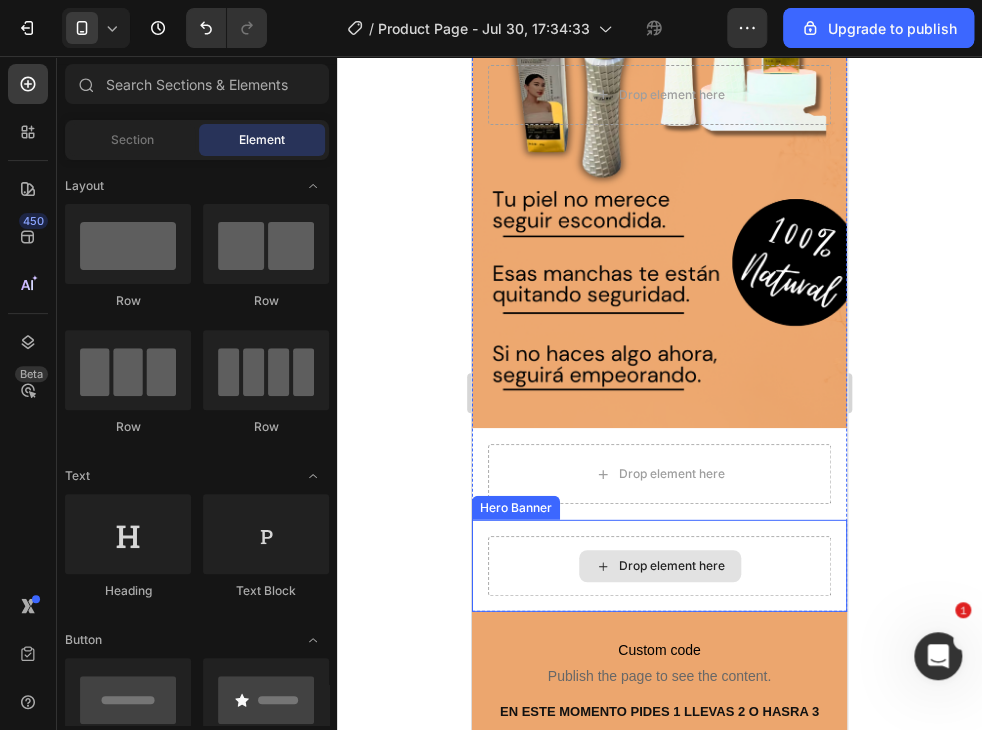 click on "Drop element here" at bounding box center [659, 566] 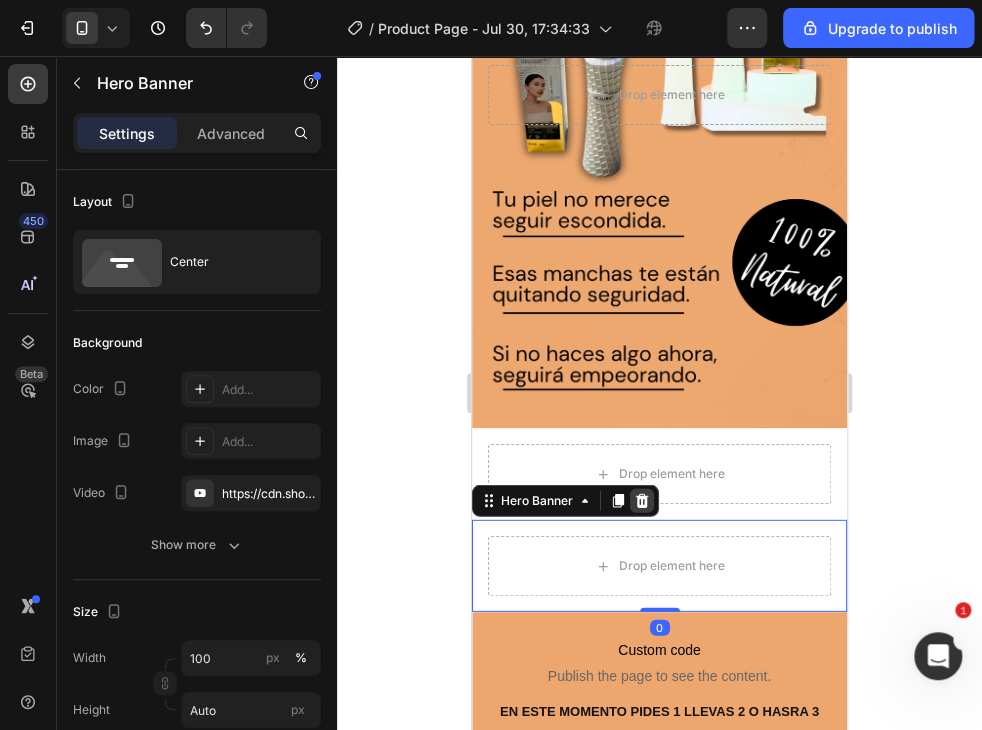 click 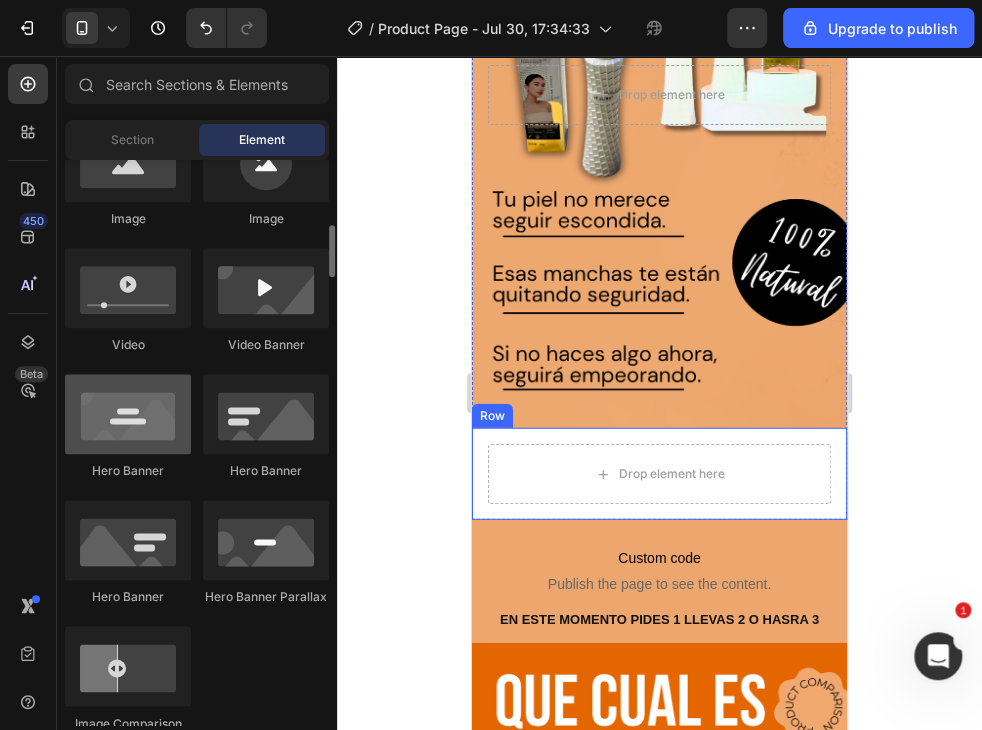scroll, scrollTop: 600, scrollLeft: 0, axis: vertical 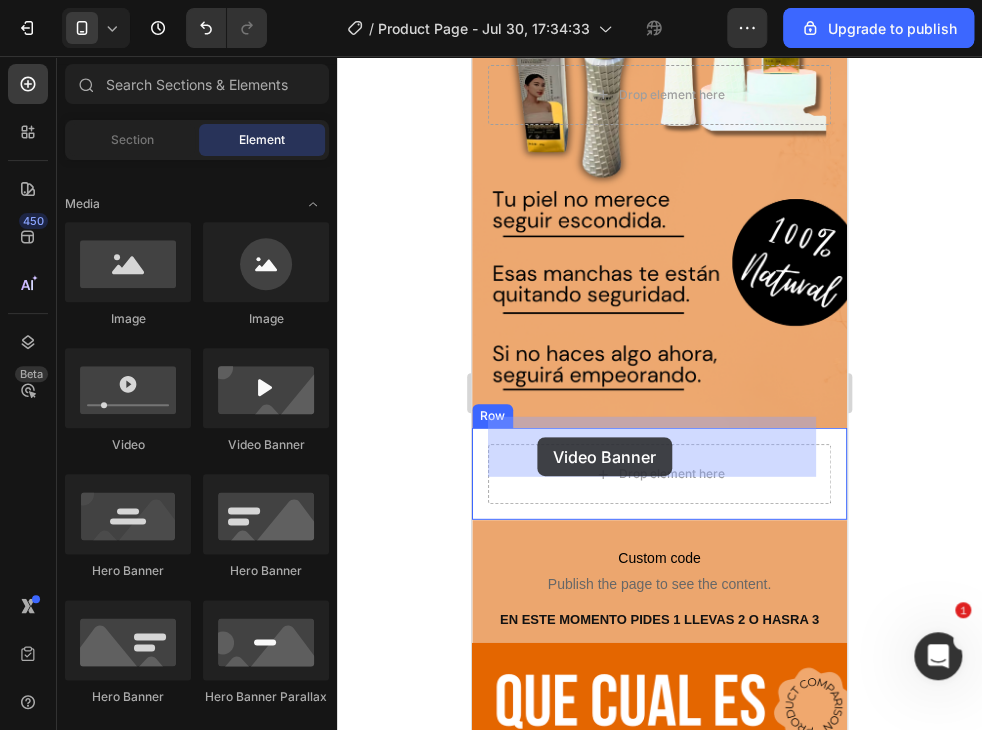 drag, startPoint x: 759, startPoint y: 469, endPoint x: 922, endPoint y: 517, distance: 169.92056 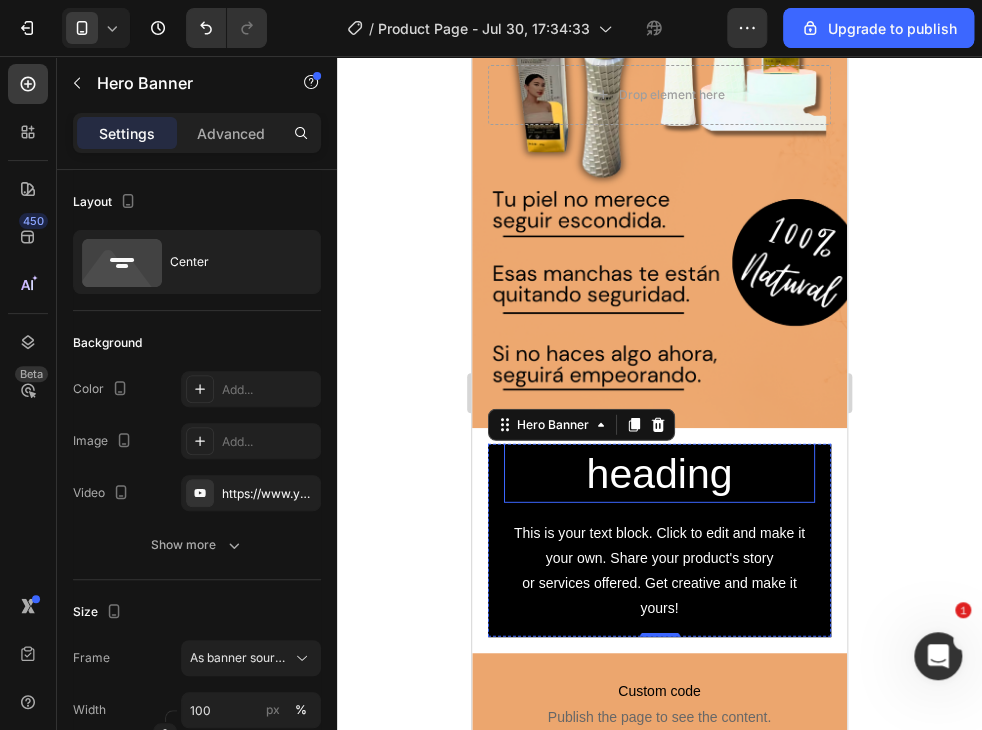 click on "Click here to edit heading" at bounding box center [659, 447] 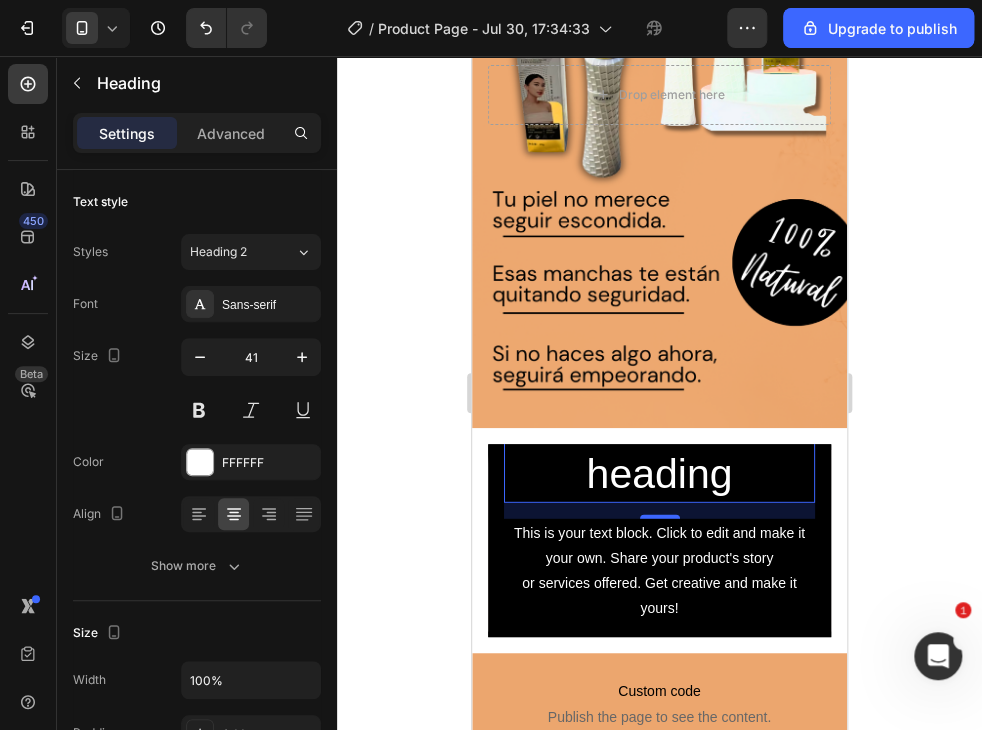 click on "Click here to edit heading" at bounding box center [659, 447] 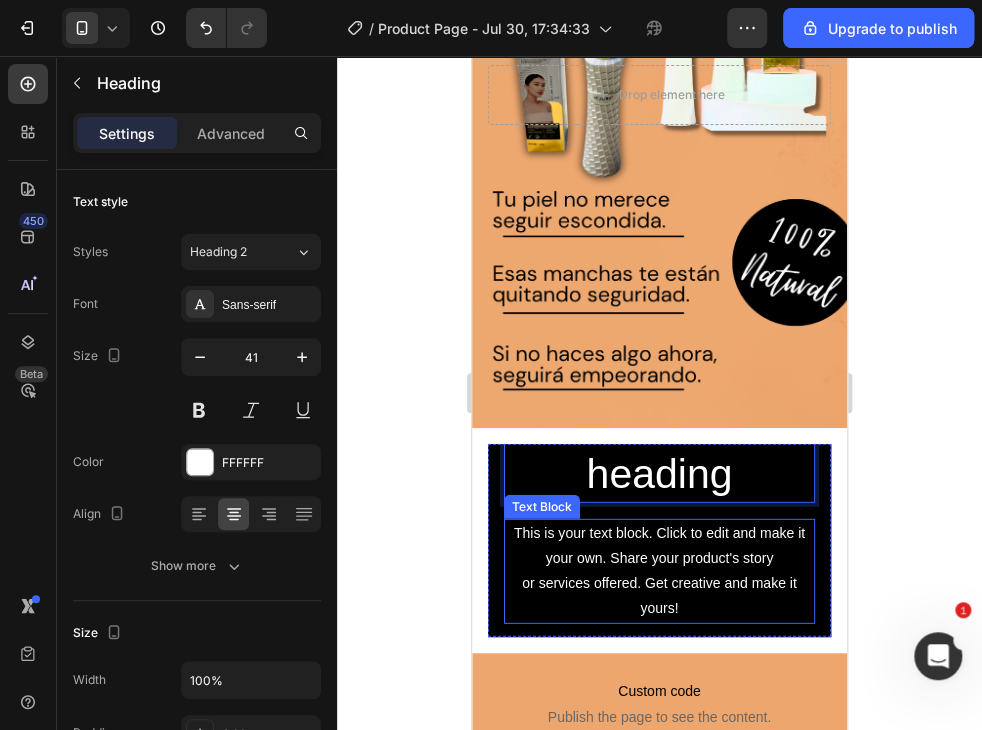 click on "This is your text block. Click to edit and make it your own. Share your product's story                   or services offered. Get creative and make it yours!" at bounding box center (659, 571) 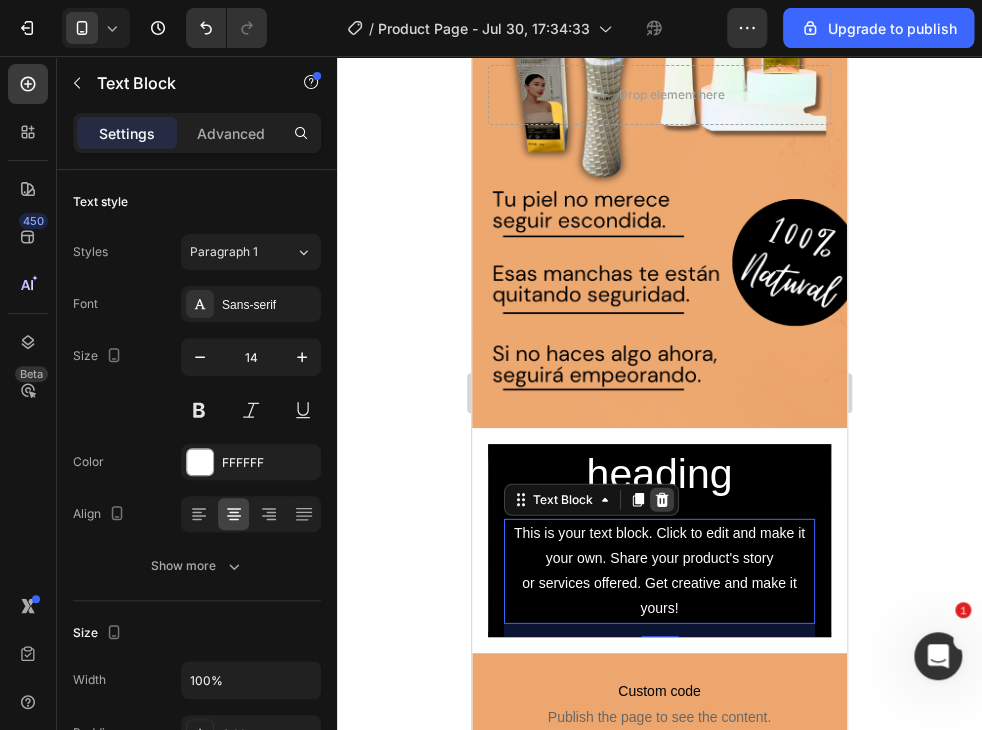click 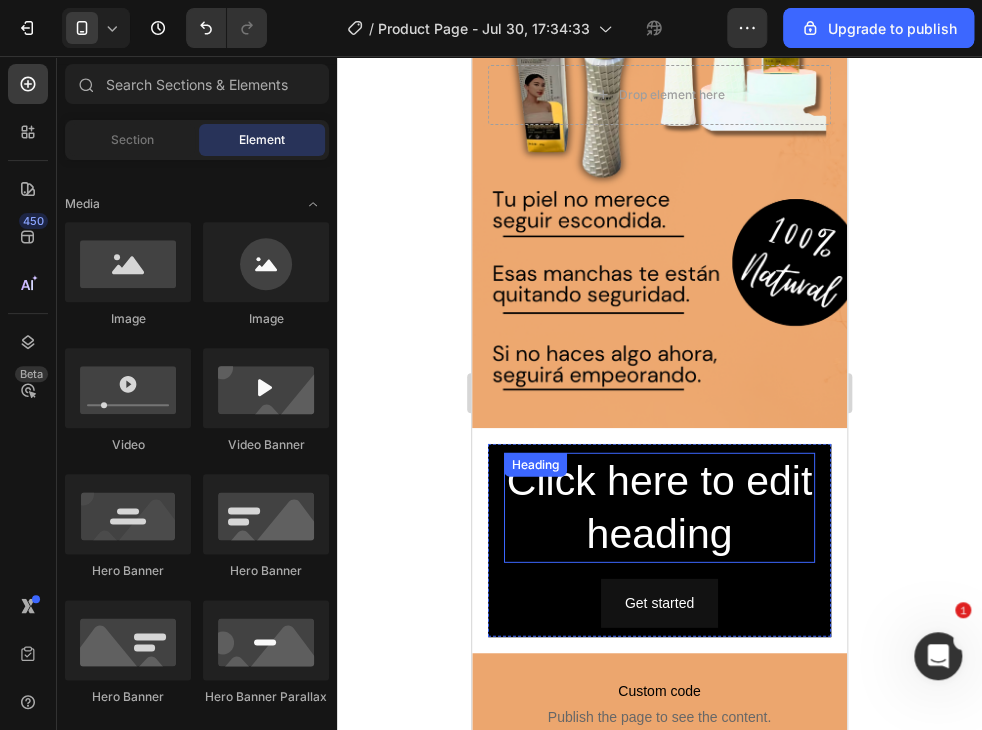 click on "Click here to edit heading" at bounding box center (659, 508) 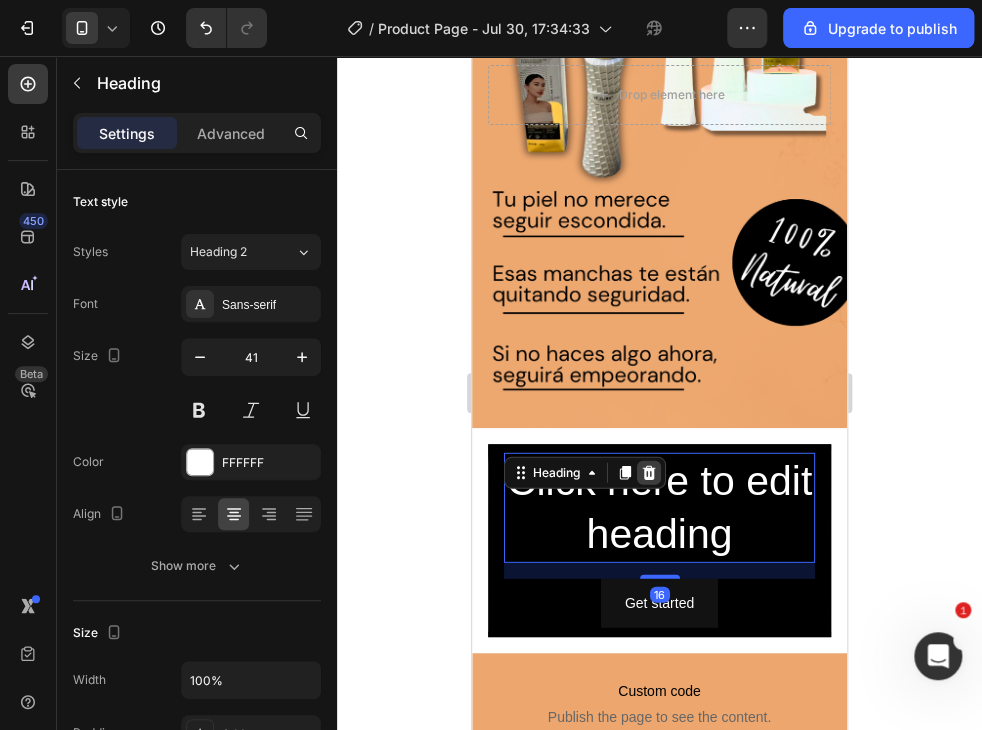 click 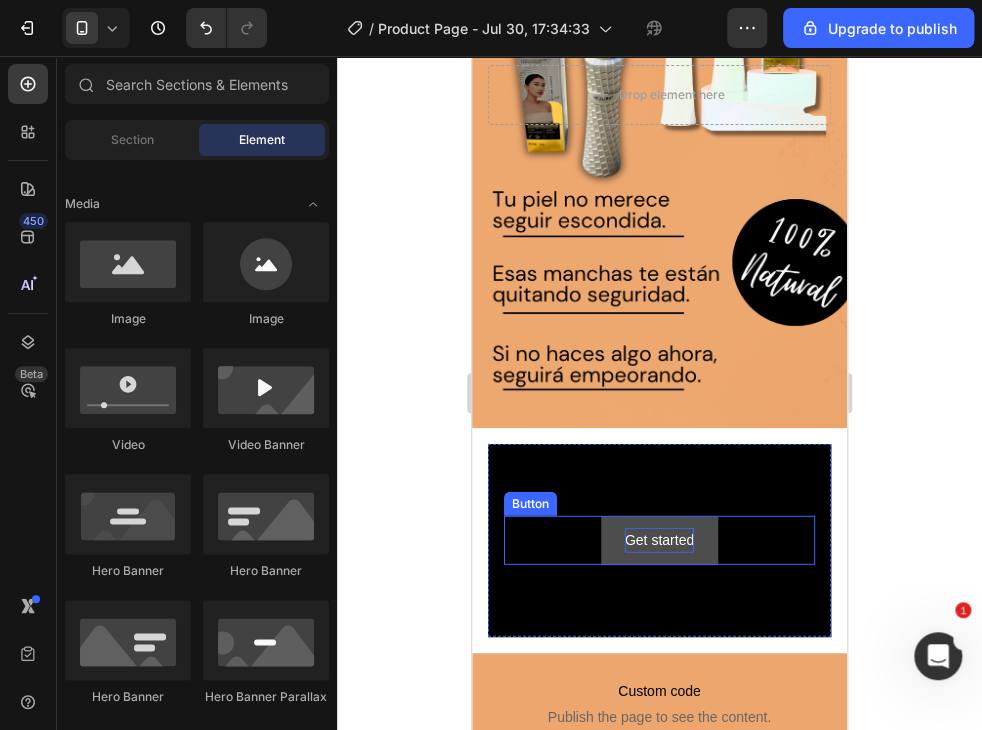 click on "Get started" at bounding box center (659, 540) 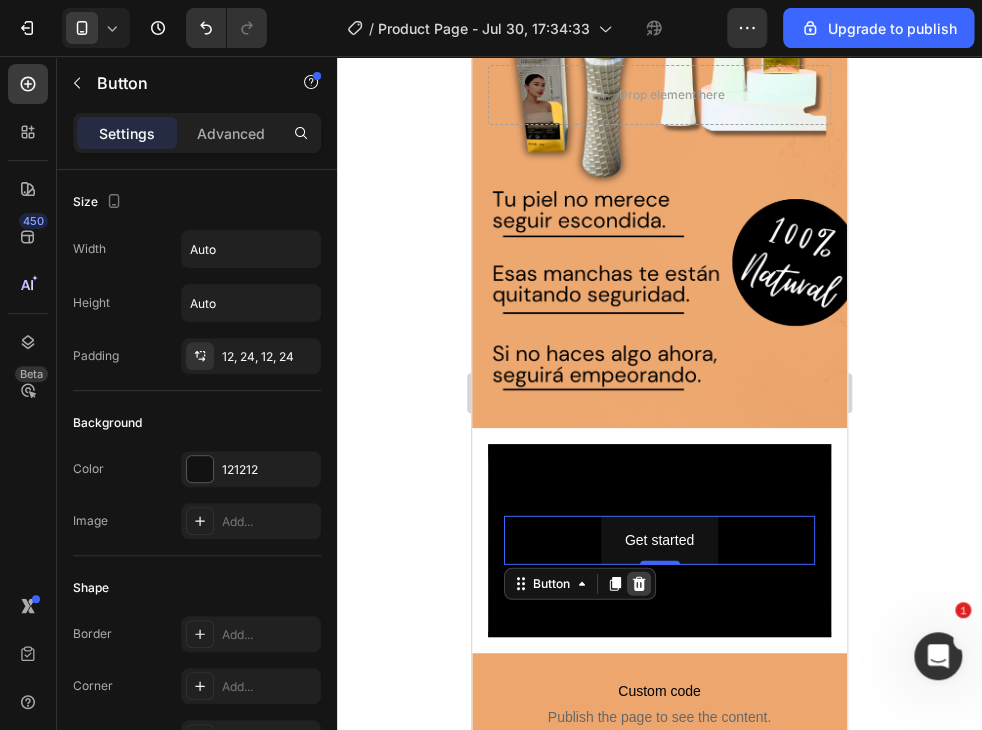 click 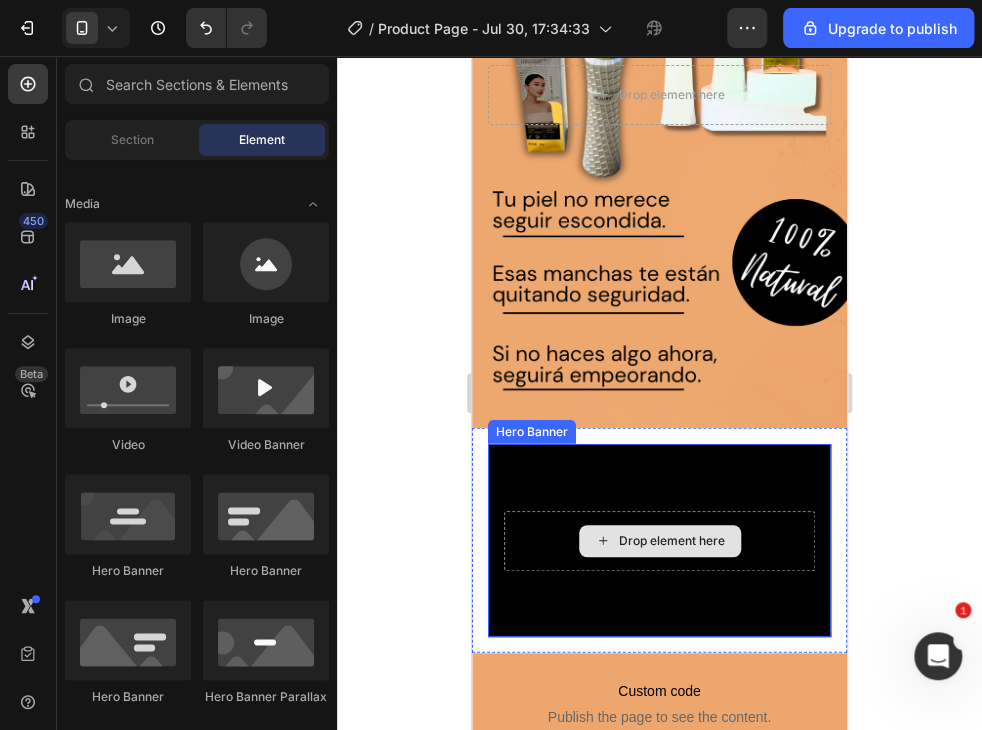 click on "Drop element here" at bounding box center (659, 541) 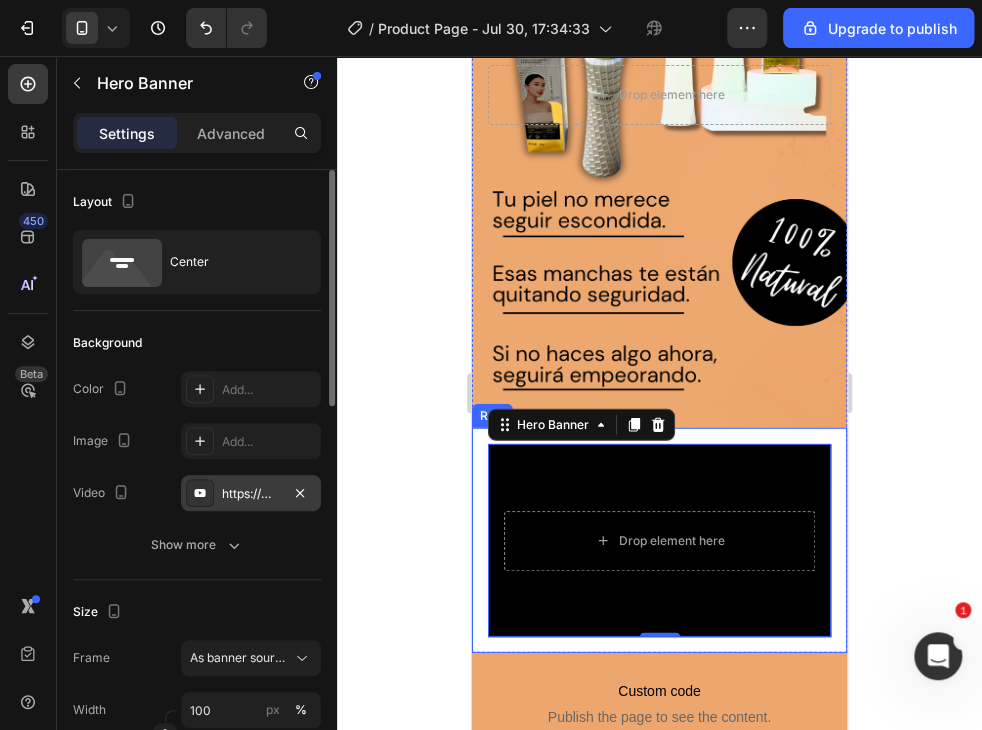 click on "https://www.youtube.com/watch?v=drIt4RH_kyQ" at bounding box center (251, 494) 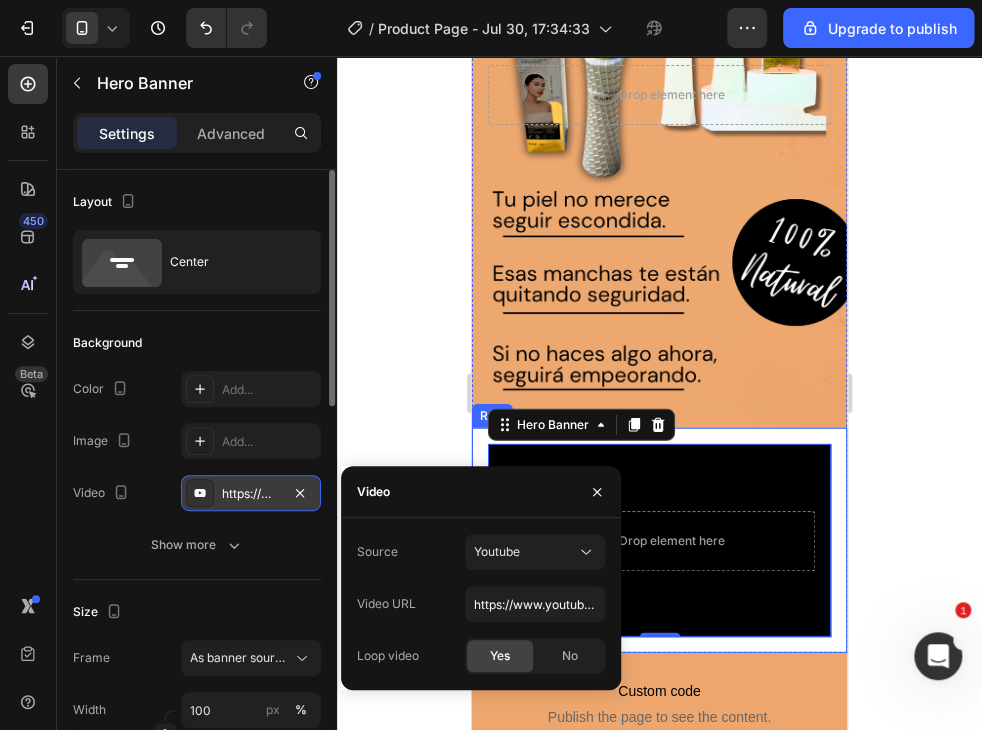 click on "https://www.youtube.com/watch?v=drIt4RH_kyQ" at bounding box center [251, 494] 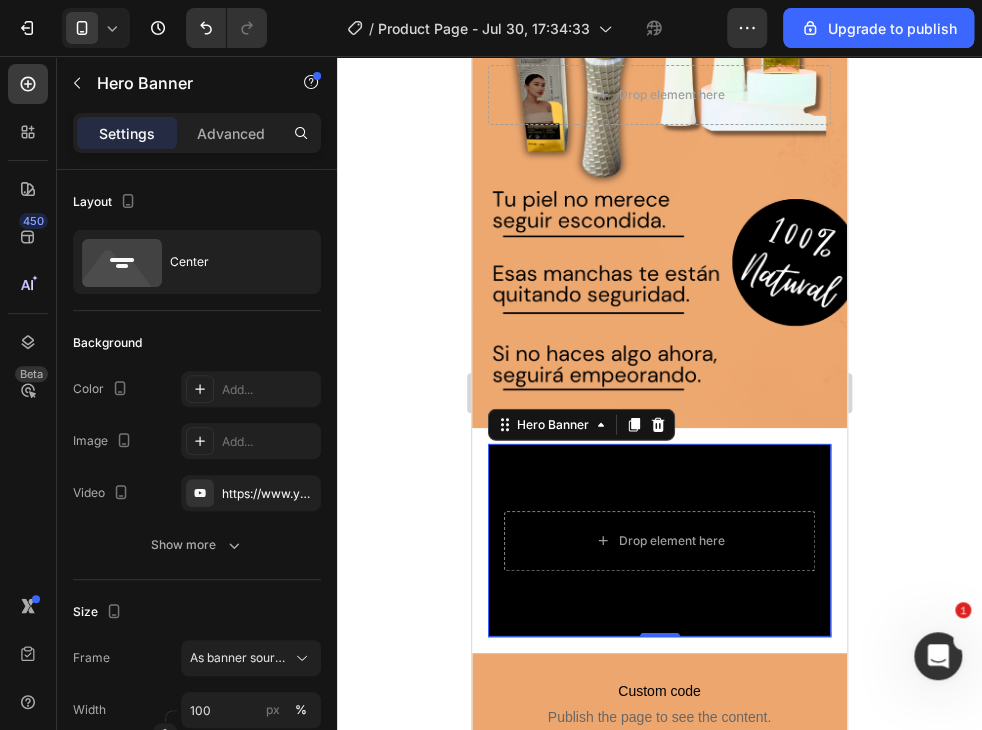 click on "Drop element here" at bounding box center [659, 541] 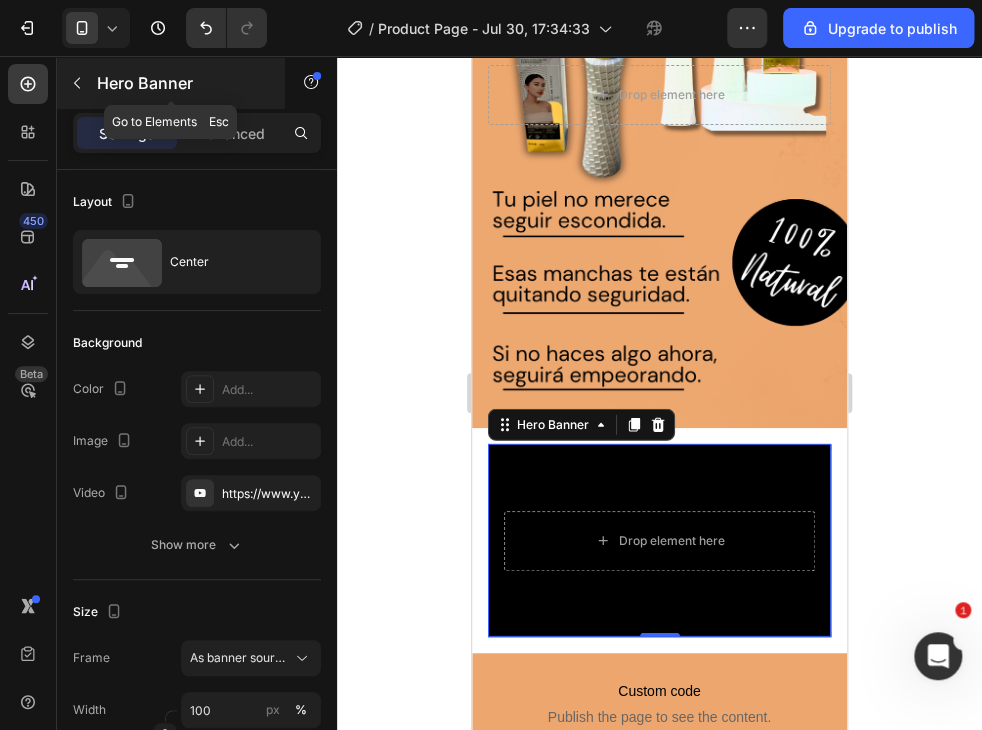 click 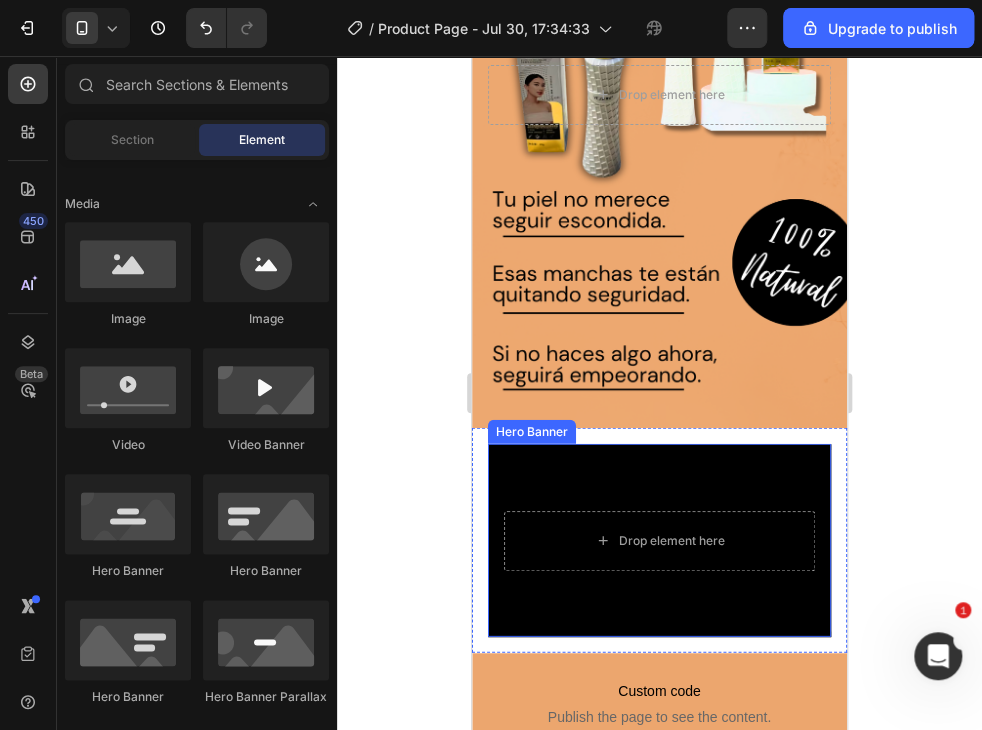 click at bounding box center [659, 540] 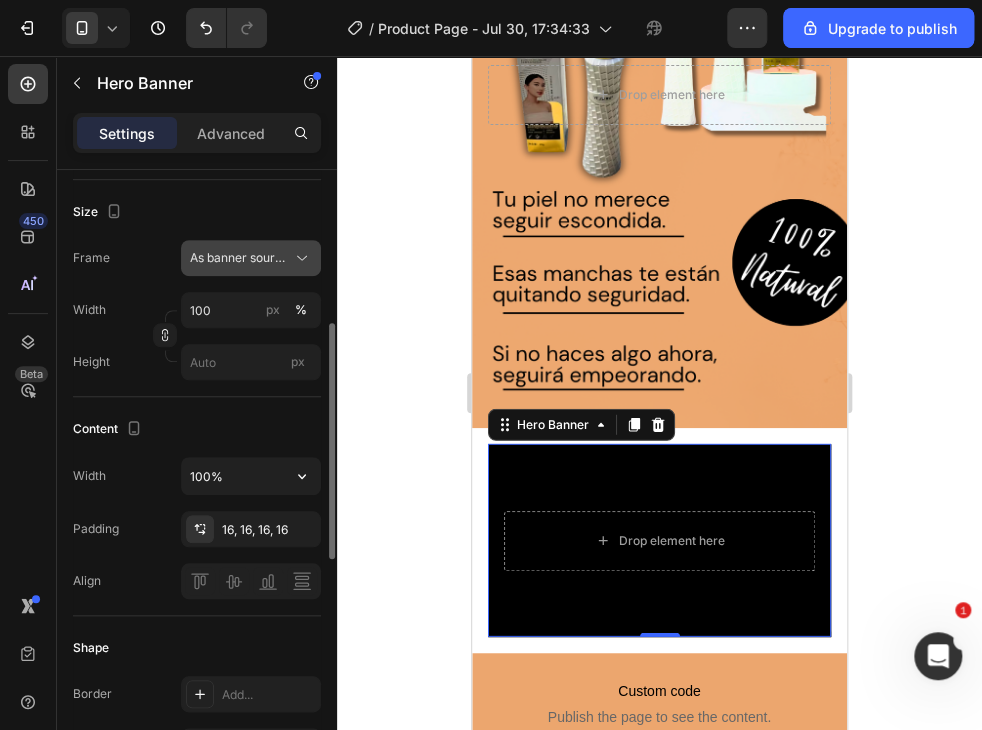 scroll, scrollTop: 100, scrollLeft: 0, axis: vertical 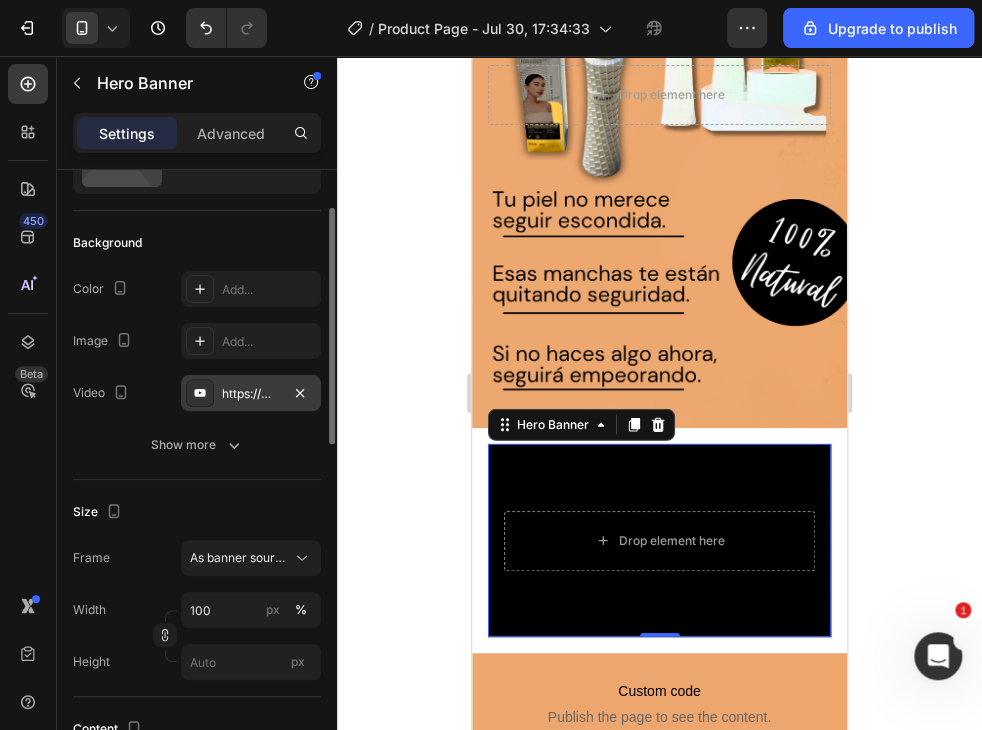 click on "https://www.youtube.com/watch?v=drIt4RH_kyQ" at bounding box center (251, 394) 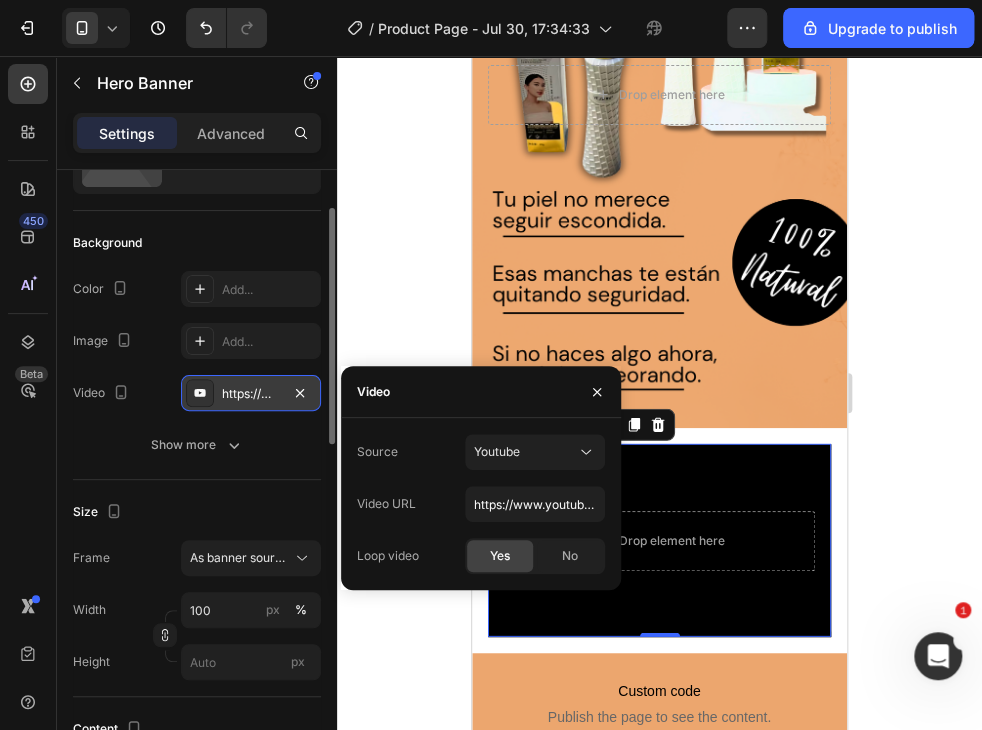click on "https://www.youtube.com/watch?v=drIt4RH_kyQ" at bounding box center [251, 394] 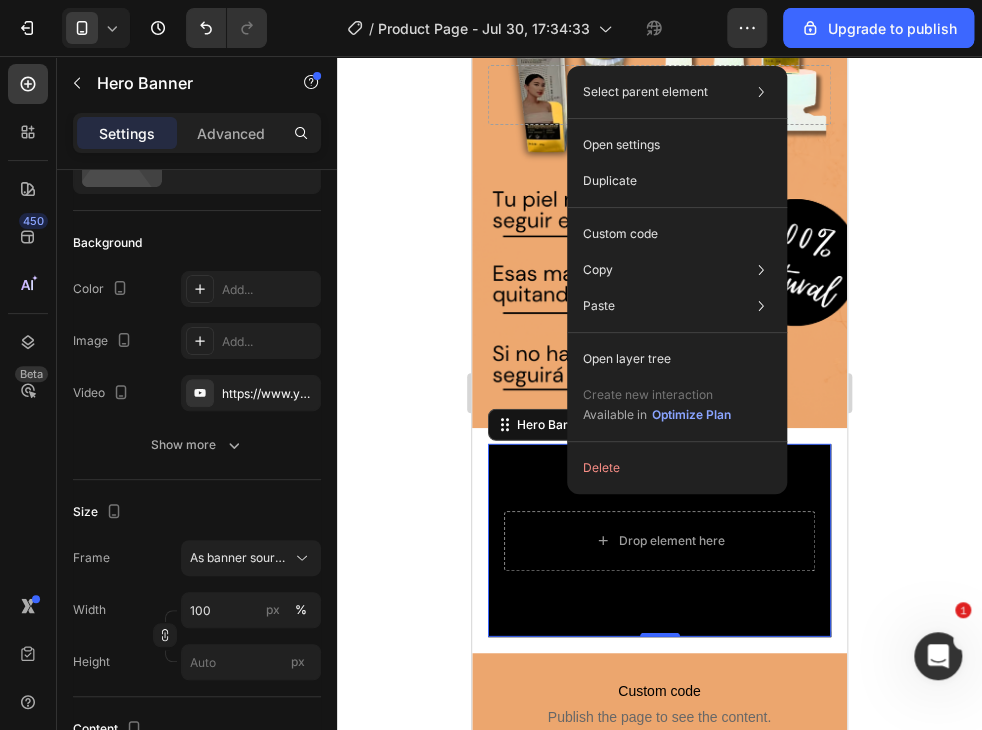 click 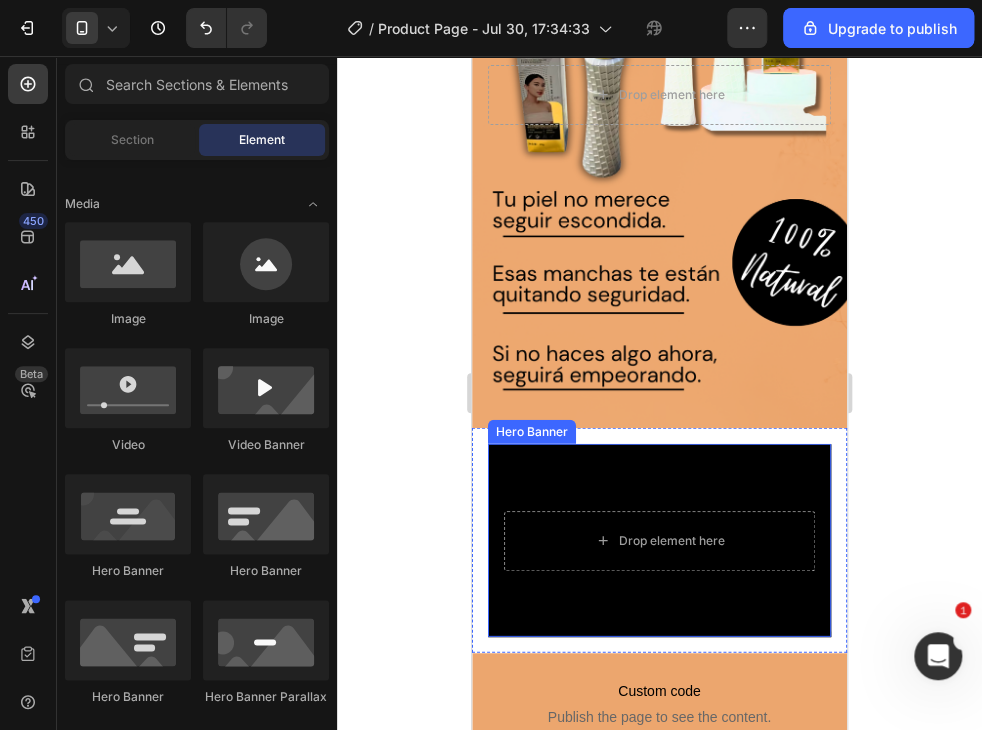 click at bounding box center (659, 540) 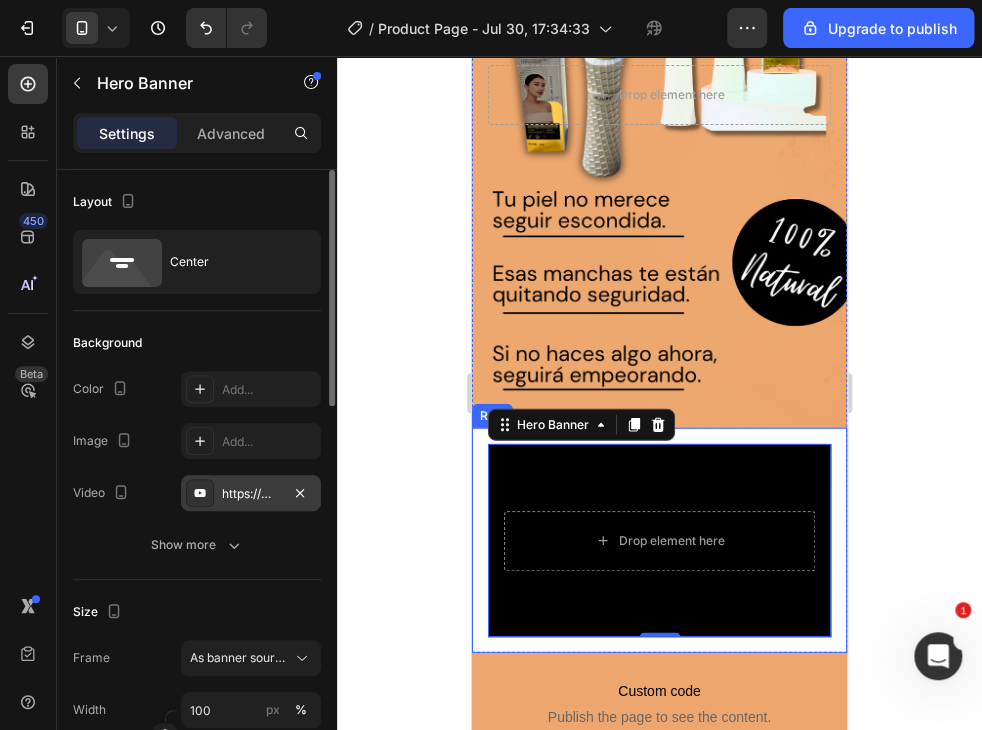 click on "https://www.youtube.com/watch?v=drIt4RH_kyQ" at bounding box center [251, 494] 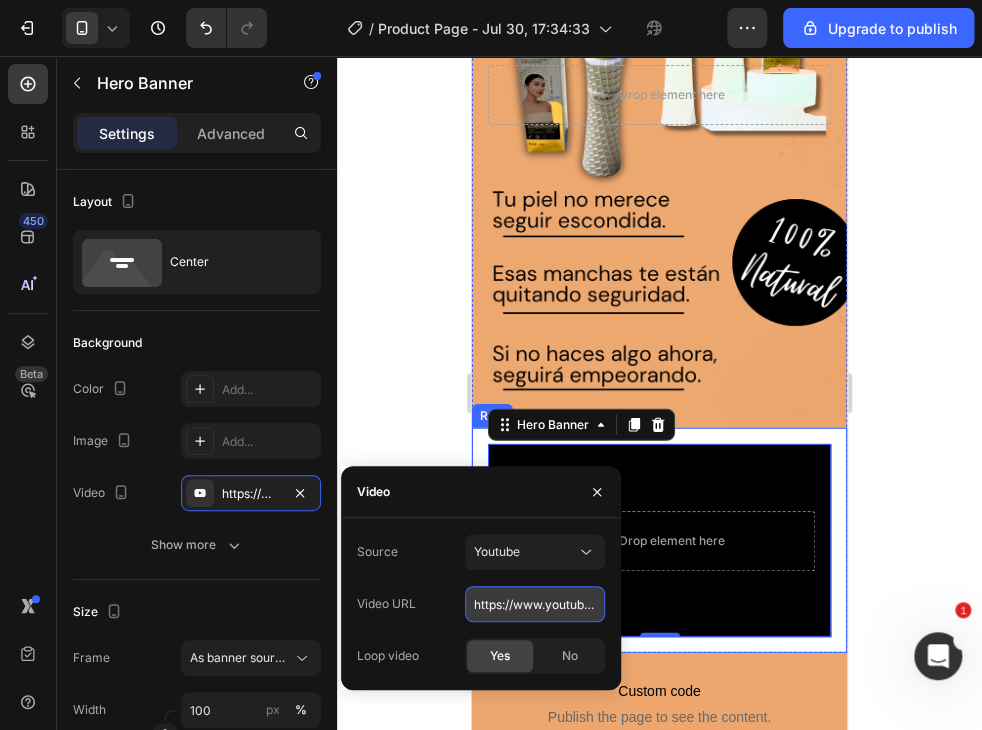 click on "https://www.youtube.com/watch?v=drIt4RH_kyQ" at bounding box center (535, 604) 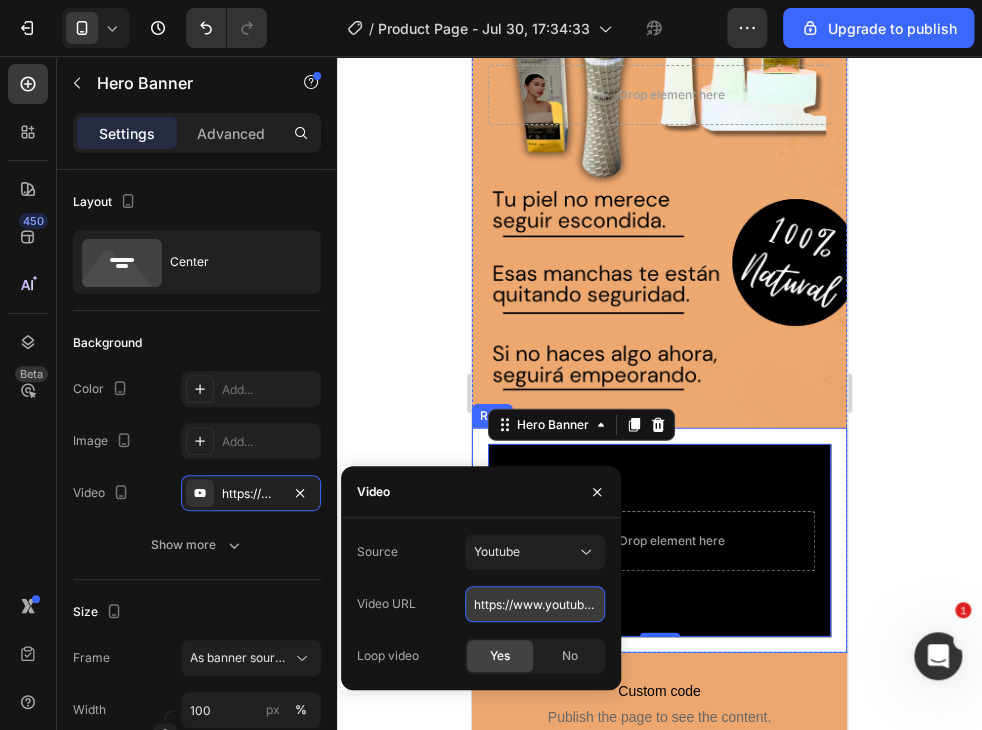 paste on "cdn.shopify.com/videos/c/o/v/30f6689fa9b74f179254f0933719df3d.mp4" 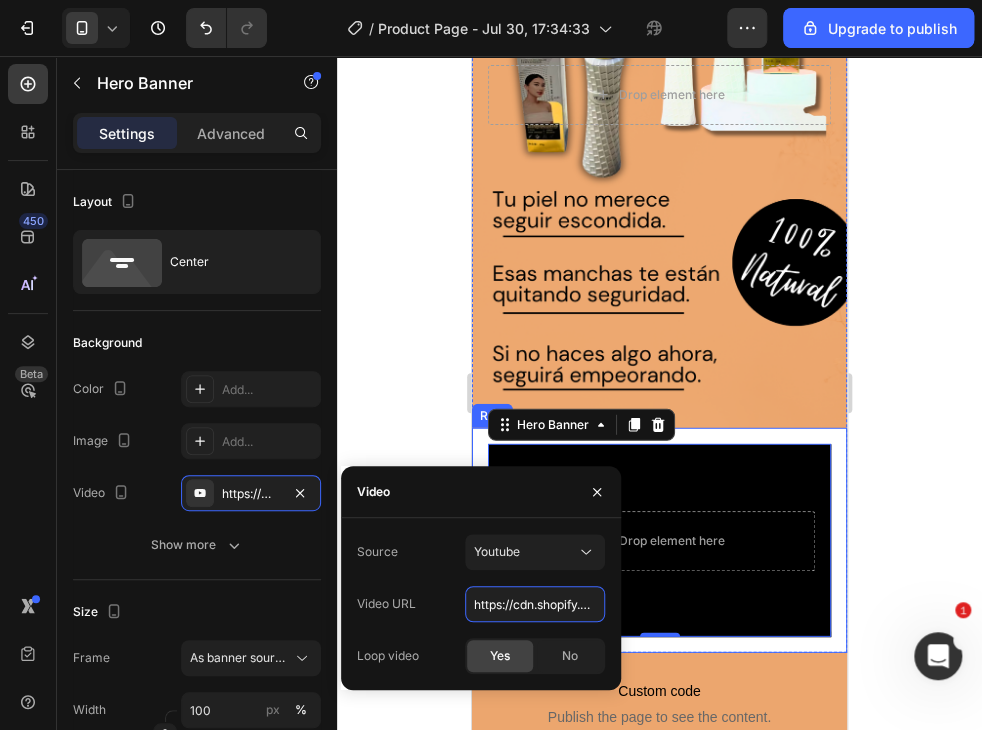 scroll, scrollTop: 0, scrollLeft: 335, axis: horizontal 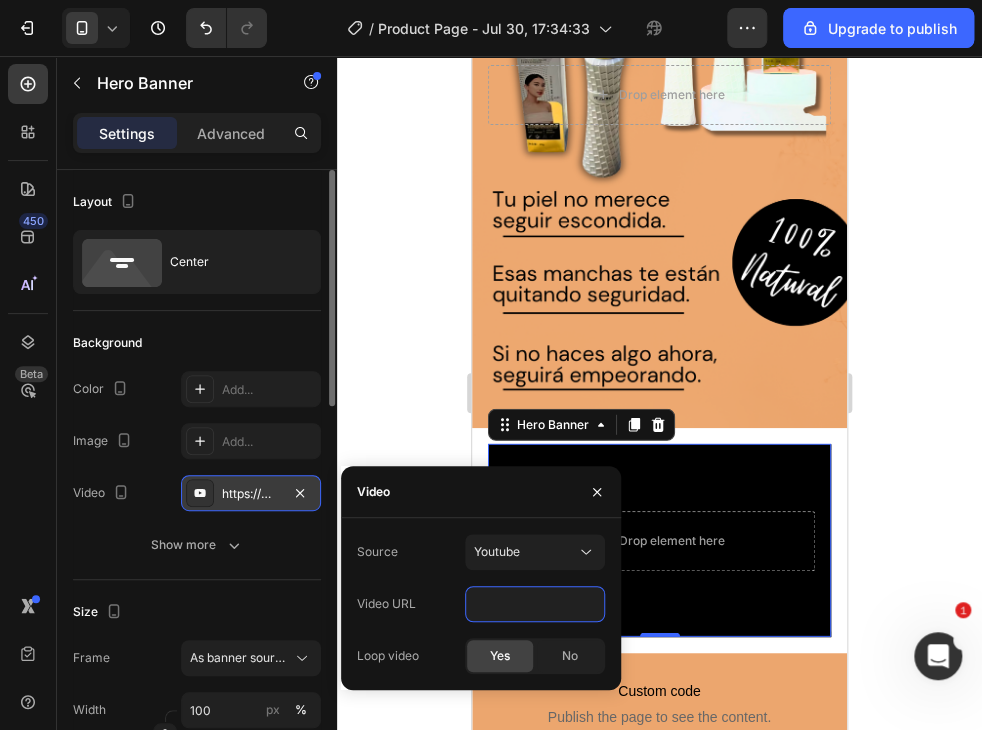 type on "https://cdn.shopify.com/videos/c/o/v/30f6689fa9b74f179254f0933719df3d.mp4" 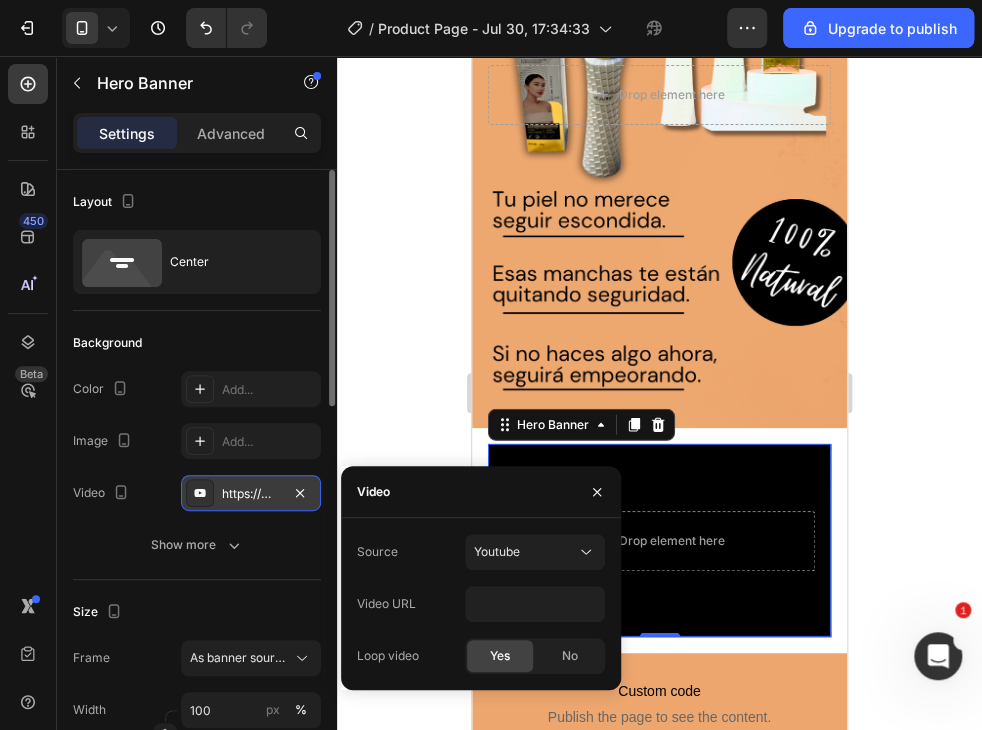 click on "https://www.youtube.com/watch?v=drIt4RH_kyQ" at bounding box center [251, 494] 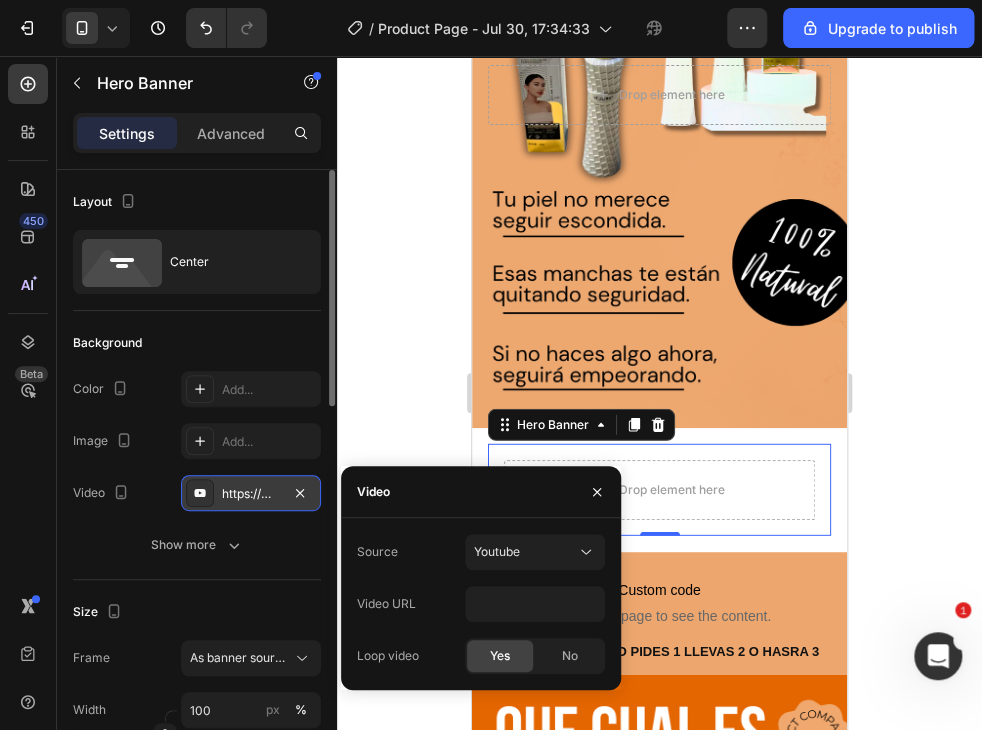 type on "Auto" 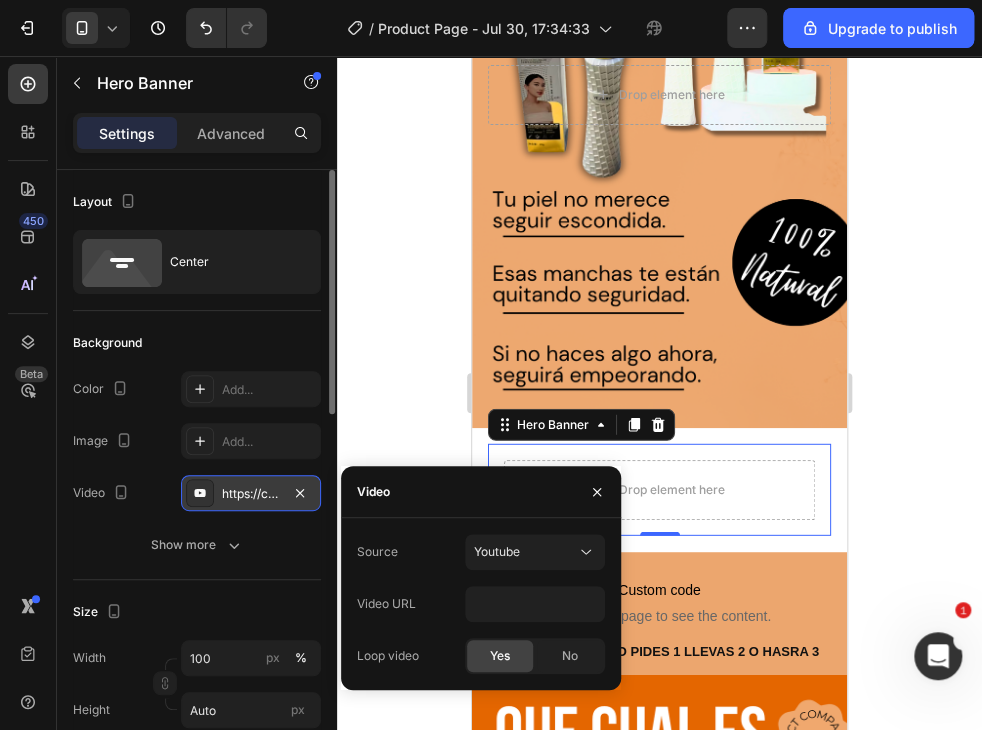 scroll, scrollTop: 0, scrollLeft: 0, axis: both 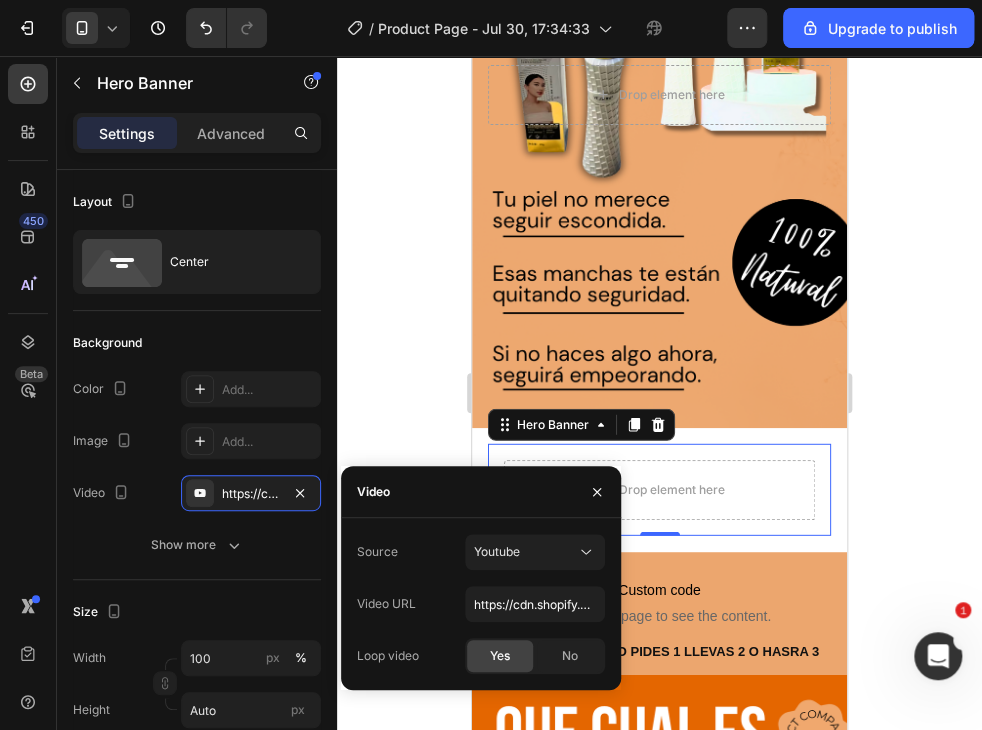 click 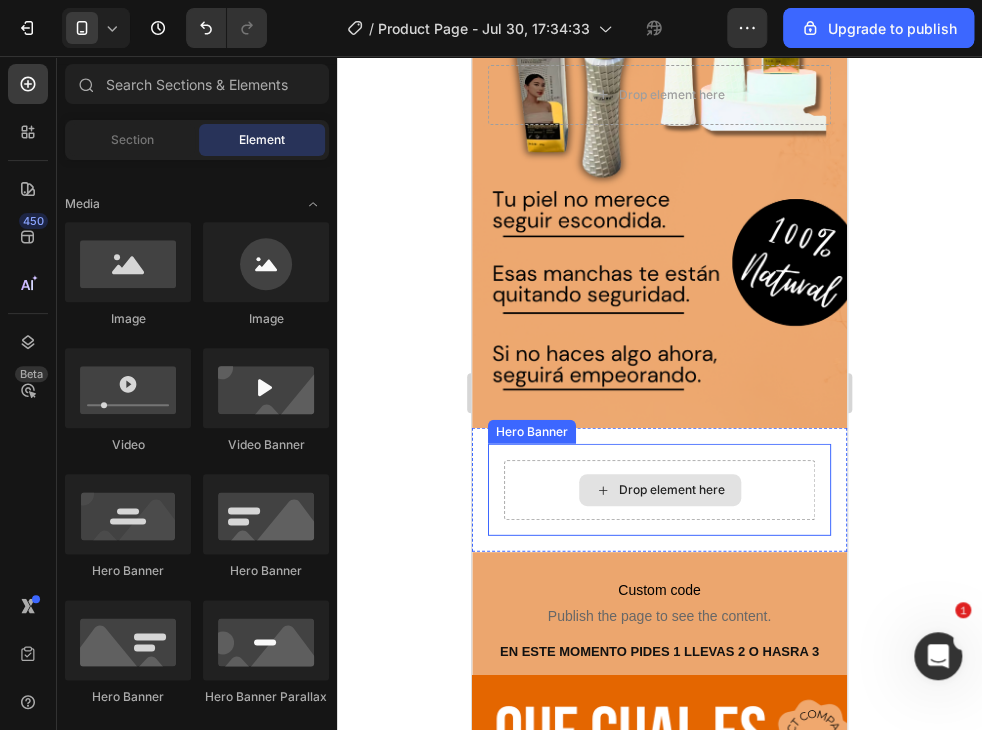 click on "Drop element here" at bounding box center (659, 490) 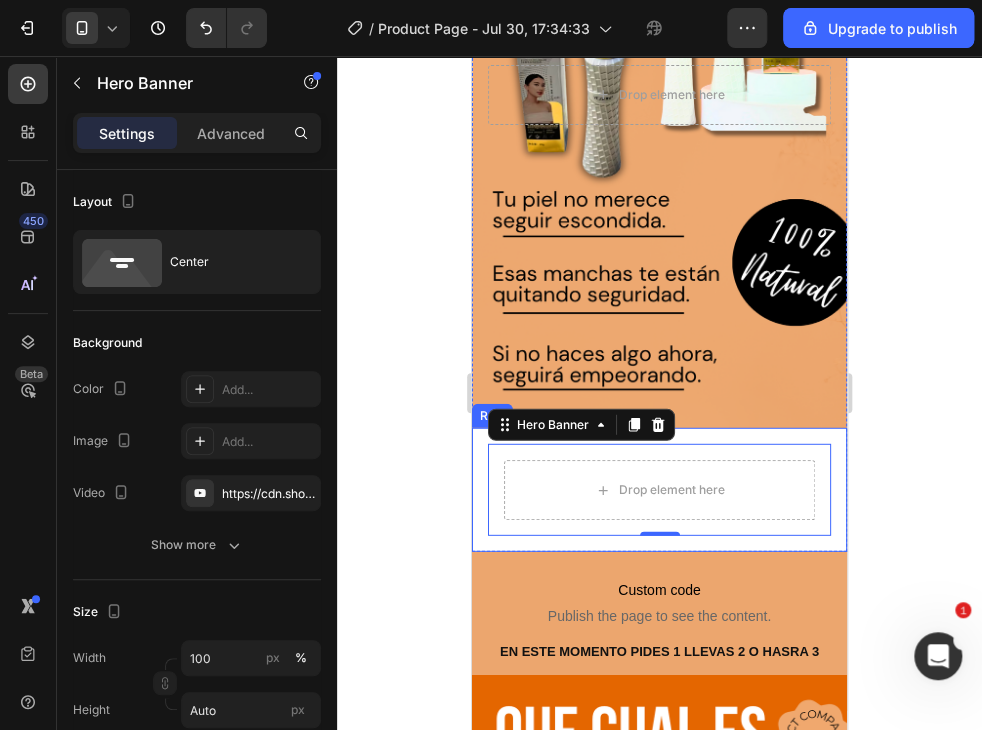 click on "Drop element here Hero Banner   0 Row" at bounding box center [659, 490] 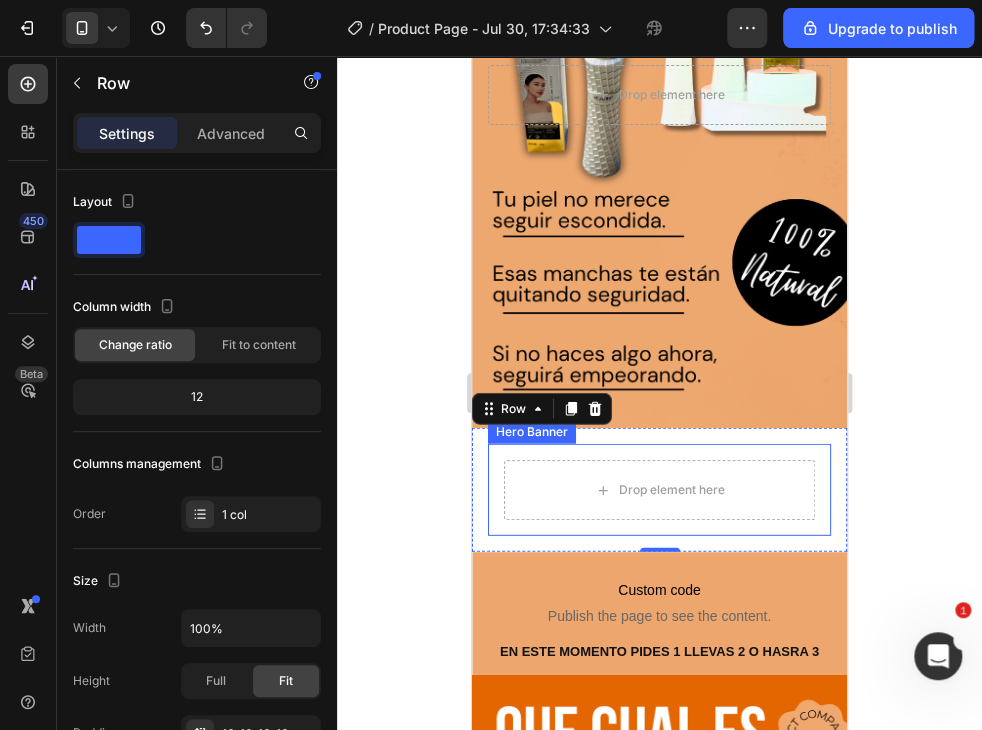 click on "Drop element here" at bounding box center (659, 490) 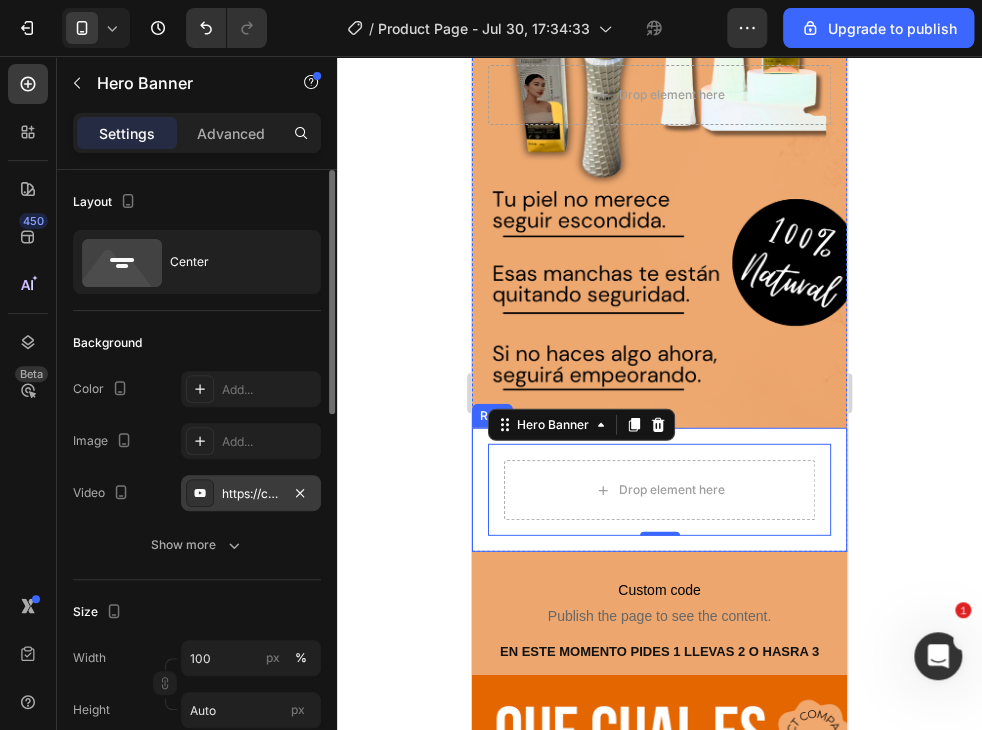 click on "https://cdn.shopify.com/videos/c/o/v/30f6689fa9b74f179254f0933719df3d.mp4" at bounding box center (251, 493) 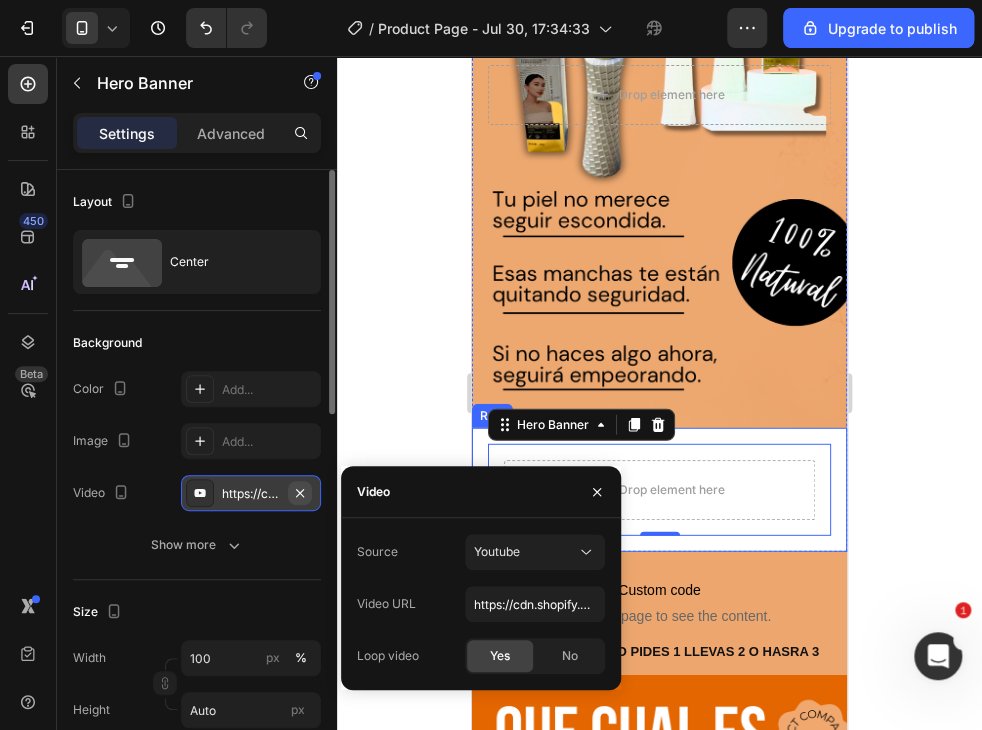 click 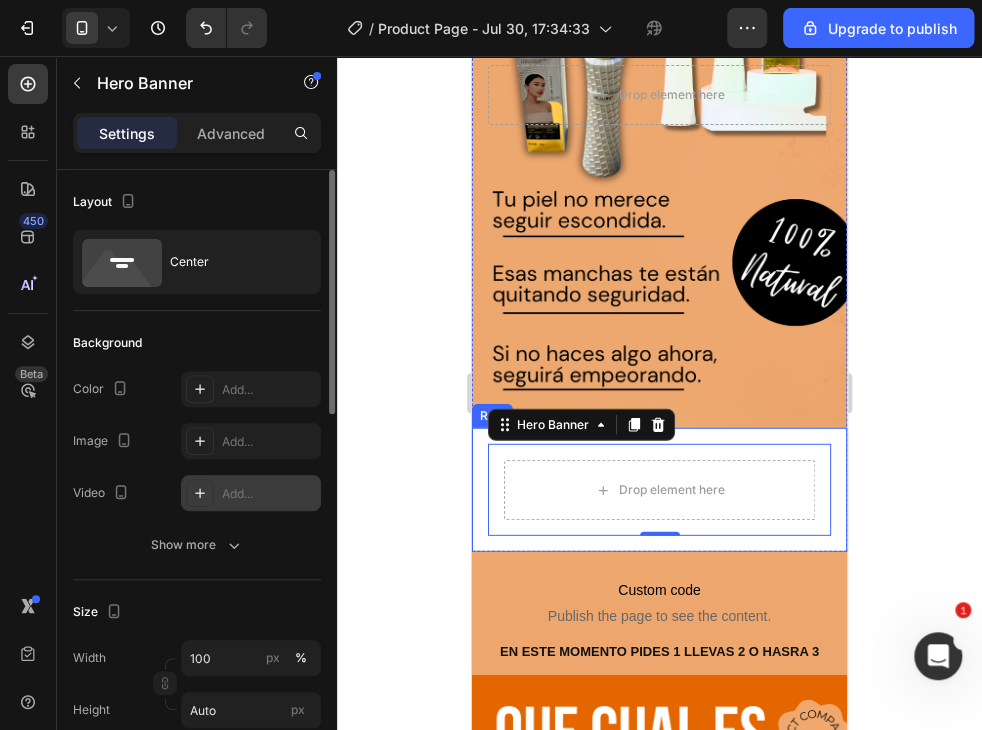 click on "Add..." at bounding box center [269, 494] 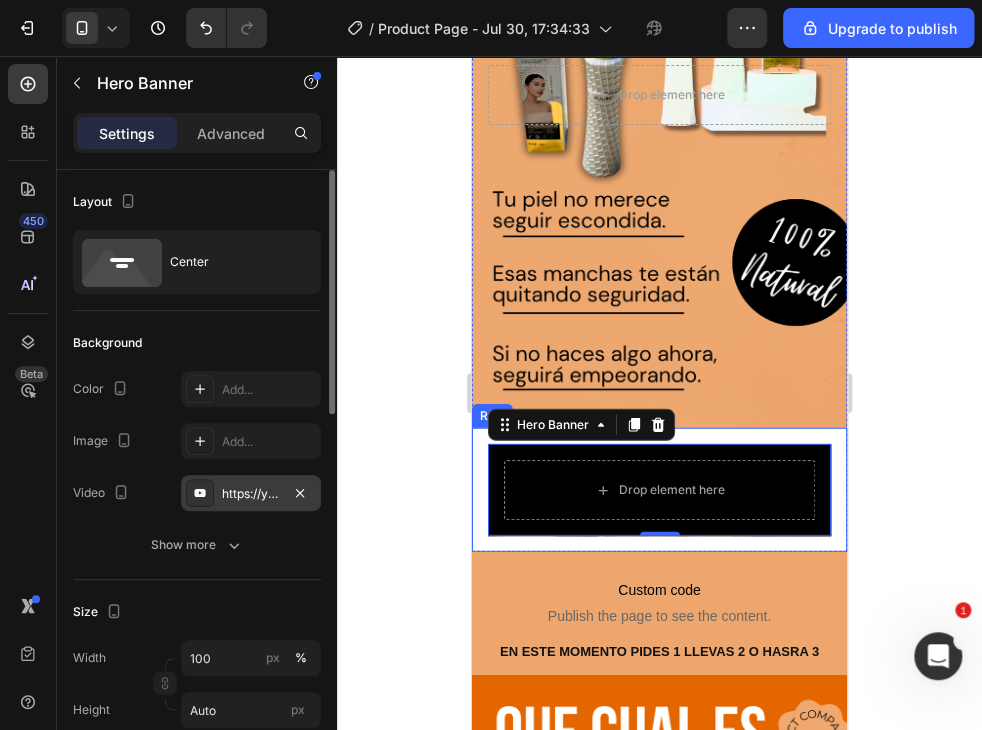 click on "https://youtu.be/KOxfzBp72uk" at bounding box center [251, 494] 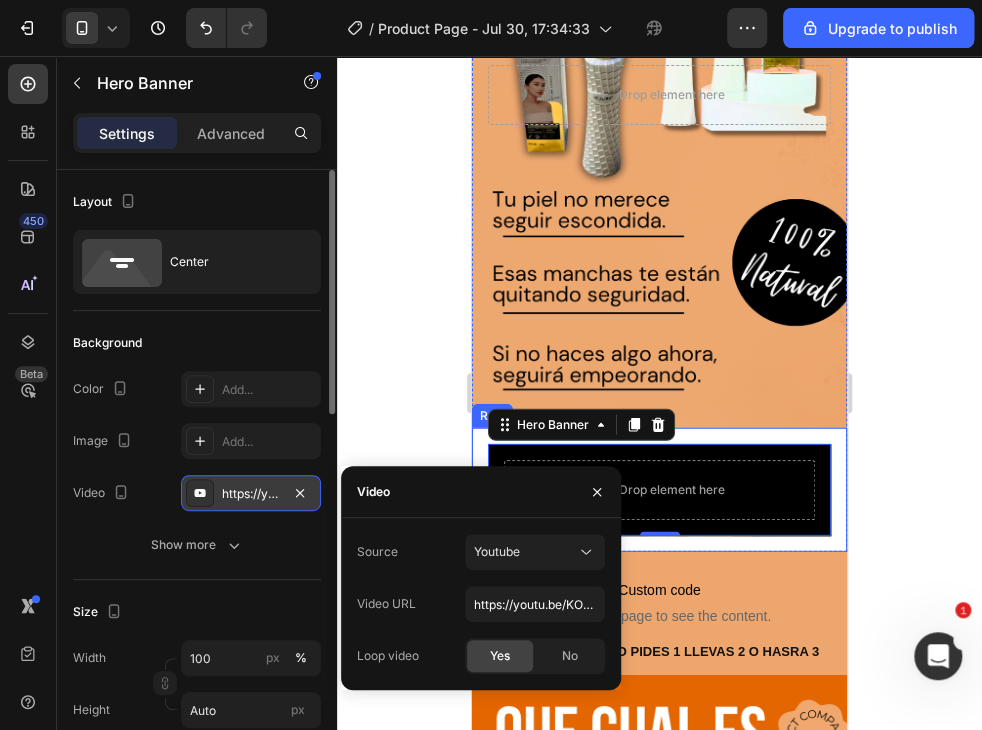 click on "https://youtu.be/KOxfzBp72uk" at bounding box center (251, 494) 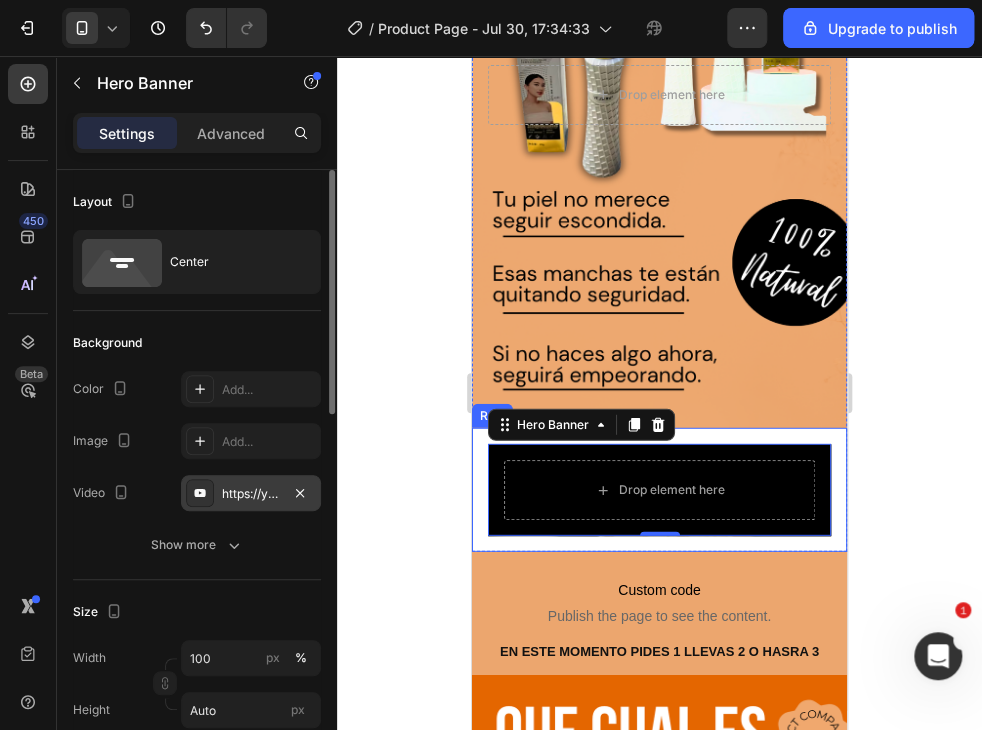 drag, startPoint x: 256, startPoint y: 484, endPoint x: 276, endPoint y: 493, distance: 21.931713 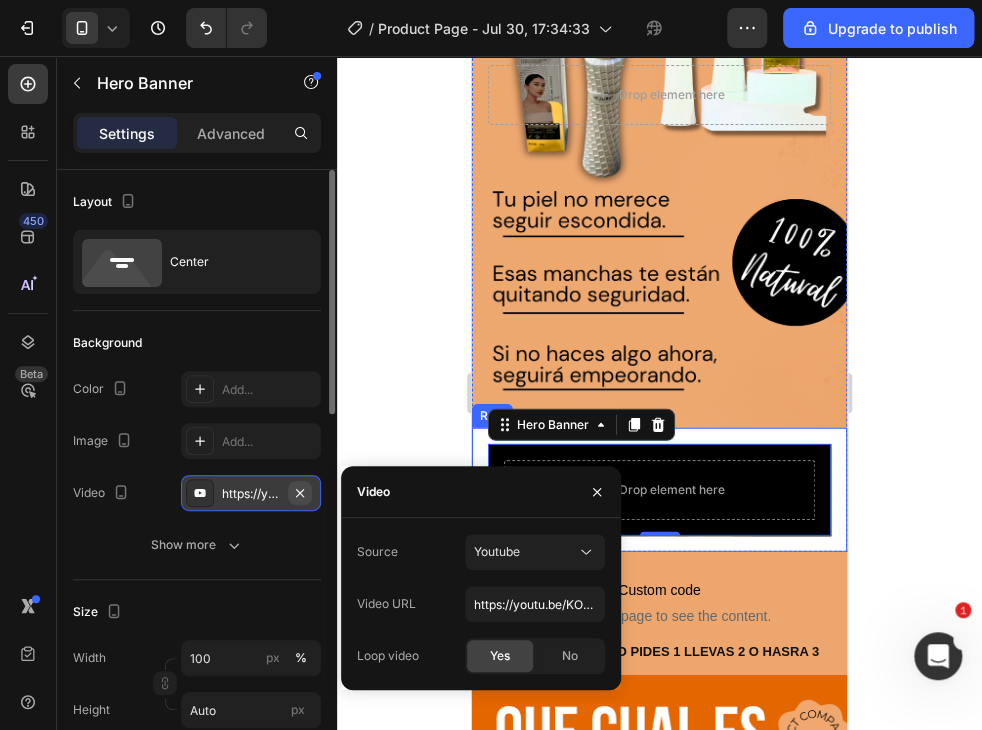 click 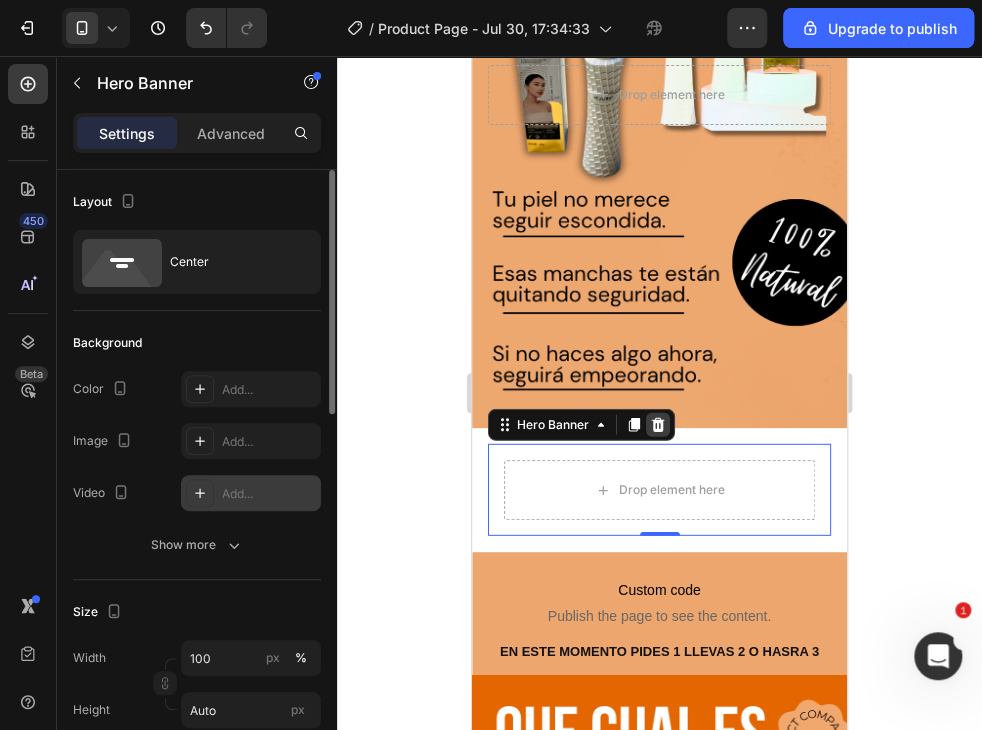 click 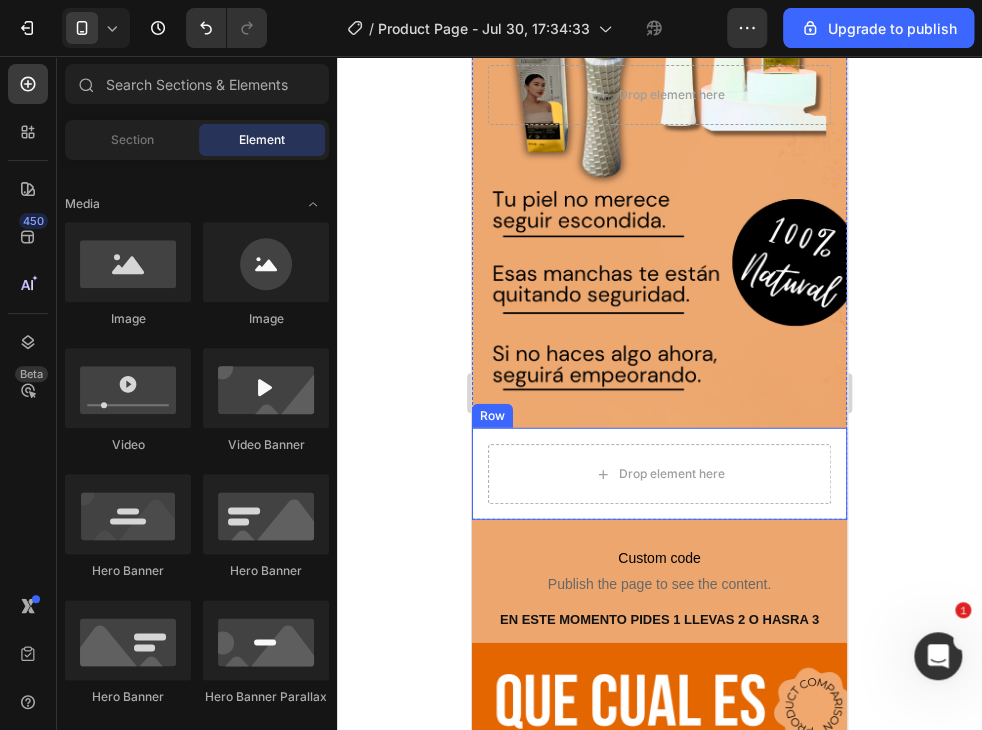 click on "Drop element here Row" at bounding box center (659, 474) 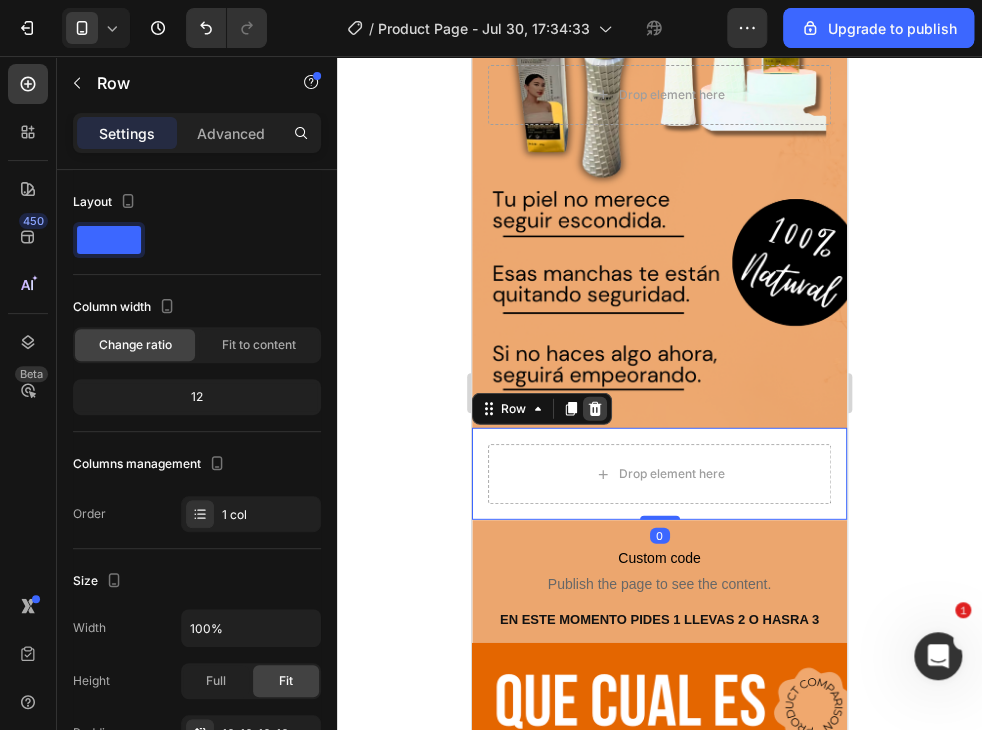 click 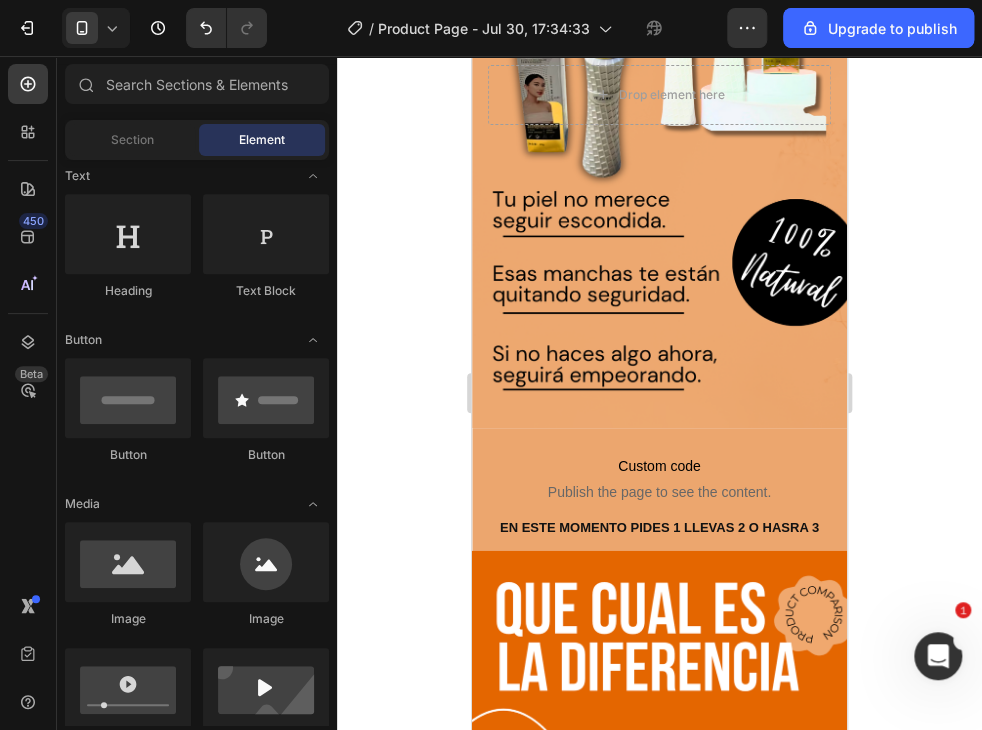 scroll, scrollTop: 0, scrollLeft: 0, axis: both 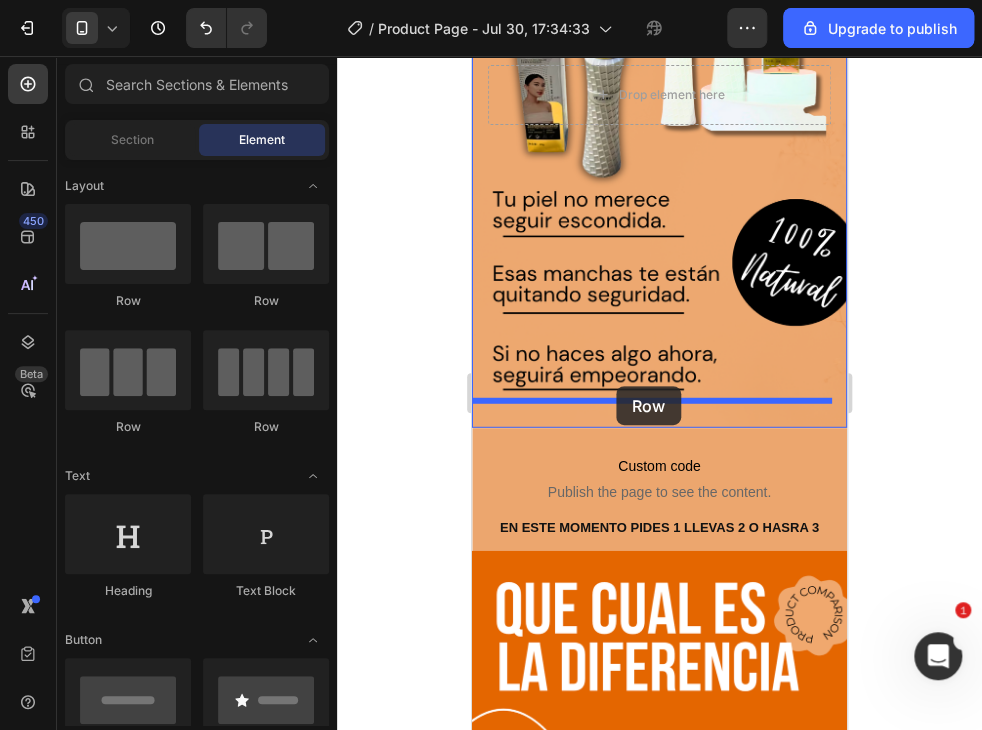 drag, startPoint x: 644, startPoint y: 325, endPoint x: 616, endPoint y: 386, distance: 67.11929 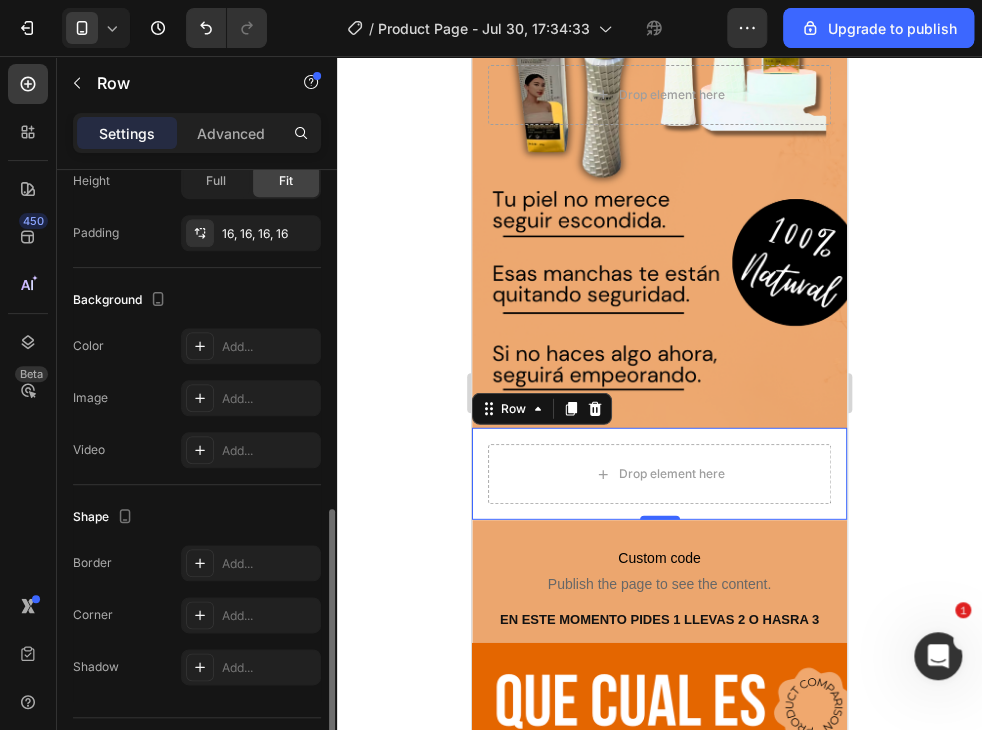 scroll, scrollTop: 549, scrollLeft: 0, axis: vertical 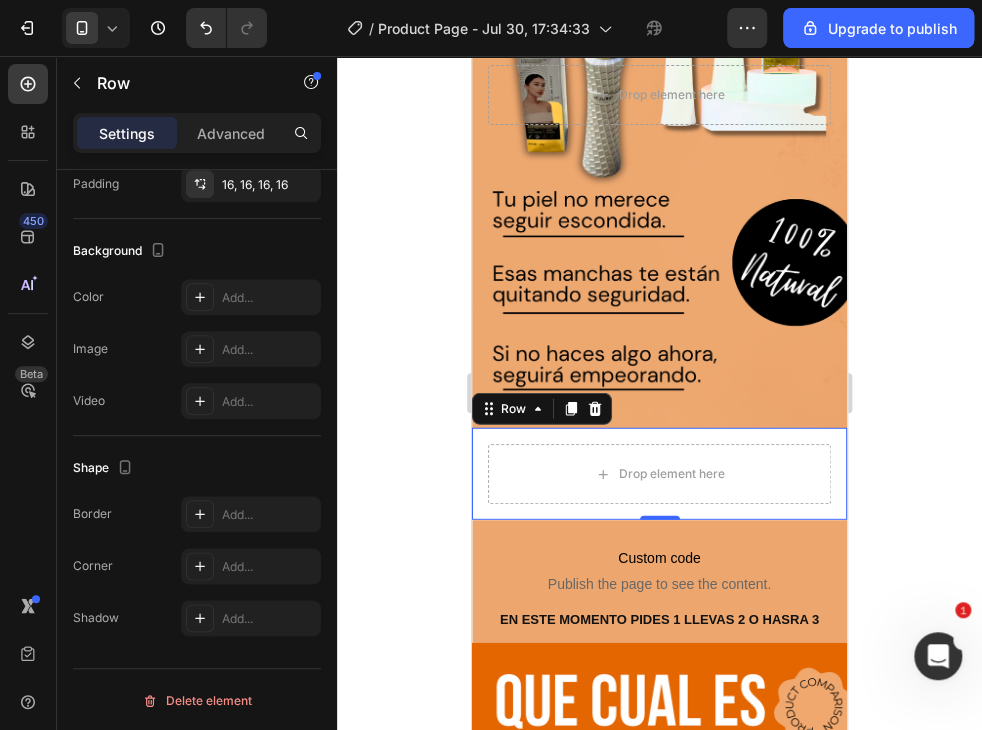 click 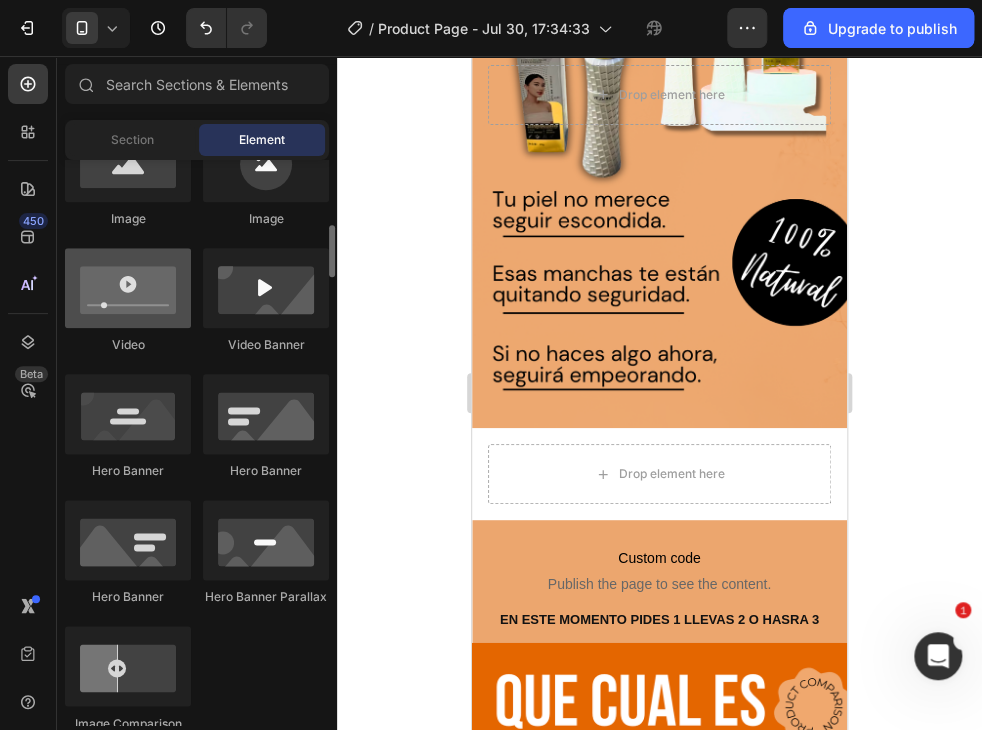 scroll, scrollTop: 600, scrollLeft: 0, axis: vertical 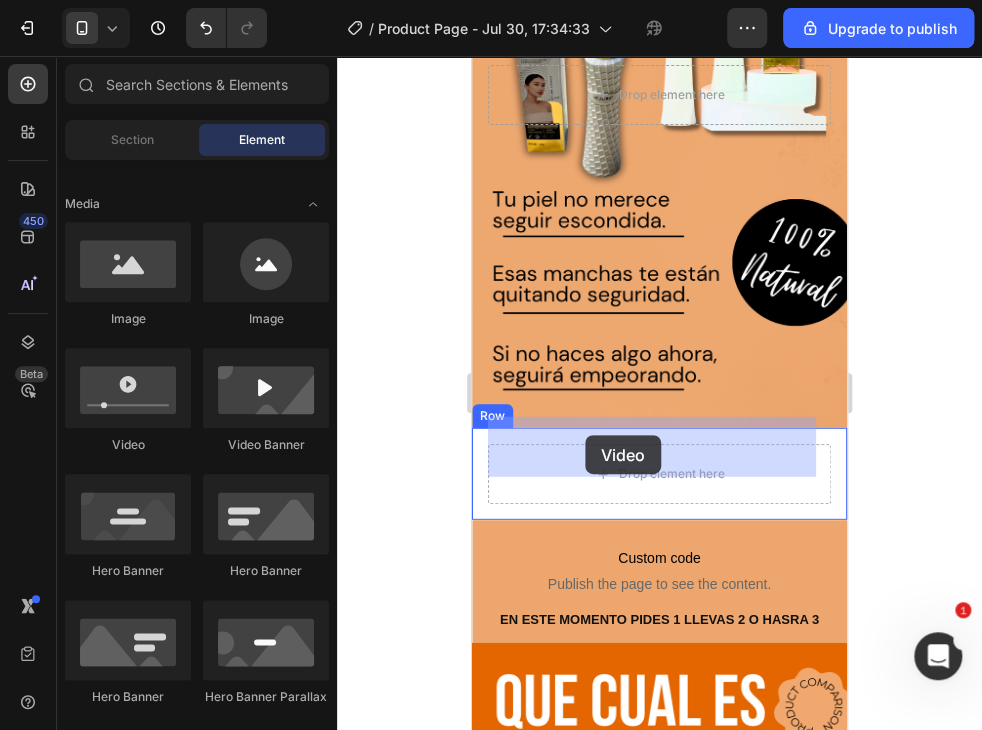 drag, startPoint x: 608, startPoint y: 471, endPoint x: 585, endPoint y: 435, distance: 42.72002 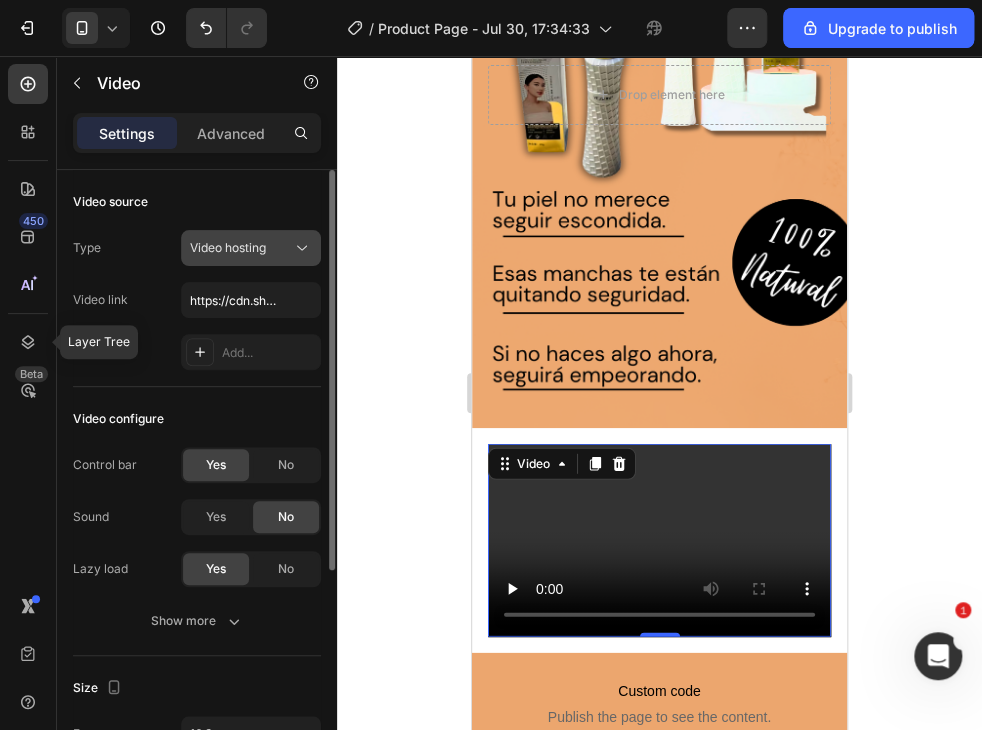 click 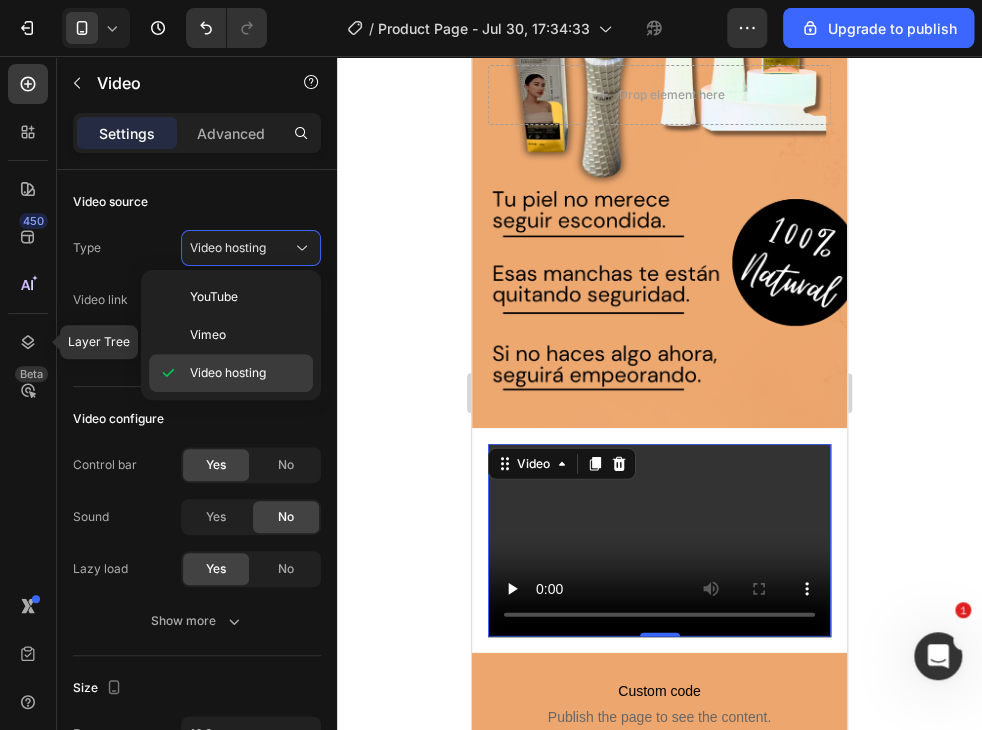 click on "Video hosting" at bounding box center [228, 373] 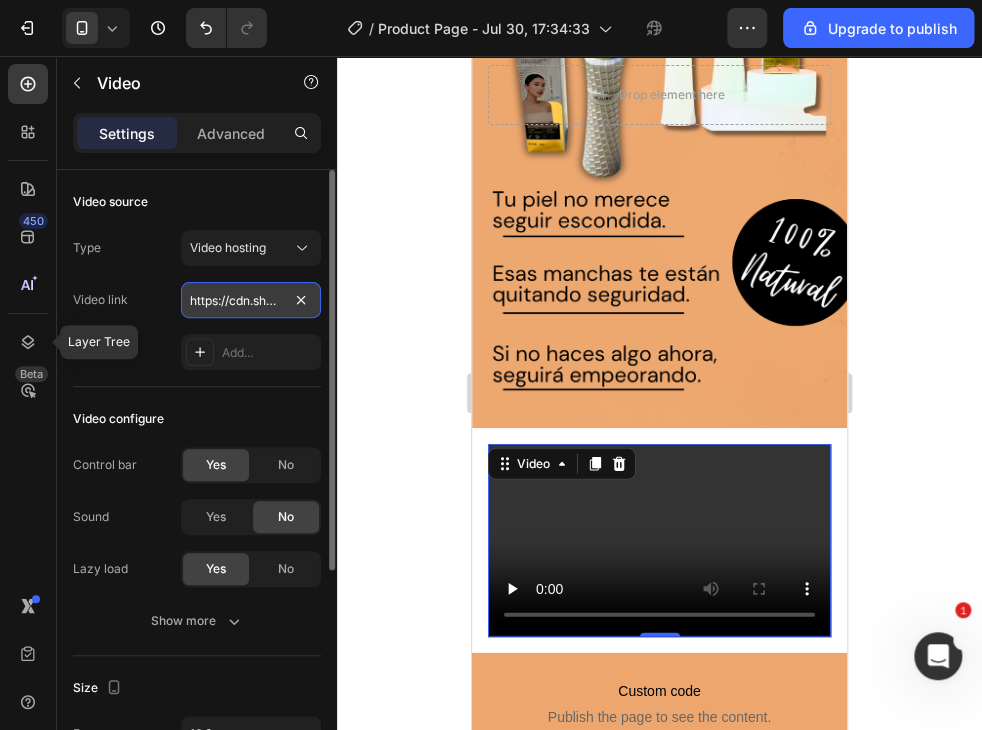 click on "https://cdn.shopify.com/videos/c/o/v/2cd3deb506b54b009063f7270ab5cf2e.mp4" at bounding box center (251, 300) 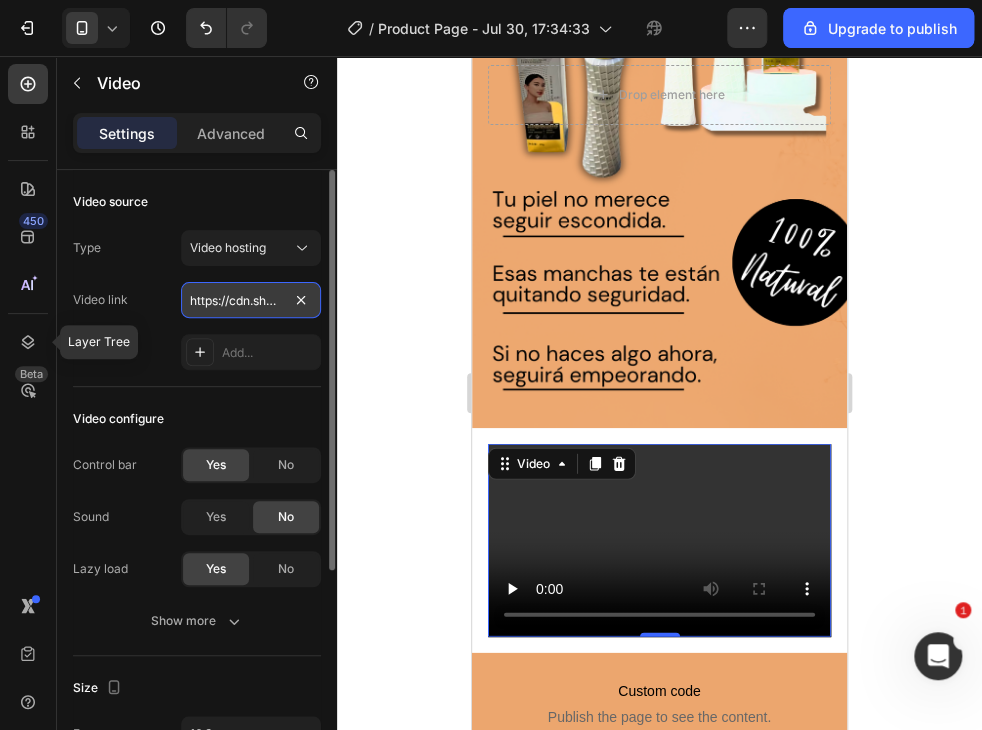 paste on "30f6689fa9b74f179254f0933719df3d" 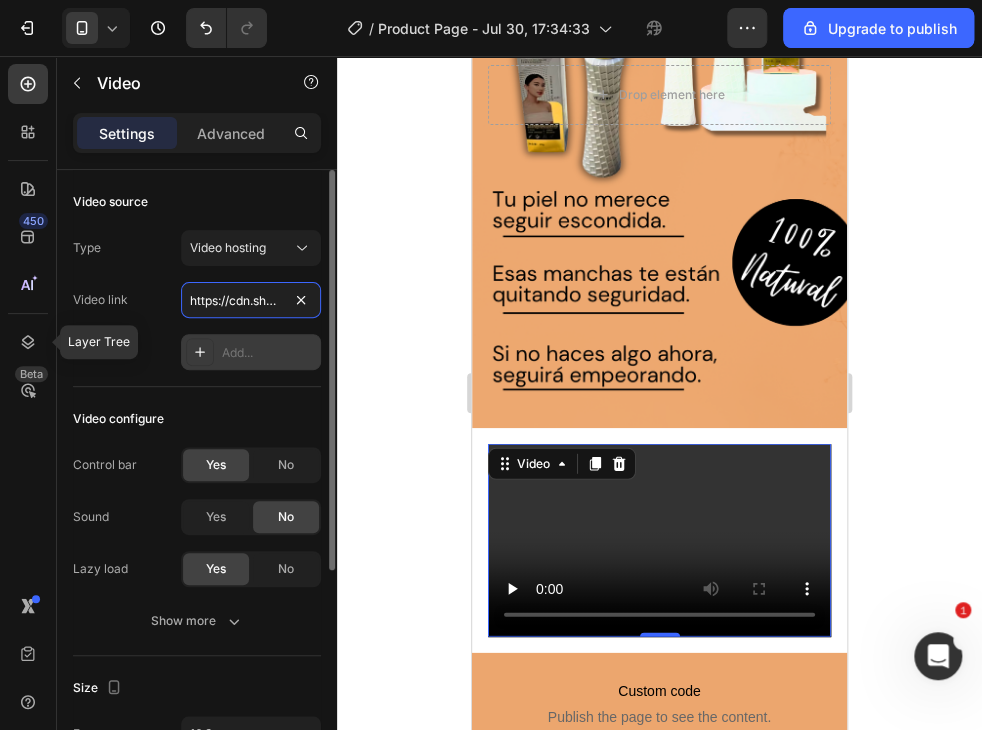 type on "https://cdn.shopify.com/videos/c/o/v/30f6689fa9b74f179254f0933719df3d.mp4" 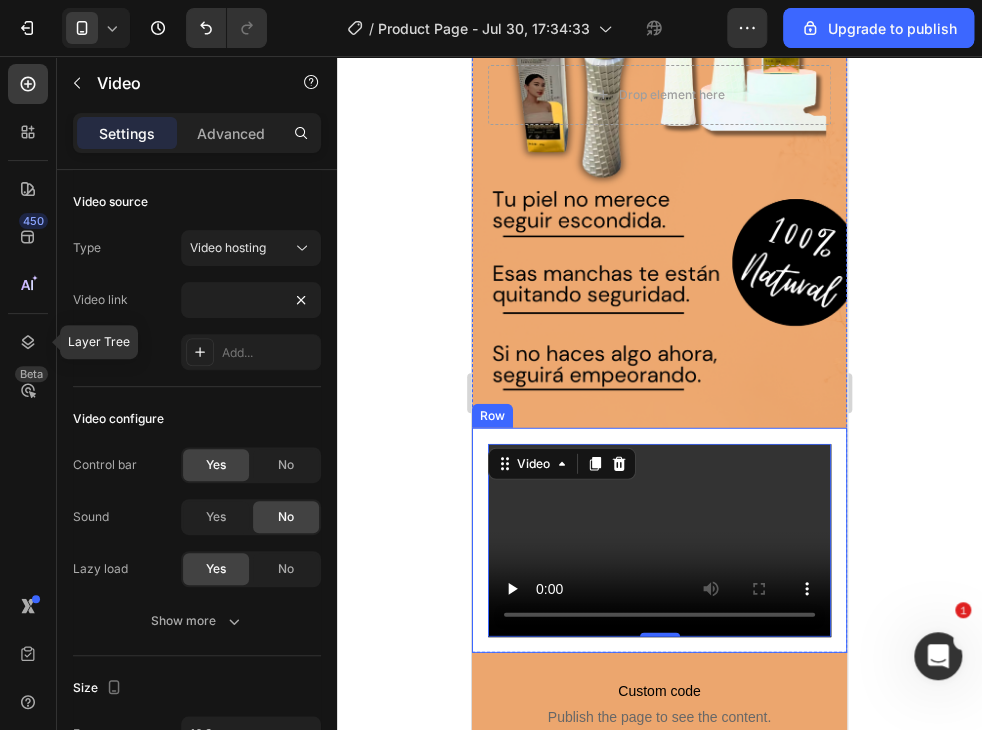 click 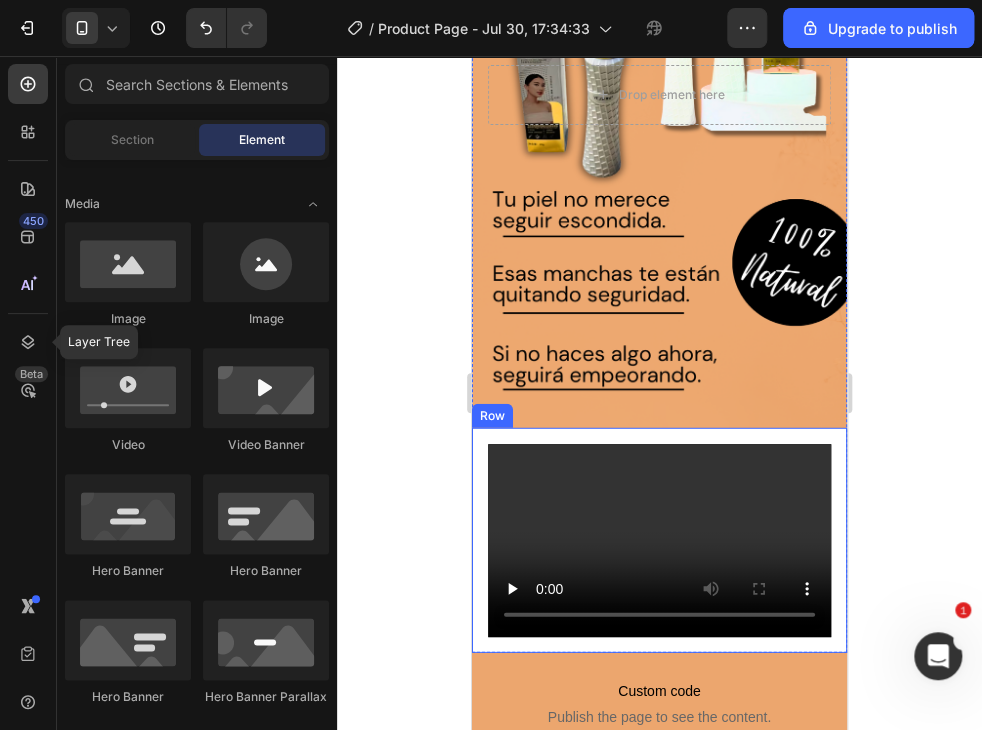 click on "Video Row" at bounding box center (659, 540) 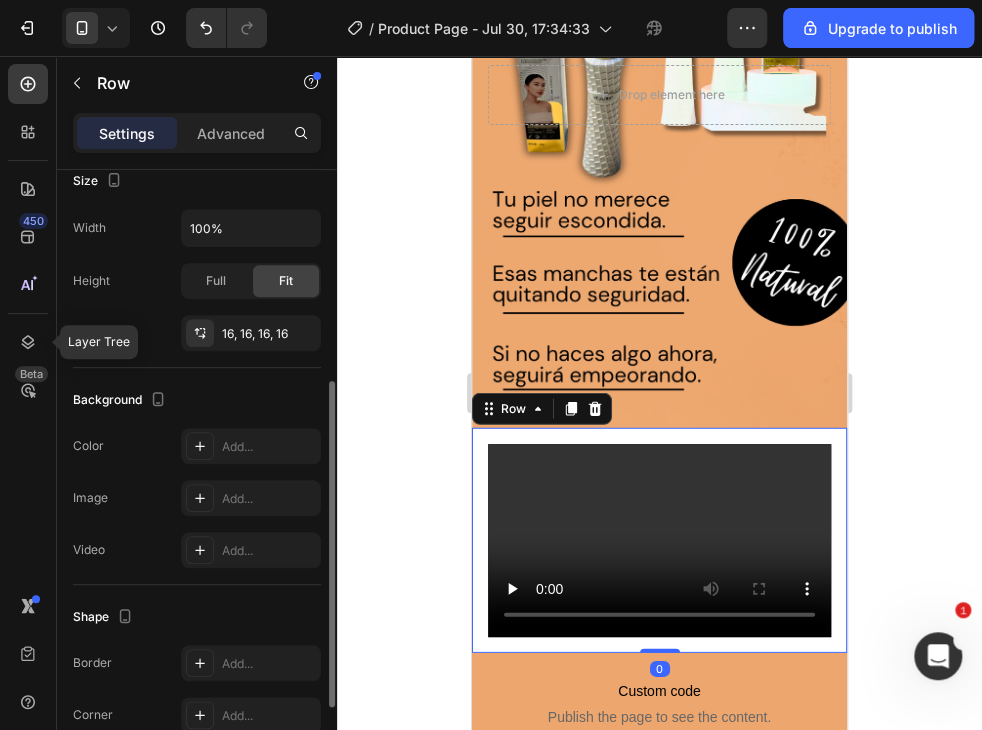 scroll, scrollTop: 549, scrollLeft: 0, axis: vertical 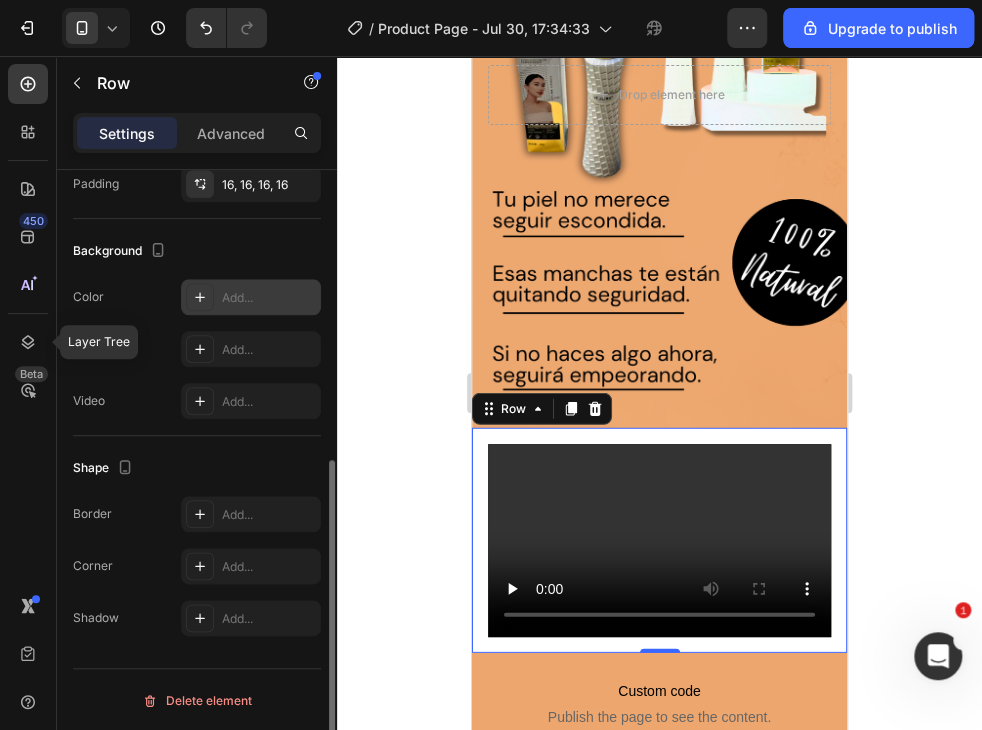 click 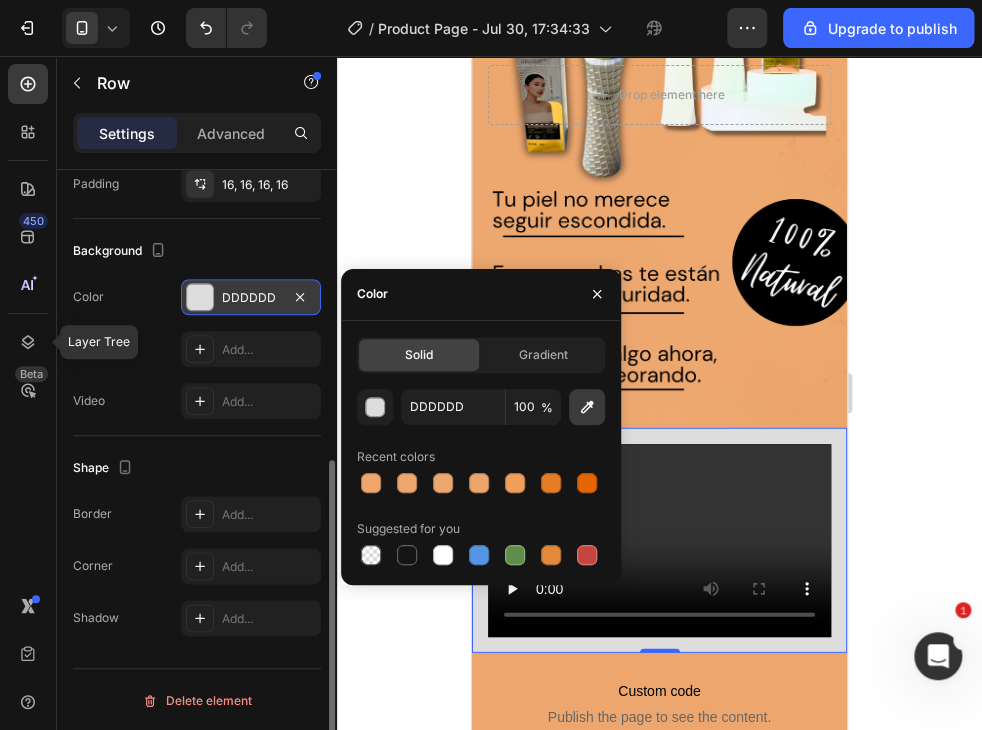 click 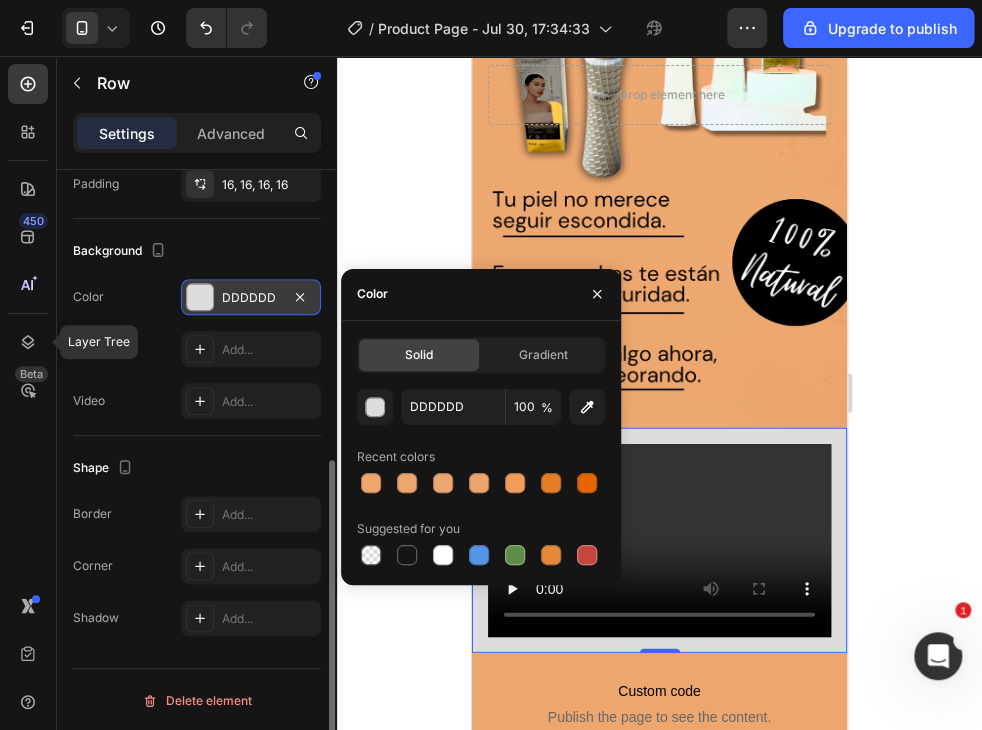 type on "ECA66E" 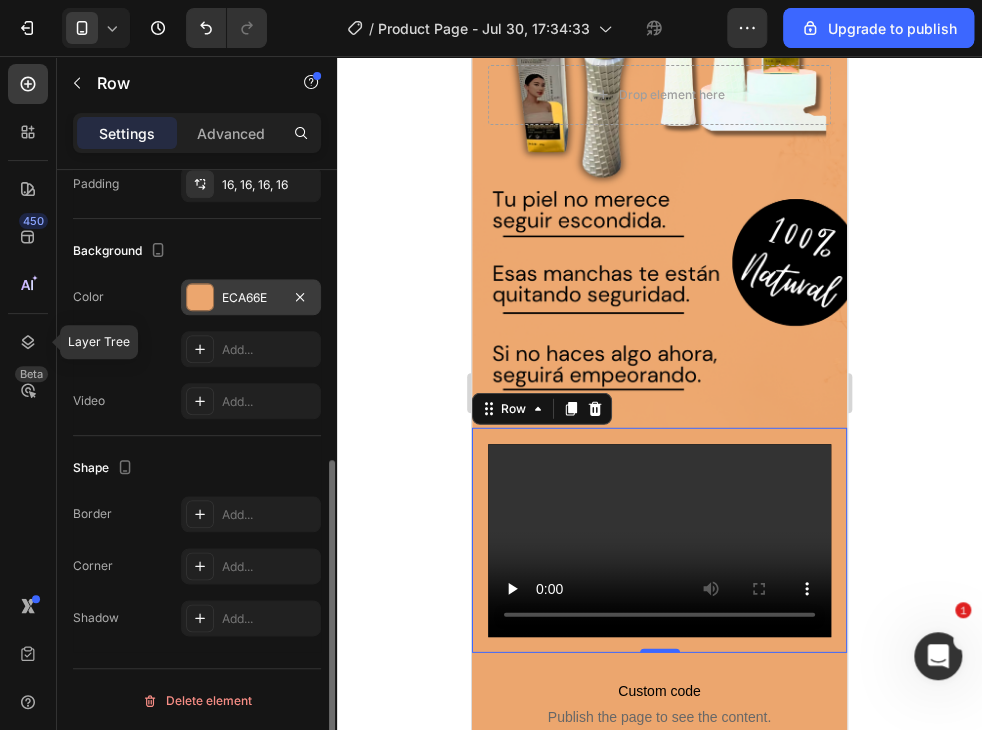click 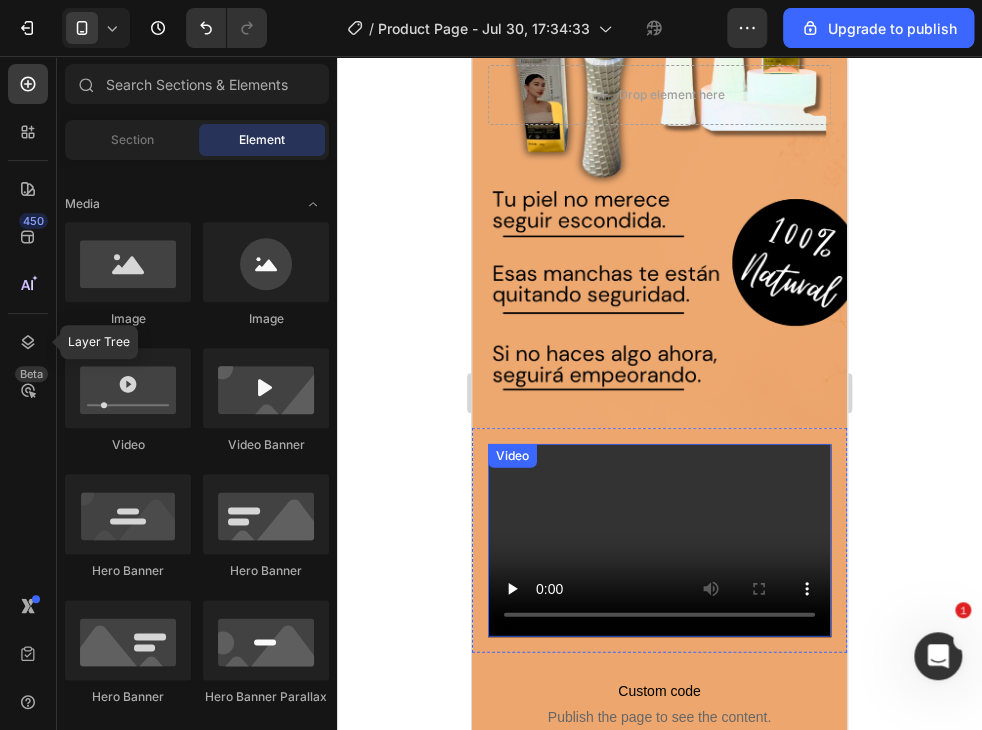 click at bounding box center (659, 540) 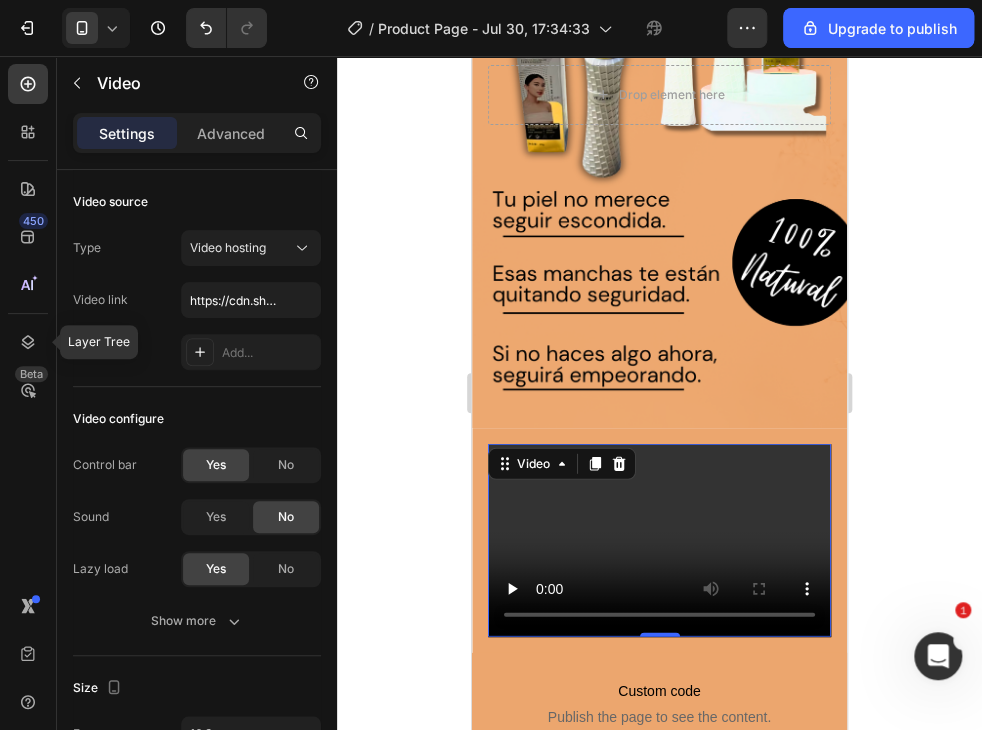 click at bounding box center [659, 540] 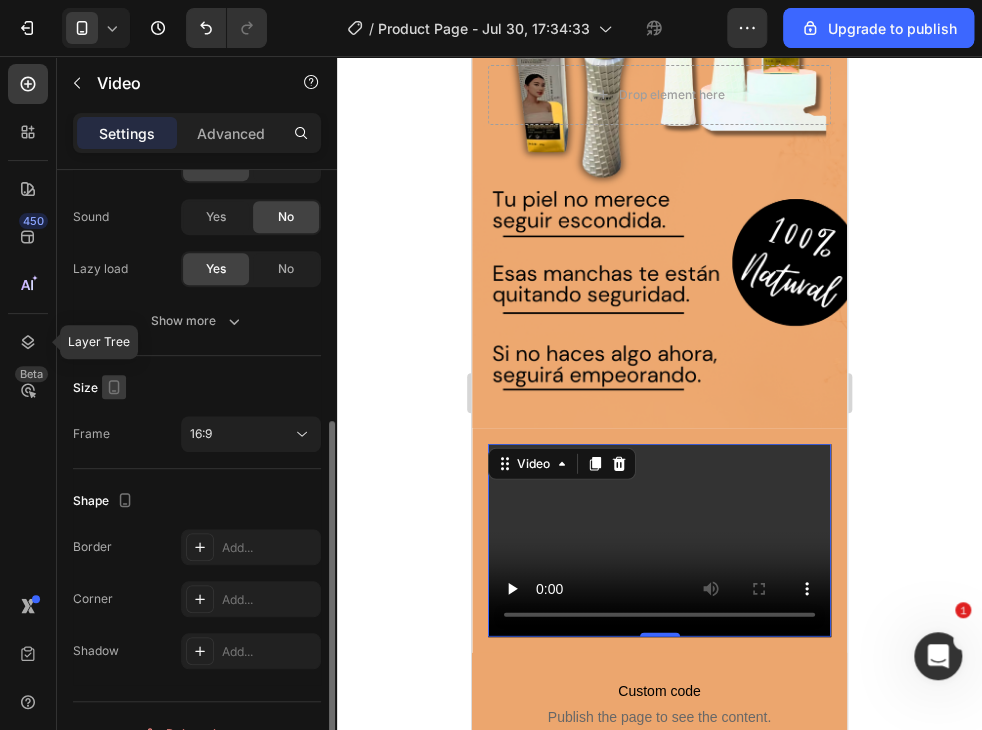 scroll, scrollTop: 334, scrollLeft: 0, axis: vertical 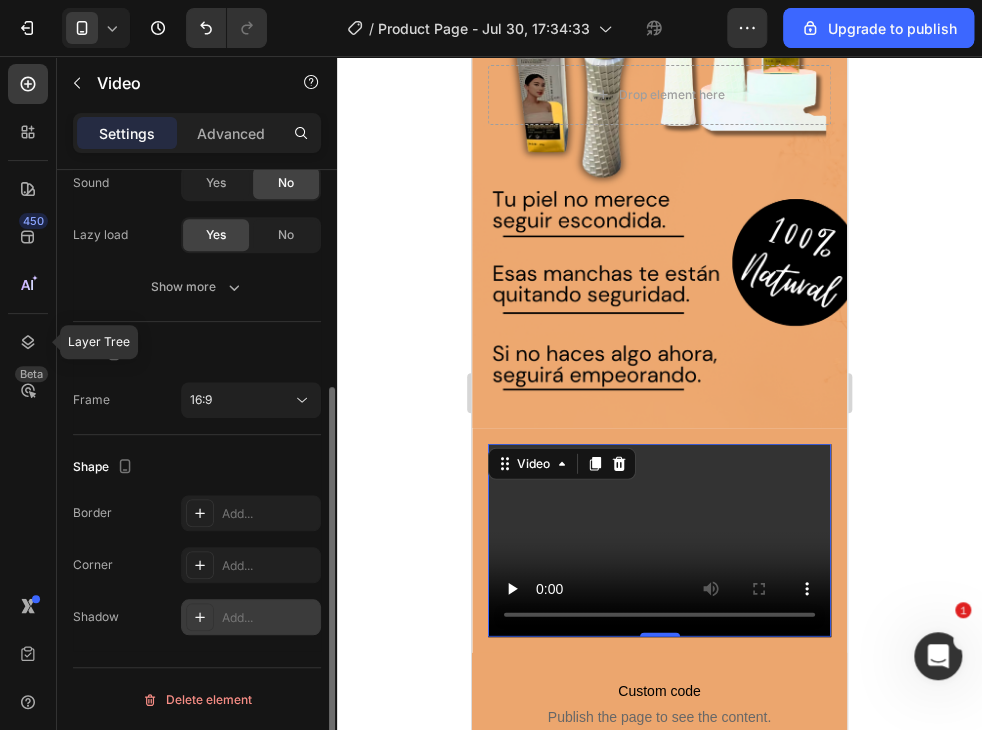 click 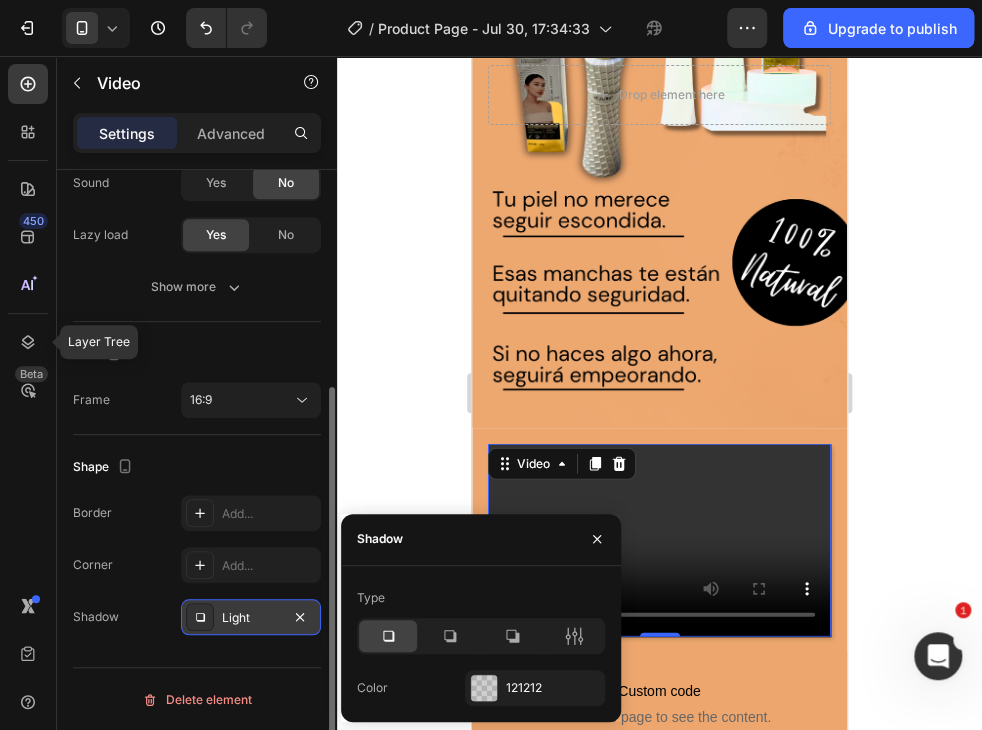 click 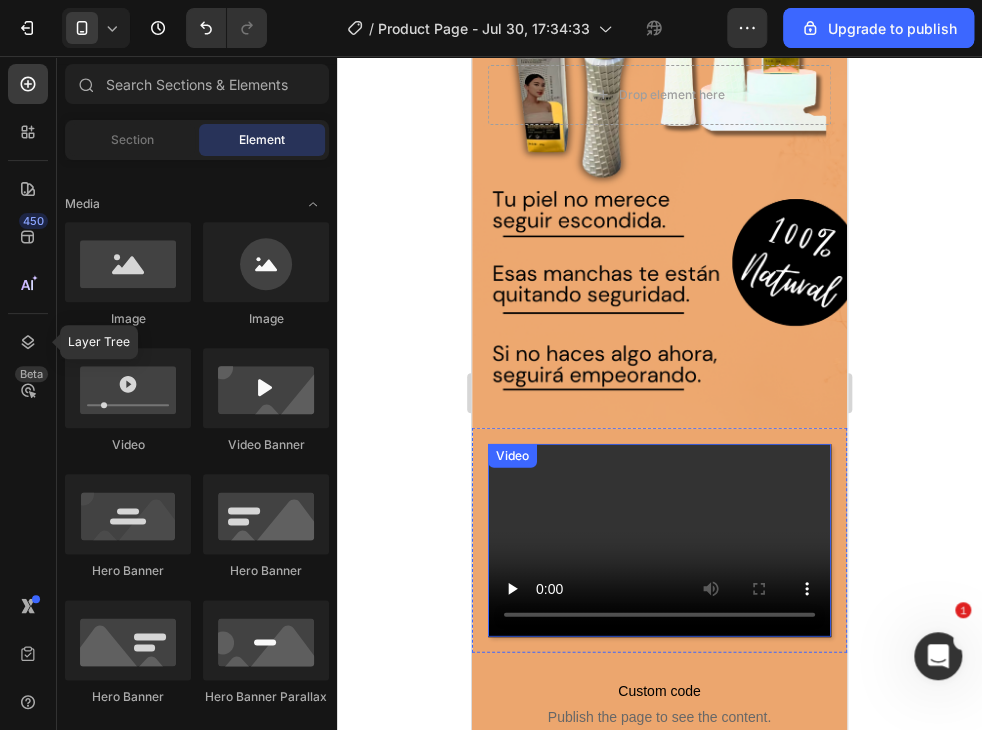 click at bounding box center [659, 540] 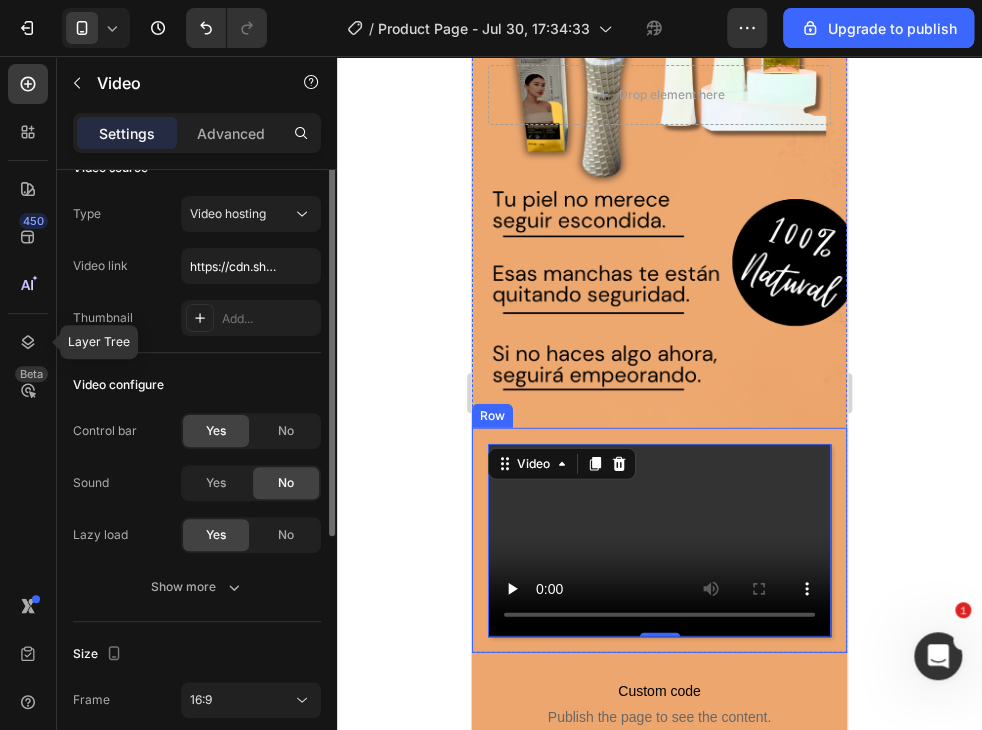 scroll, scrollTop: 0, scrollLeft: 0, axis: both 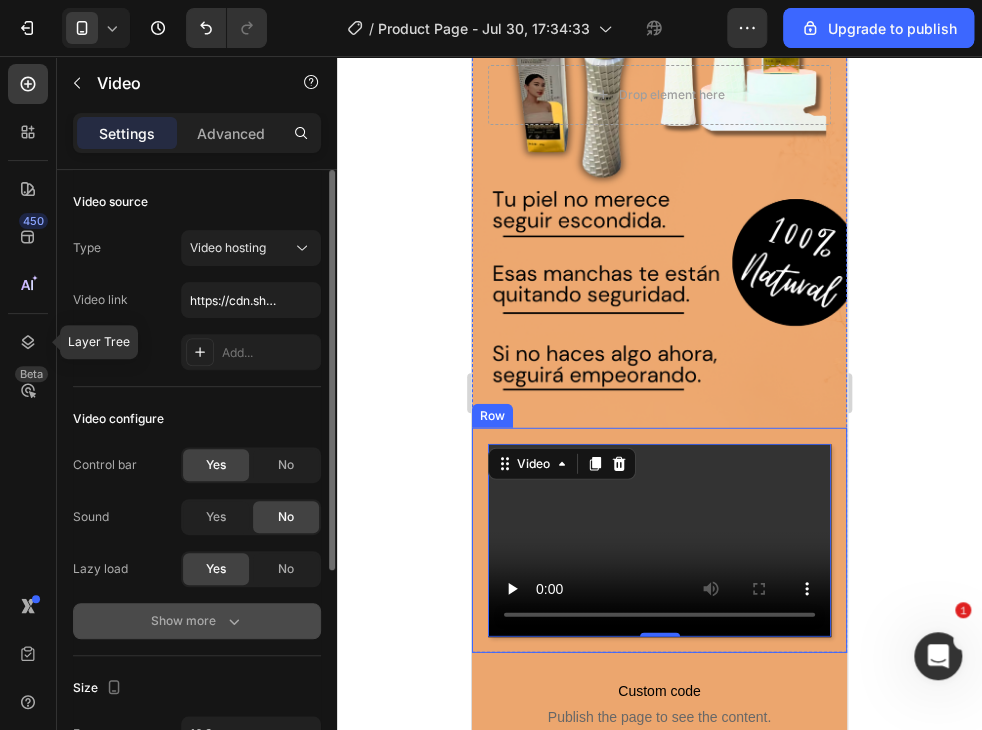 click on "Show more" at bounding box center (197, 621) 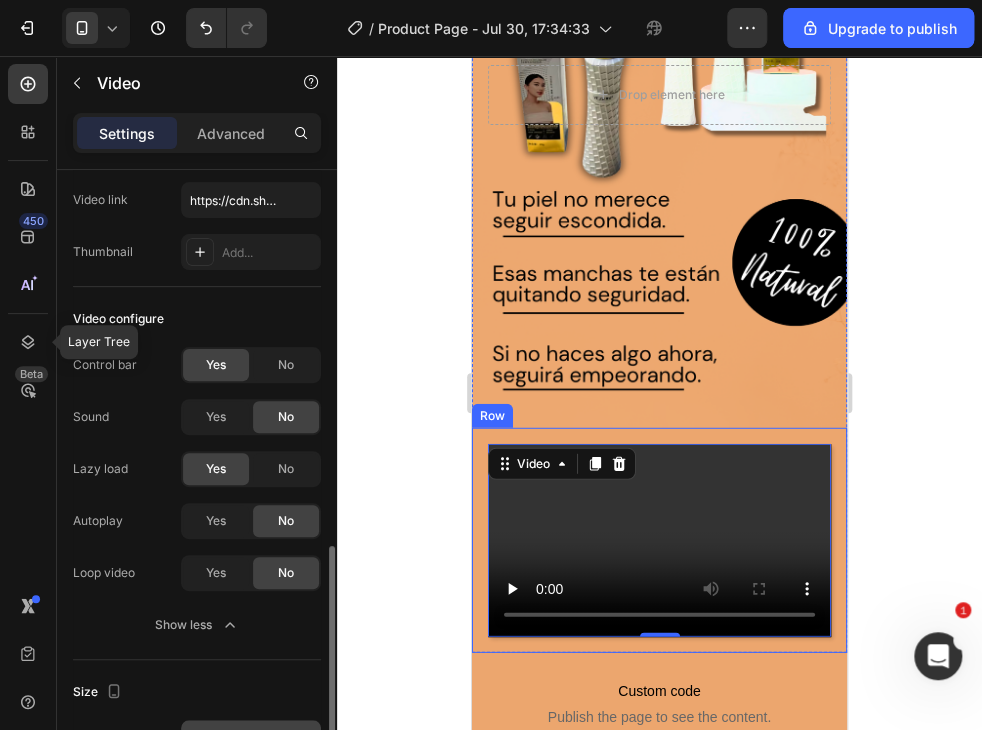 scroll, scrollTop: 300, scrollLeft: 0, axis: vertical 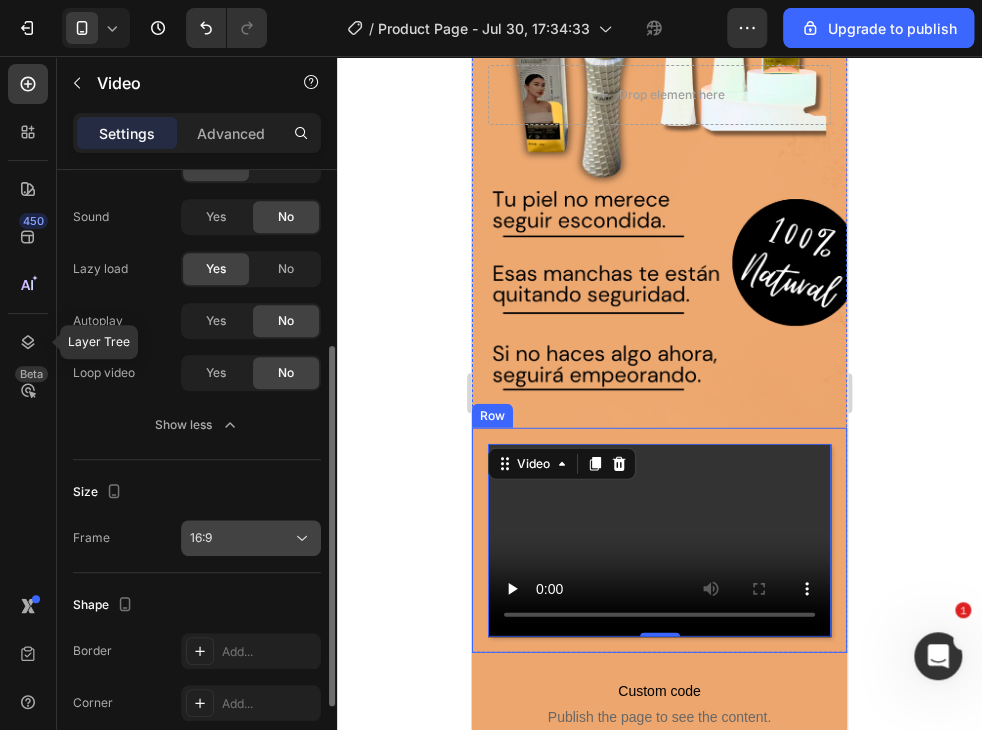 click 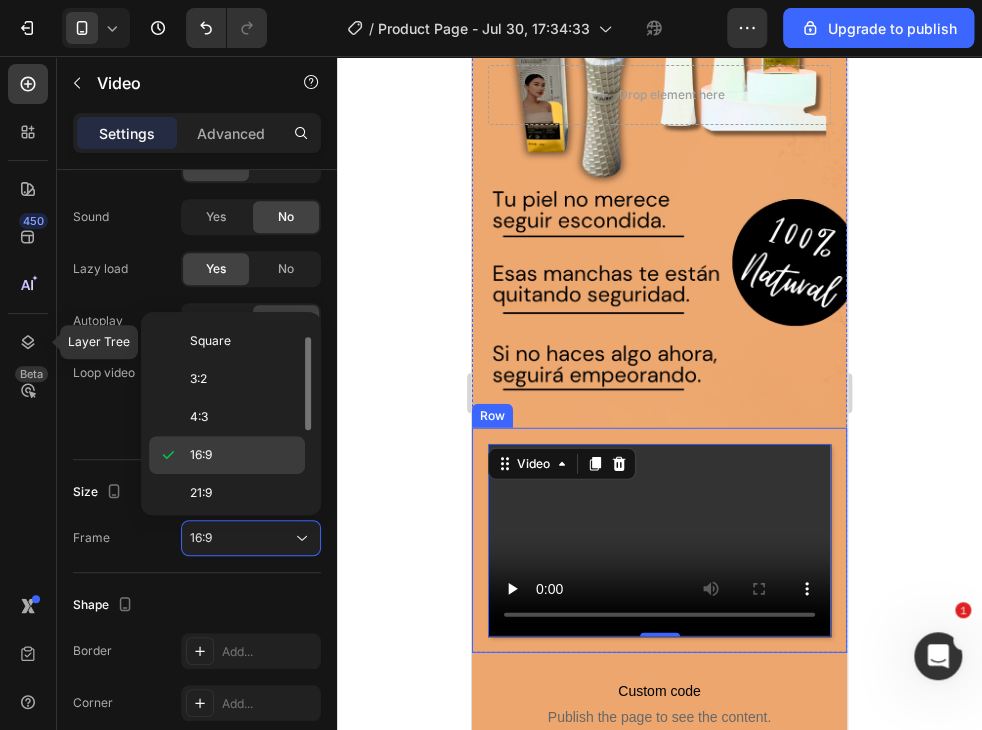scroll, scrollTop: 0, scrollLeft: 0, axis: both 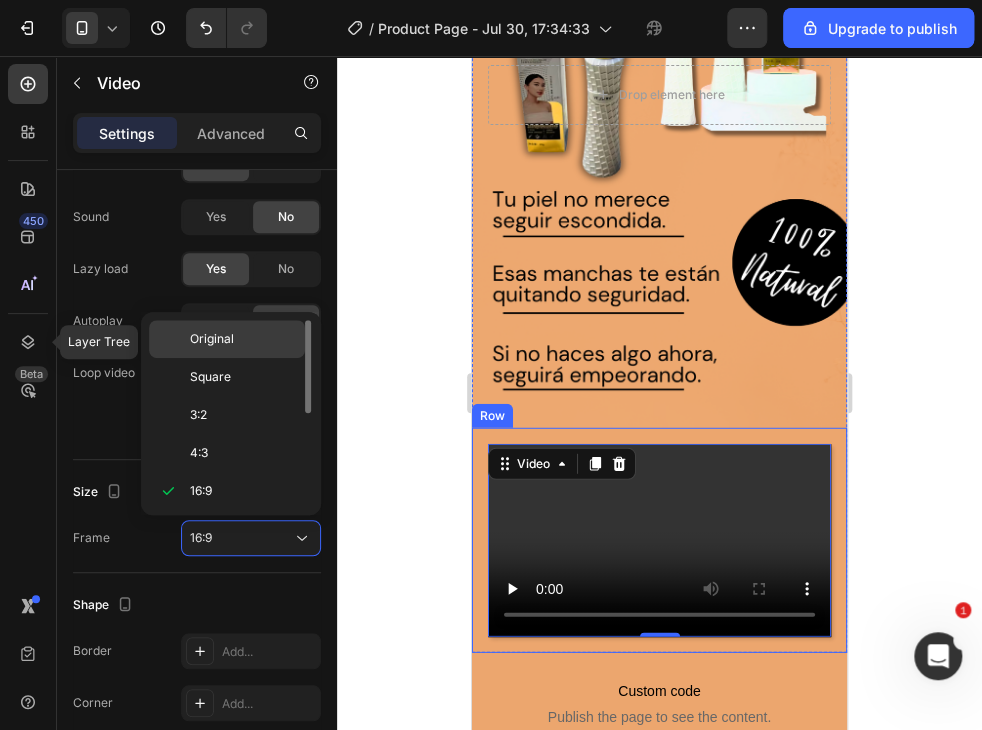 click on "Original" 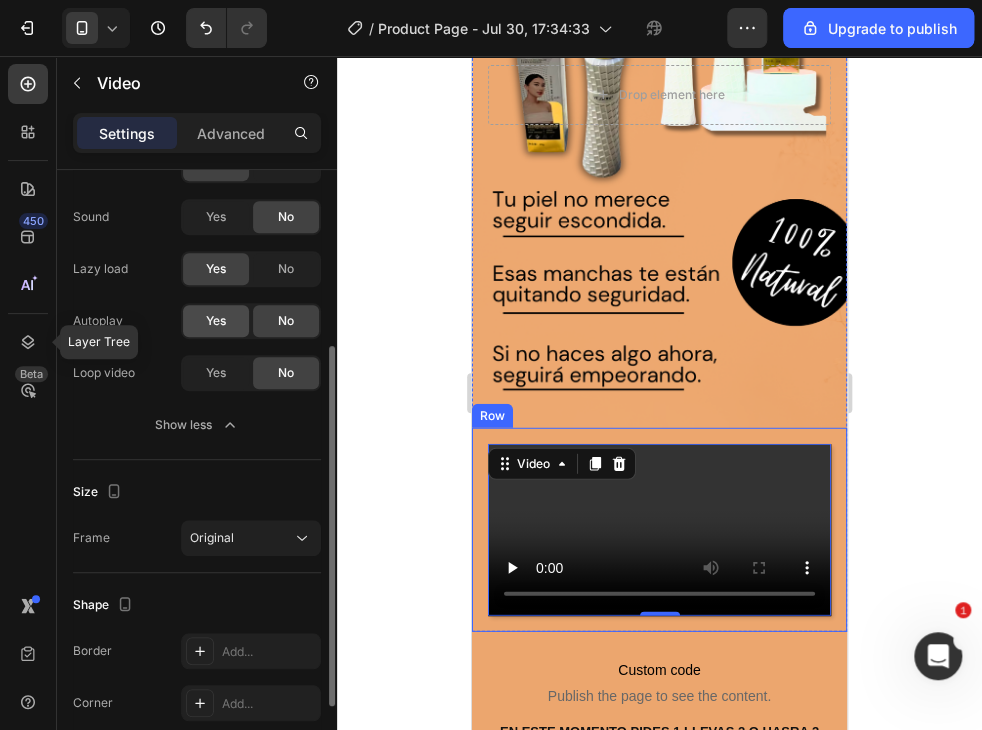 click on "Yes" 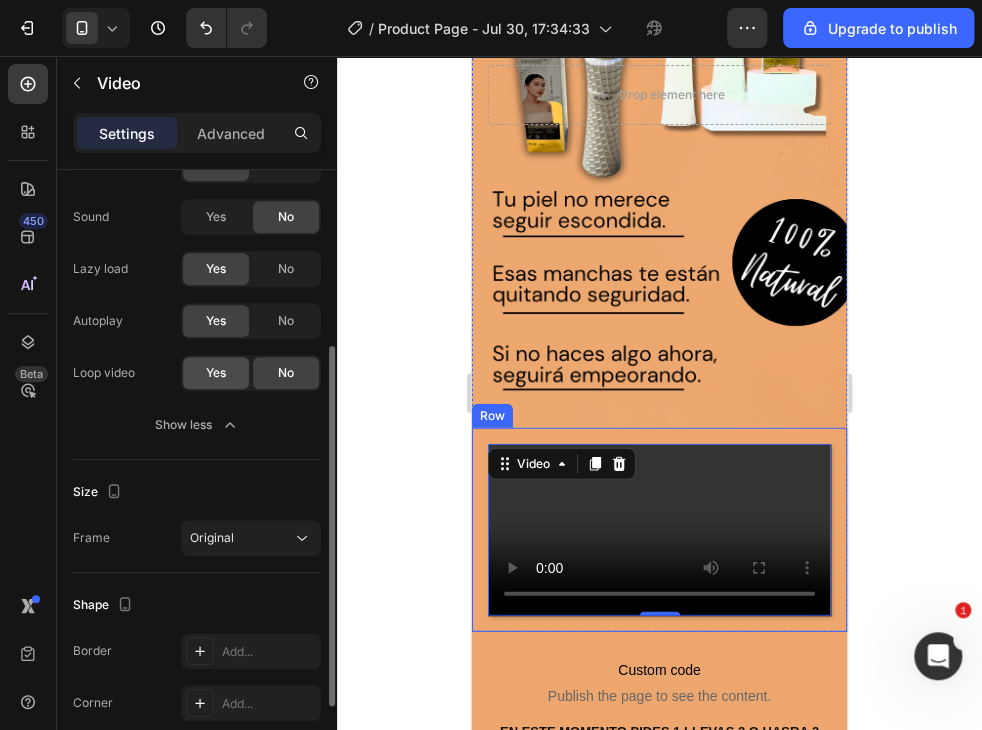click on "Yes" 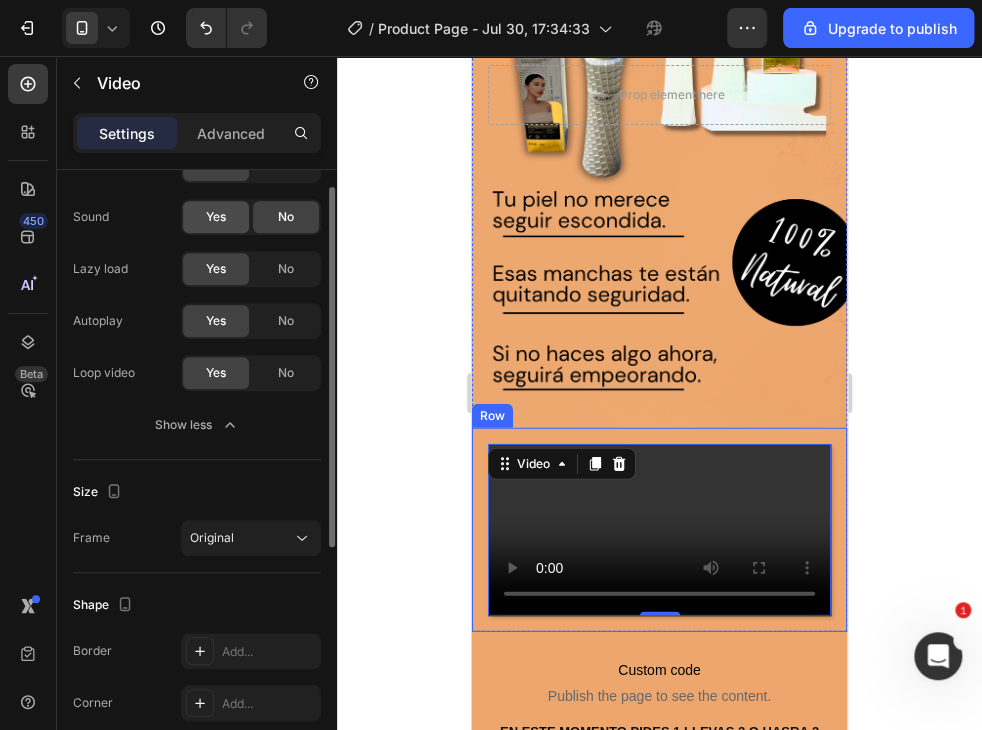 scroll, scrollTop: 200, scrollLeft: 0, axis: vertical 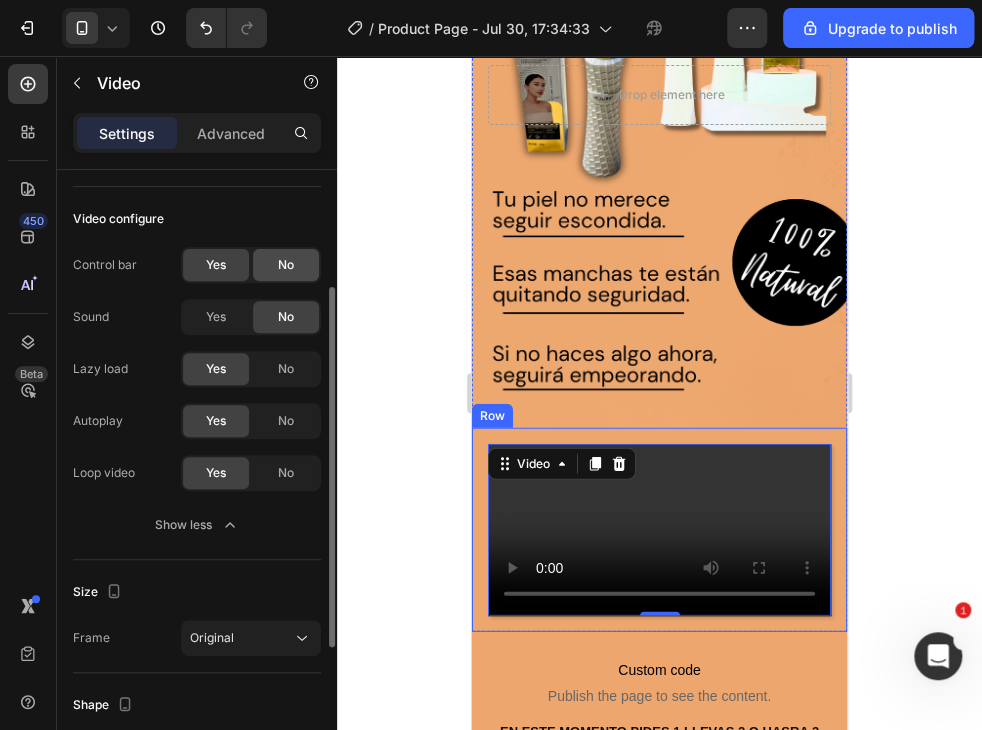 click on "No" 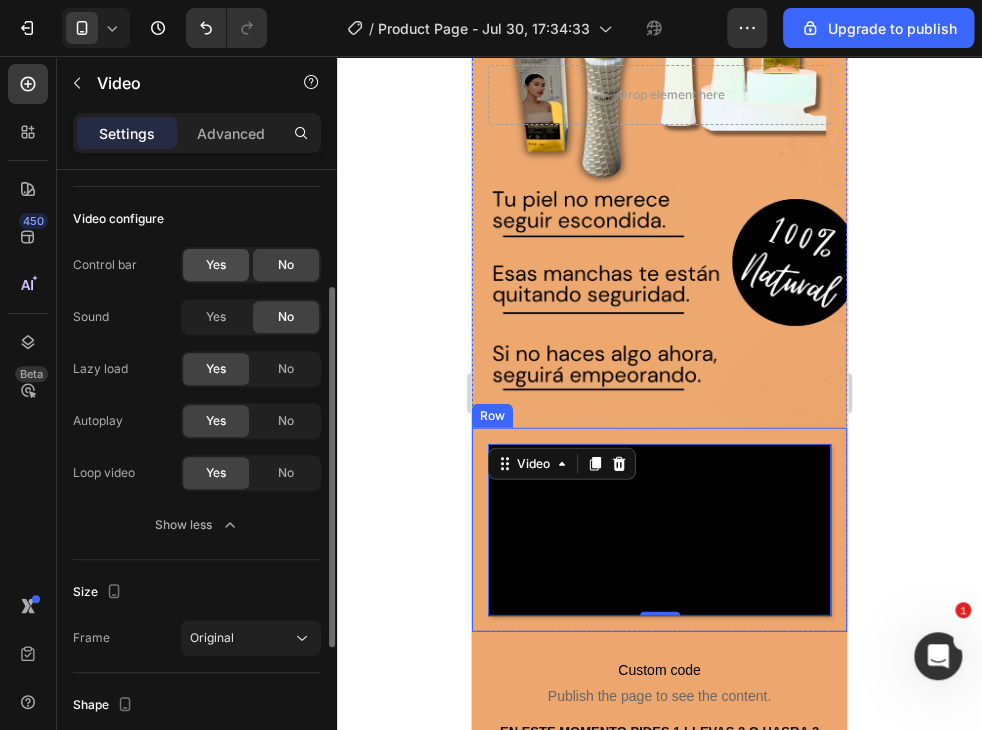 click on "Yes" 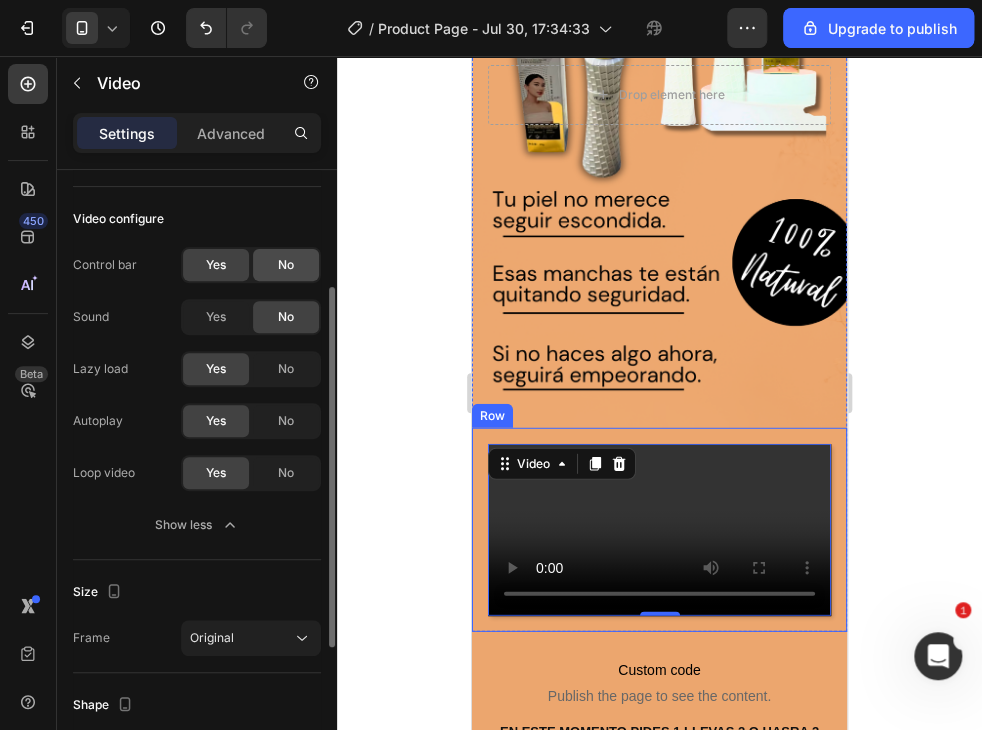 click on "No" 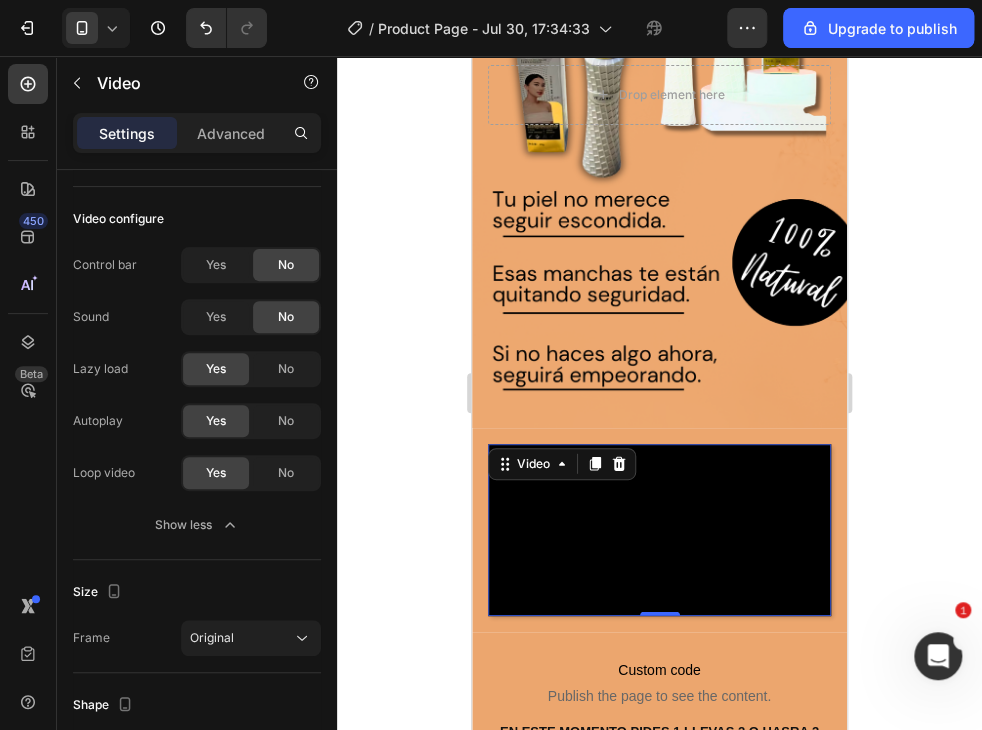 scroll, scrollTop: 4295, scrollLeft: 0, axis: vertical 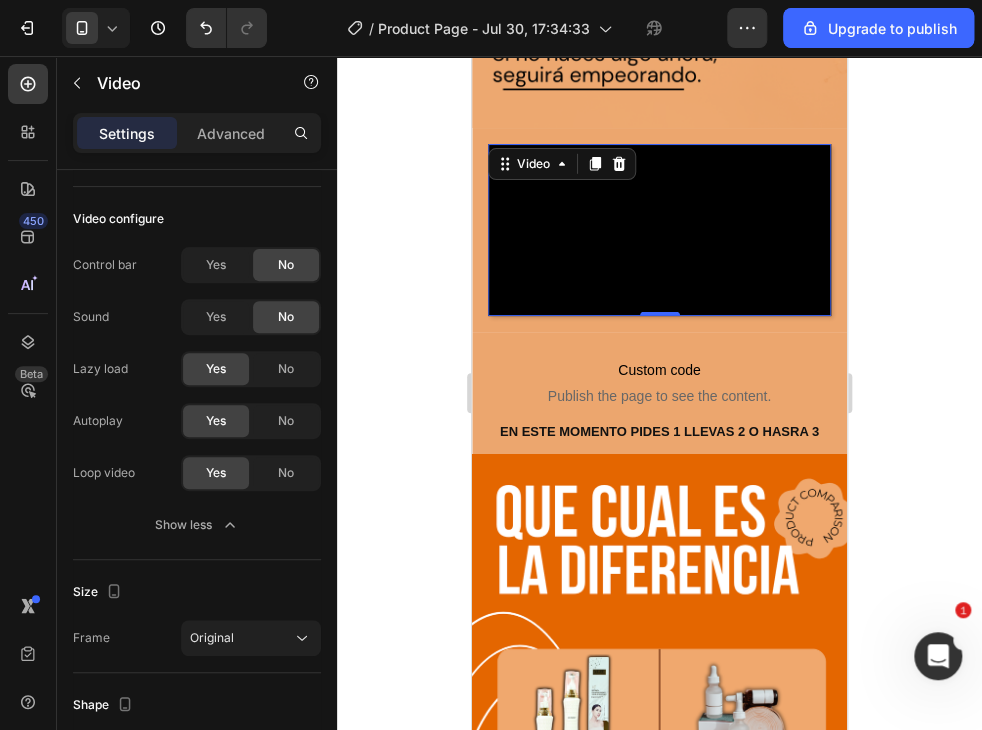 click 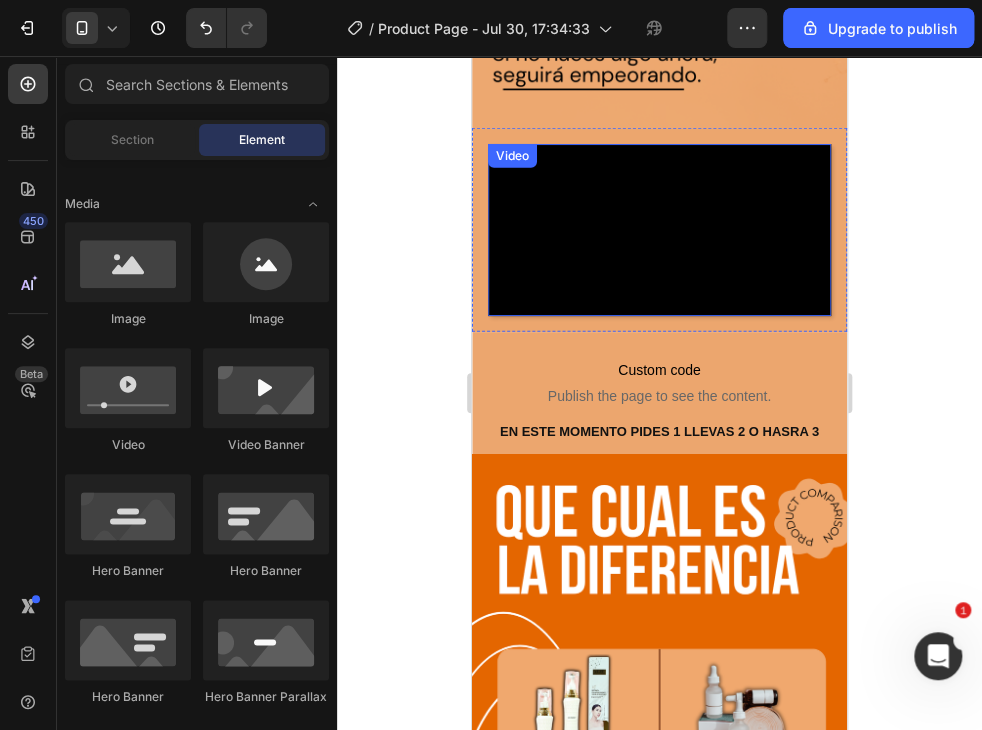 click at bounding box center (659, 230) 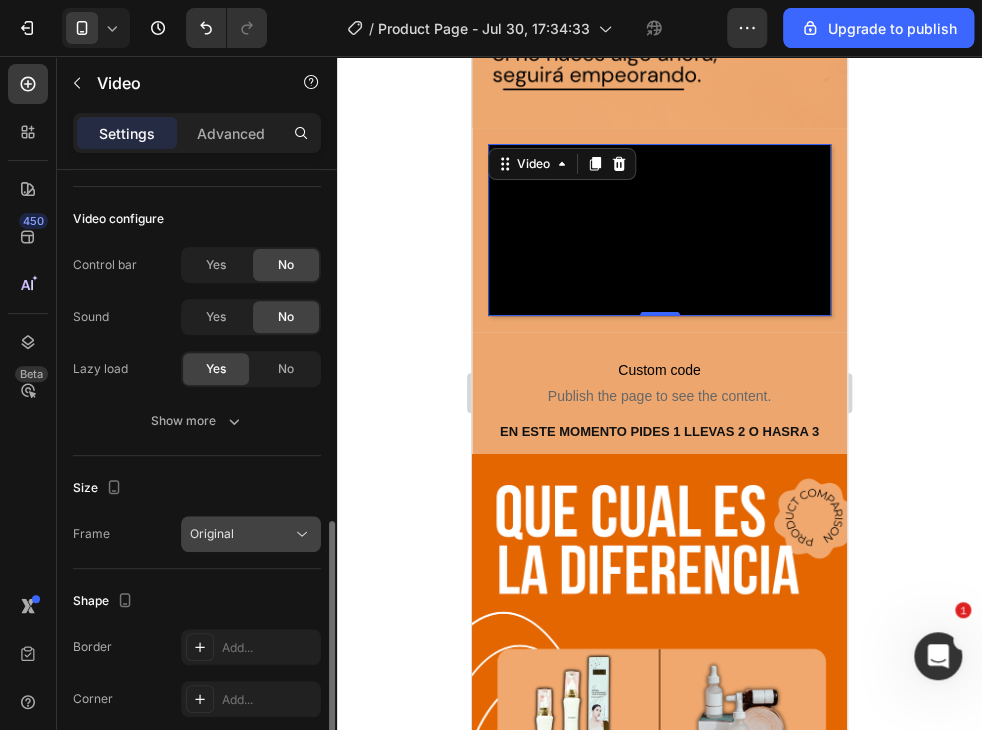 scroll, scrollTop: 334, scrollLeft: 0, axis: vertical 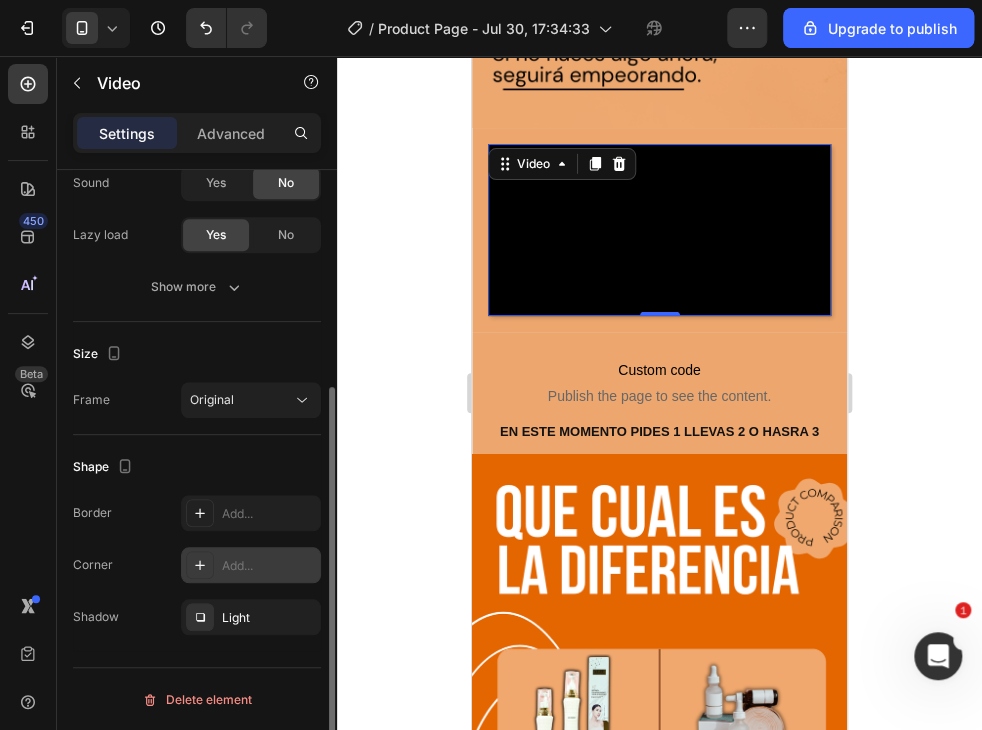 click 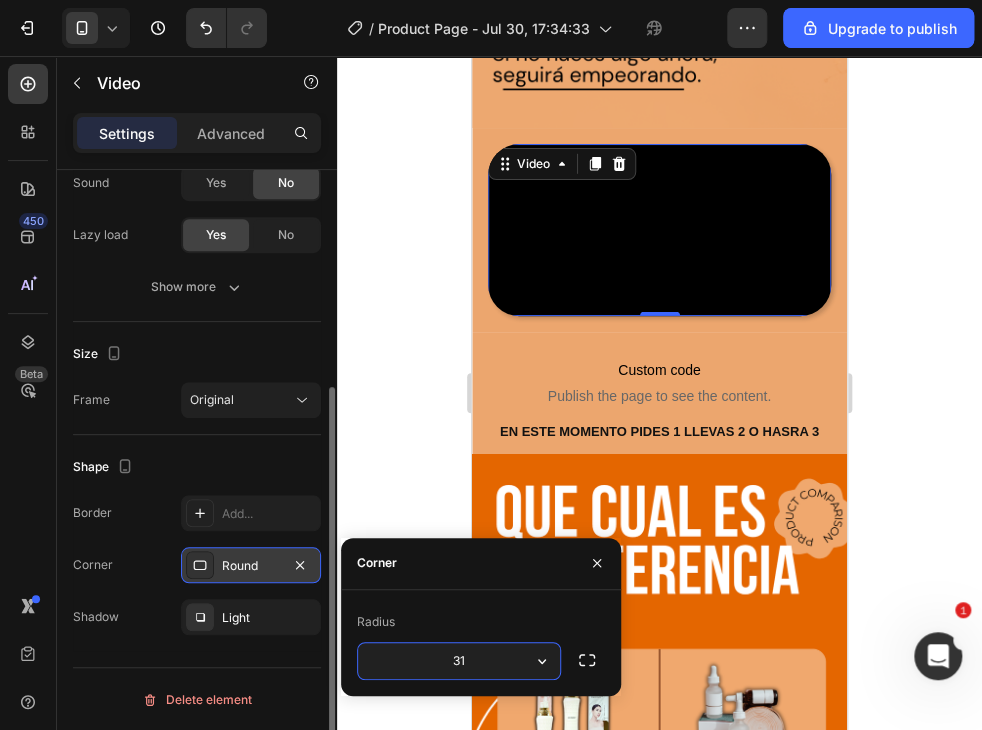 type on "3" 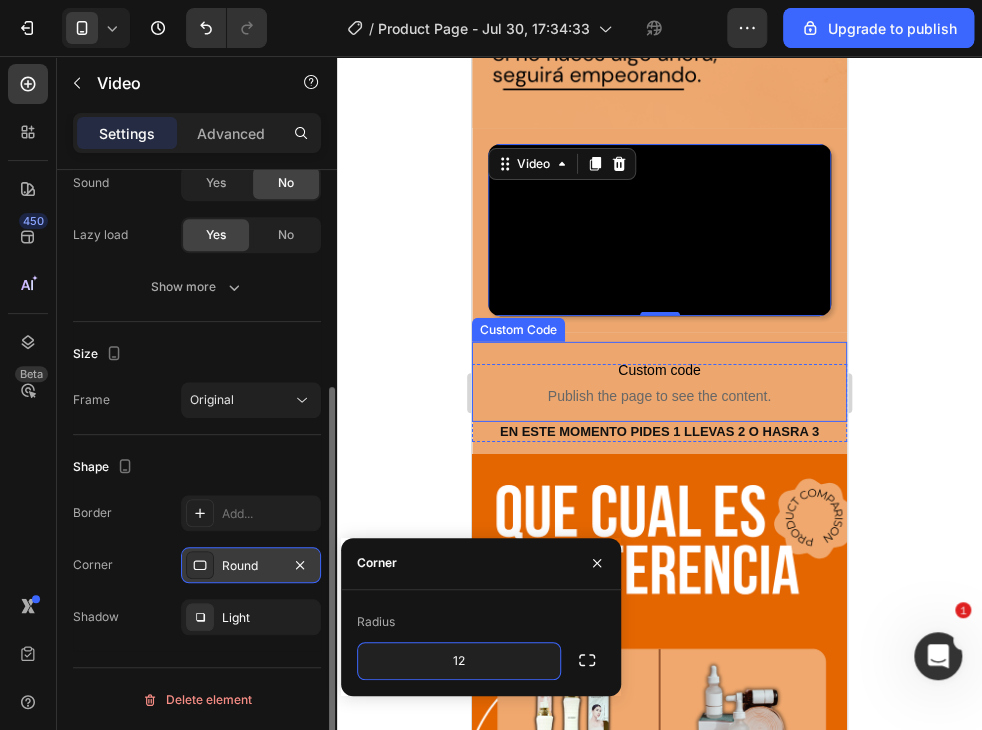 type on "1" 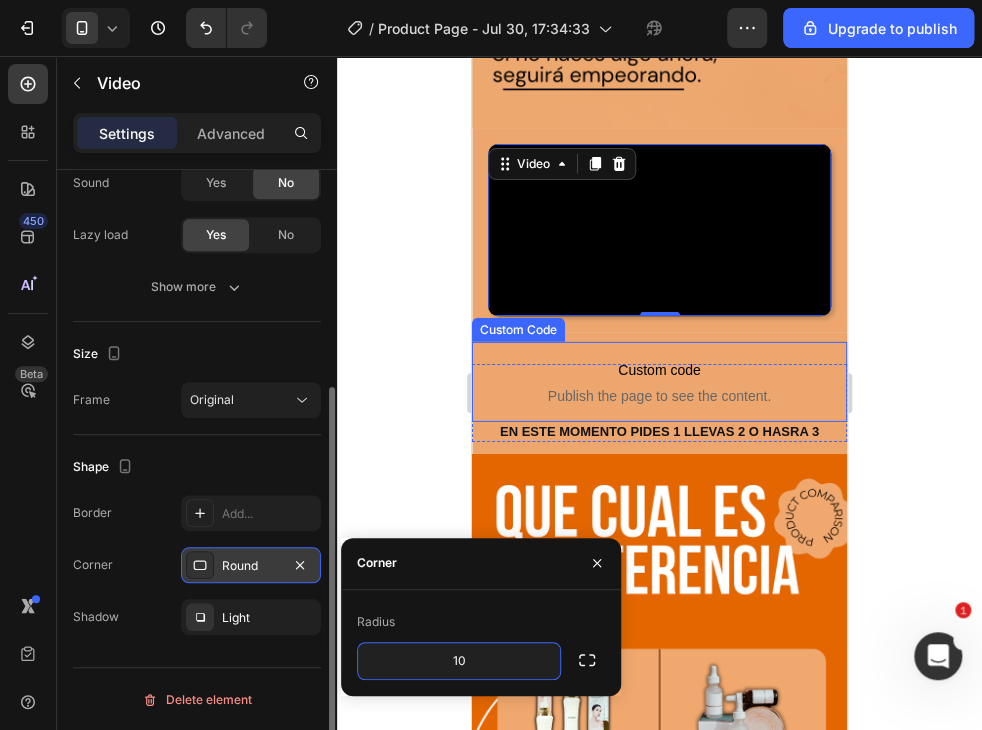 type on "1" 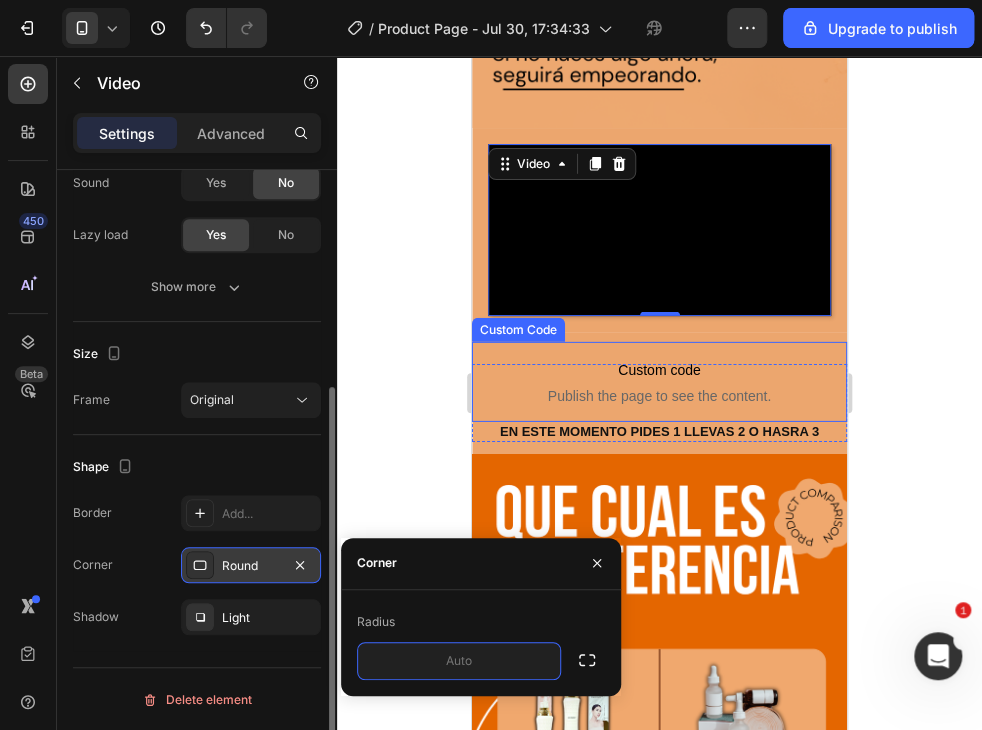 type on "8" 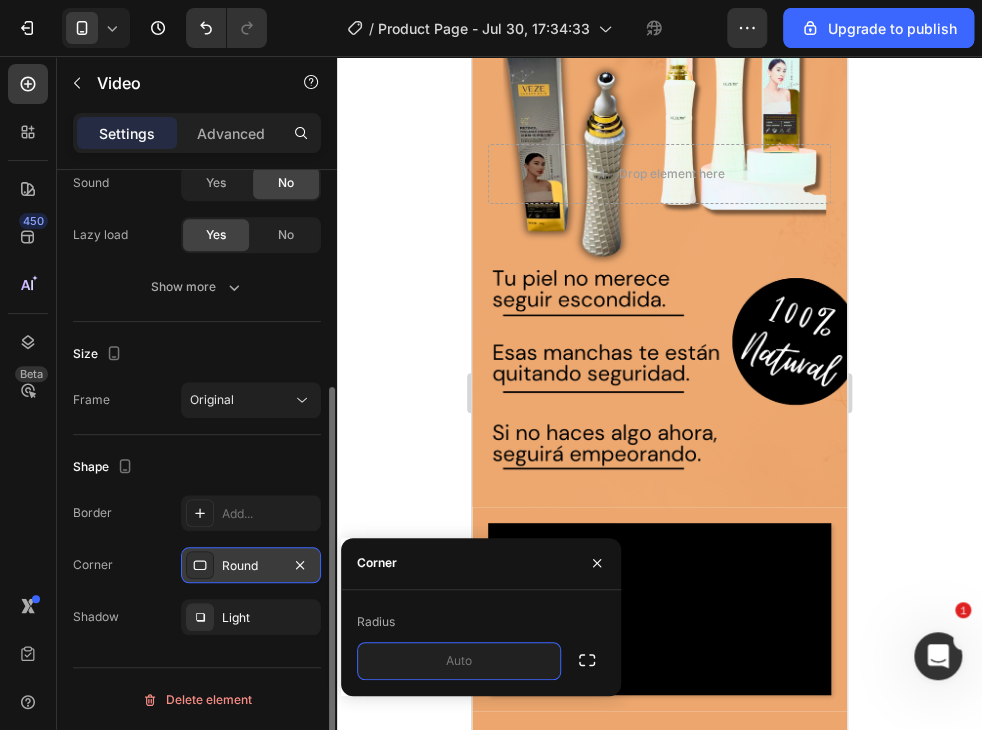 scroll, scrollTop: 4316, scrollLeft: 0, axis: vertical 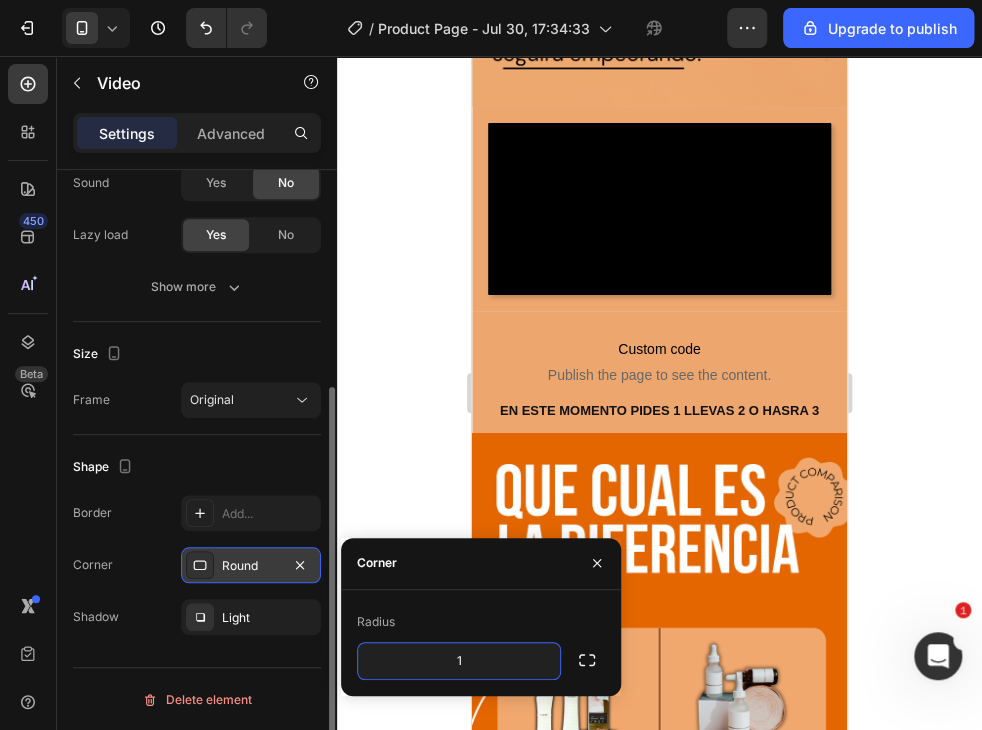 type on "10" 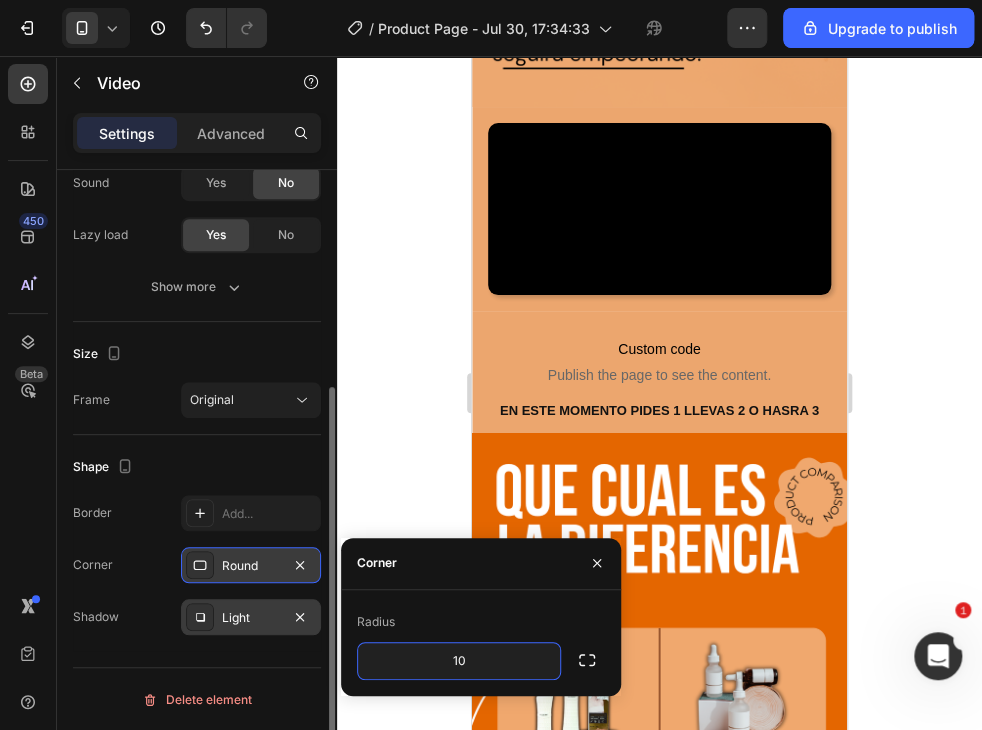 click on "Light" at bounding box center [251, 618] 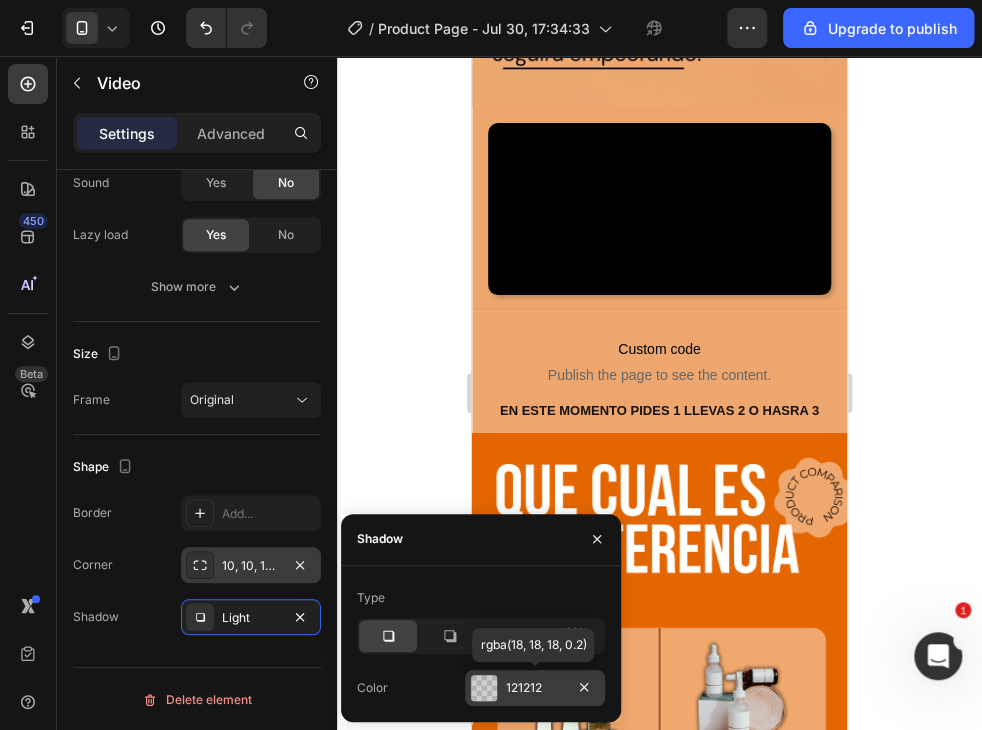 click at bounding box center (484, 688) 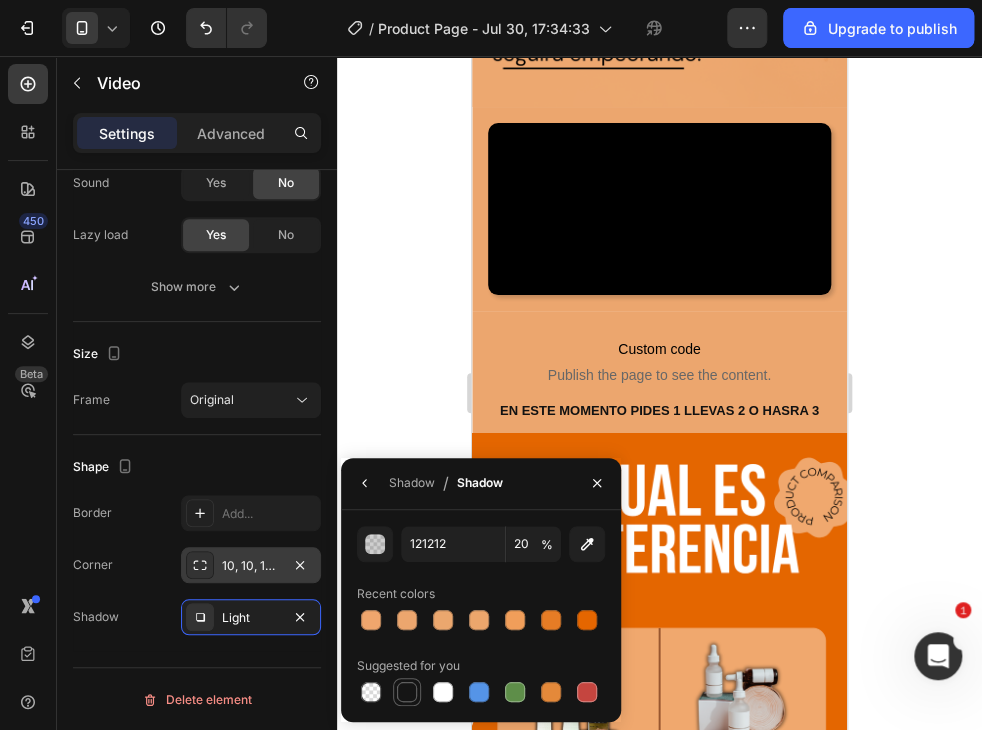 click at bounding box center (407, 692) 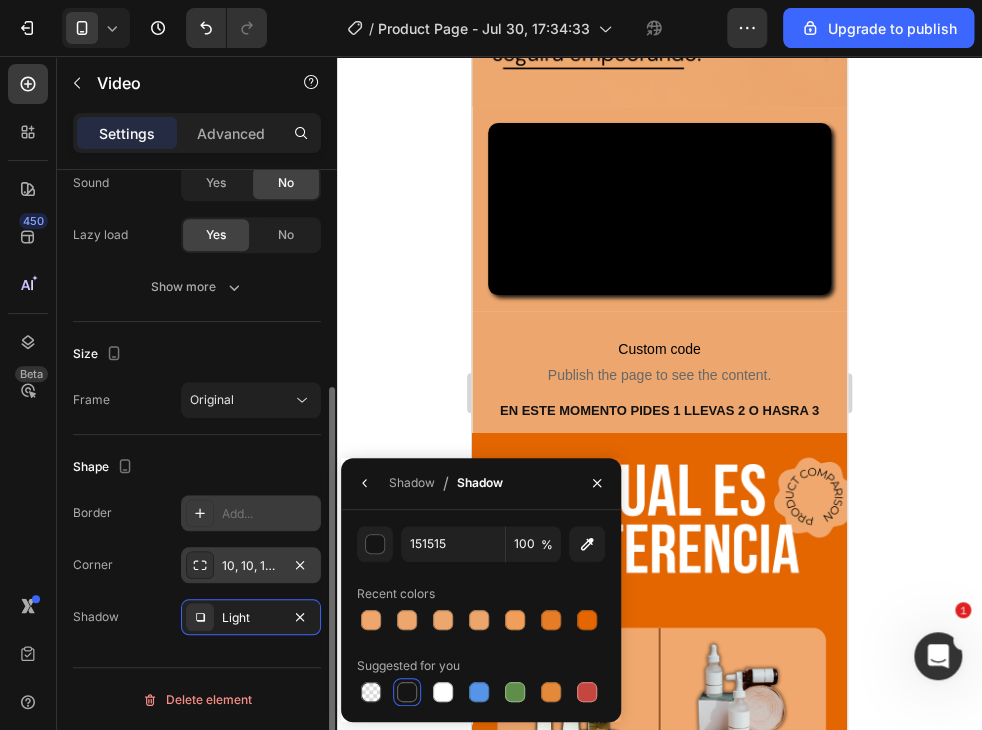 click on "Add..." at bounding box center (269, 514) 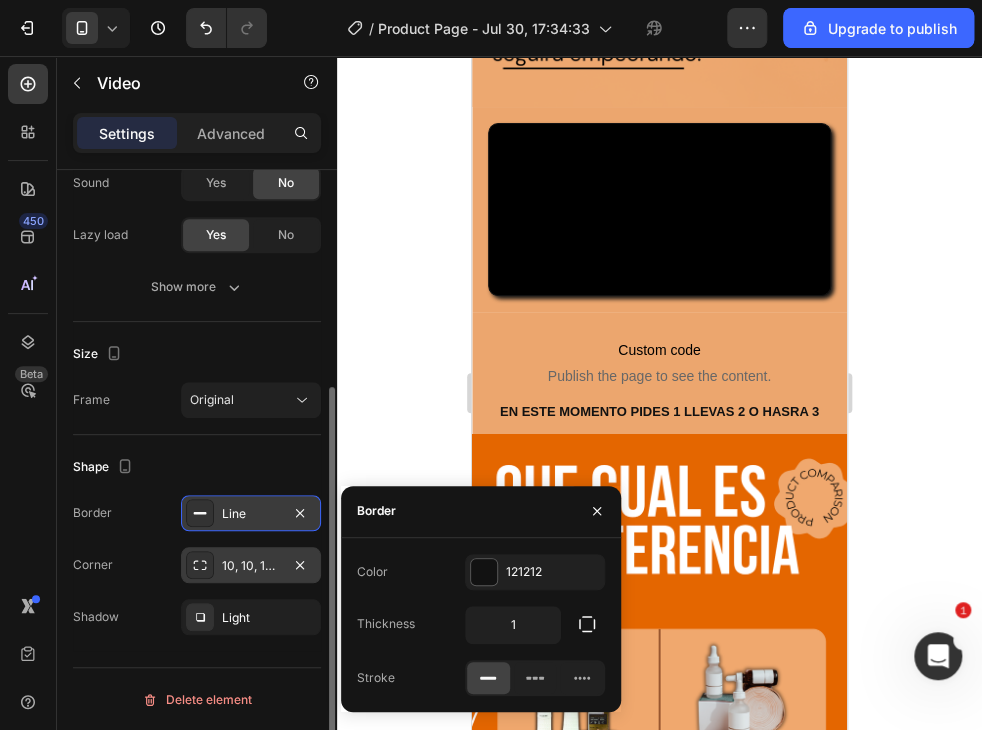 click on "Line" at bounding box center (251, 514) 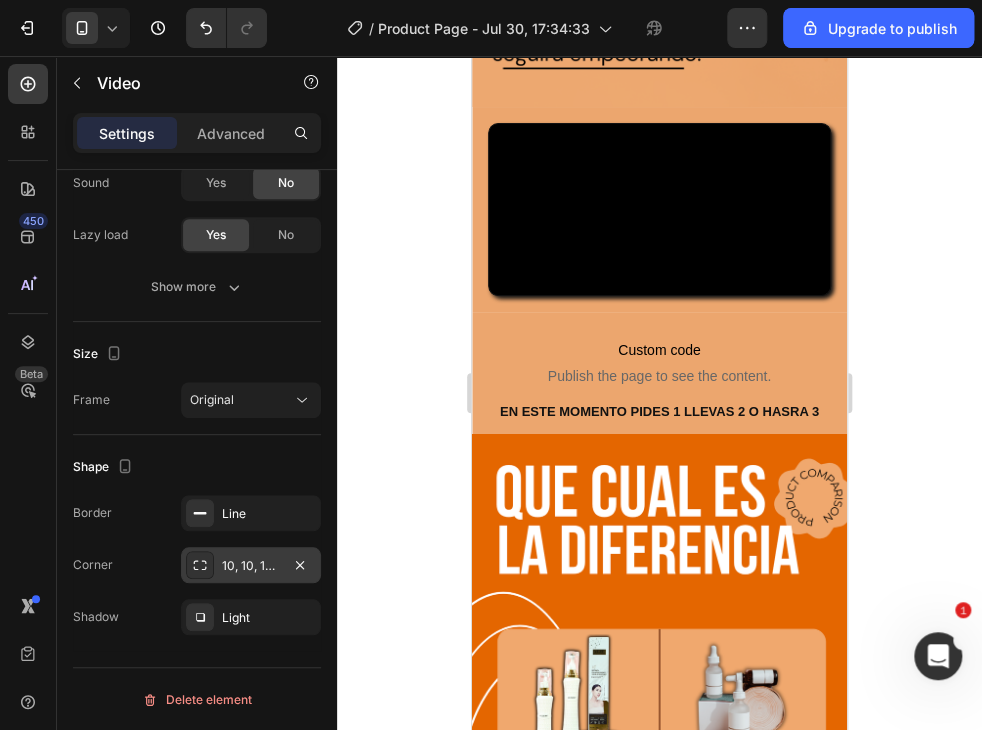 click 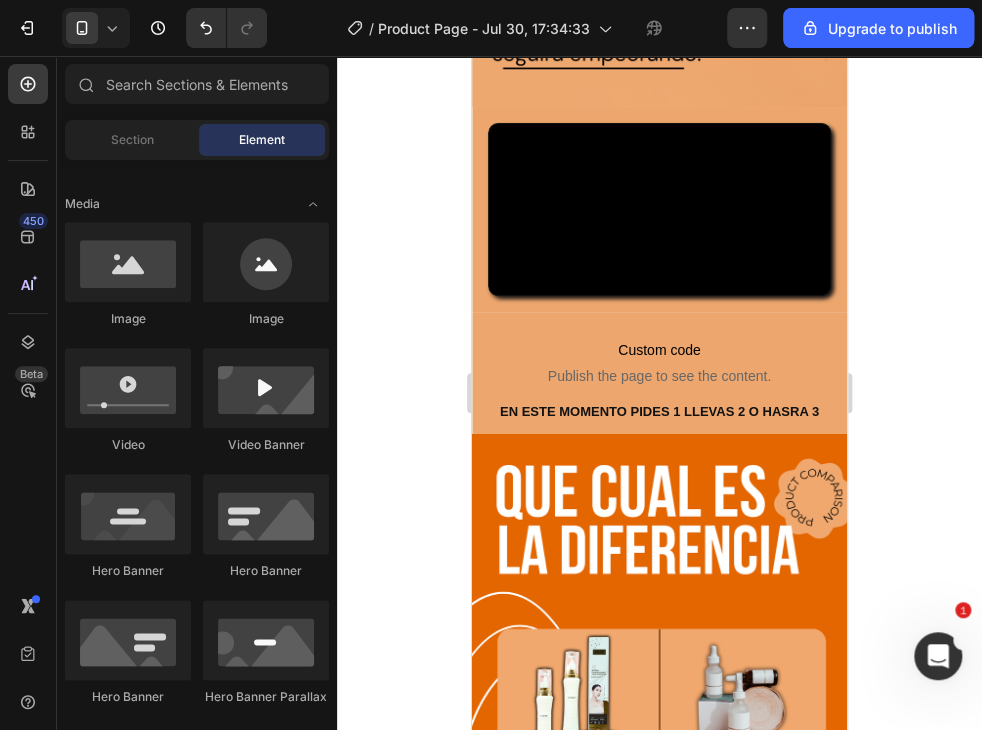 drag, startPoint x: 406, startPoint y: 253, endPoint x: 404, endPoint y: 264, distance: 11.18034 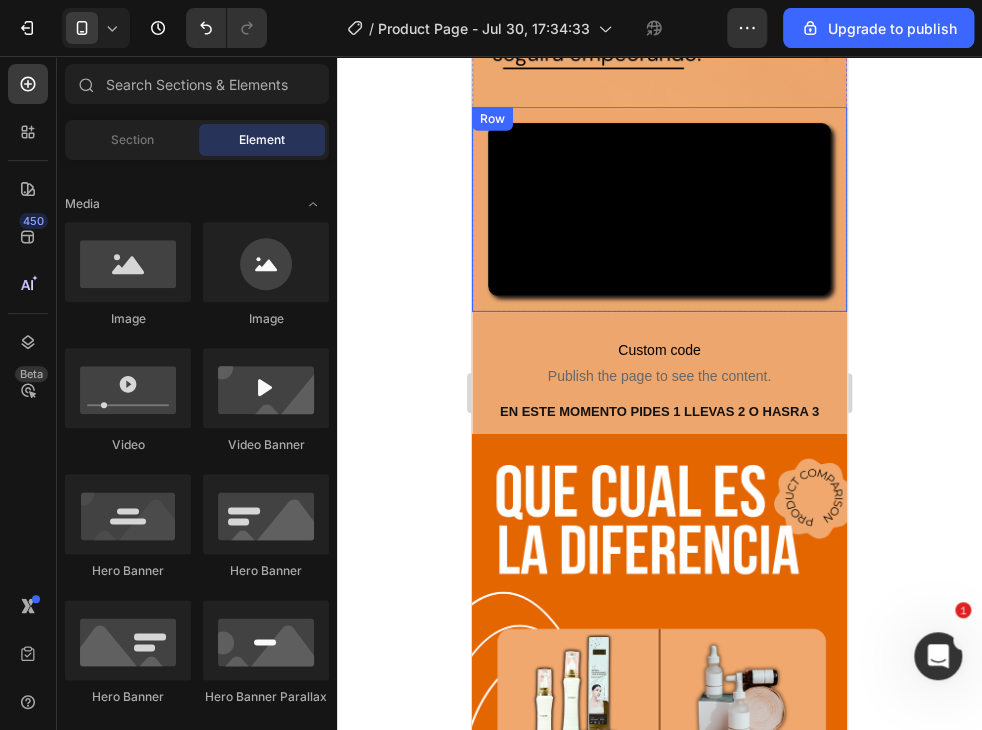 click on "Video Row" at bounding box center [659, 209] 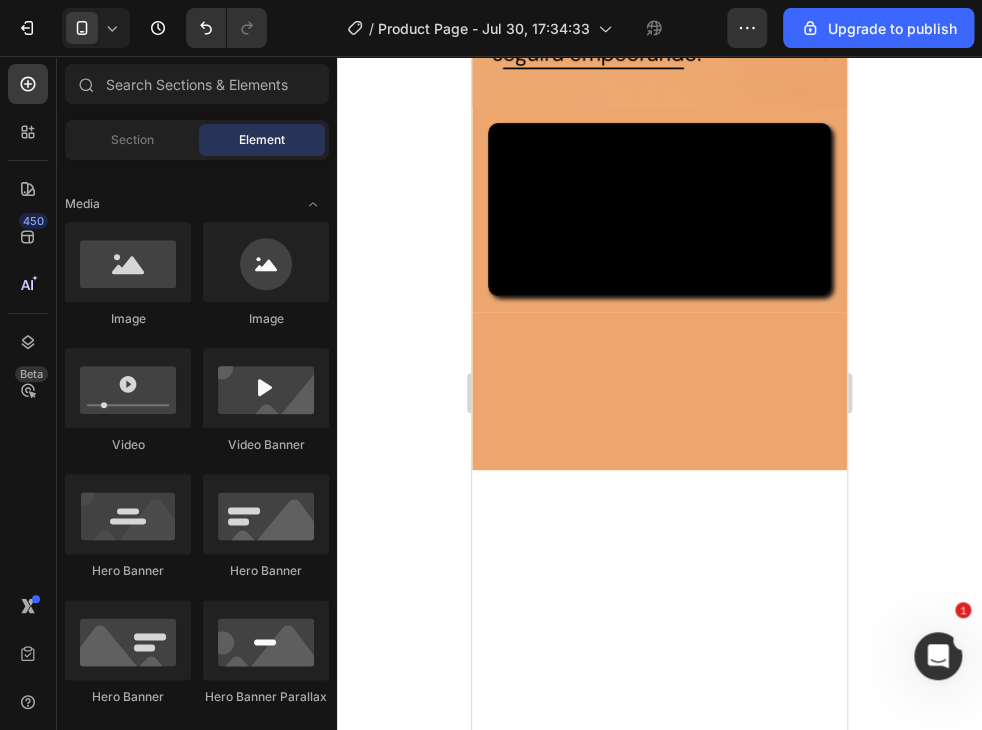 scroll, scrollTop: 3728, scrollLeft: 0, axis: vertical 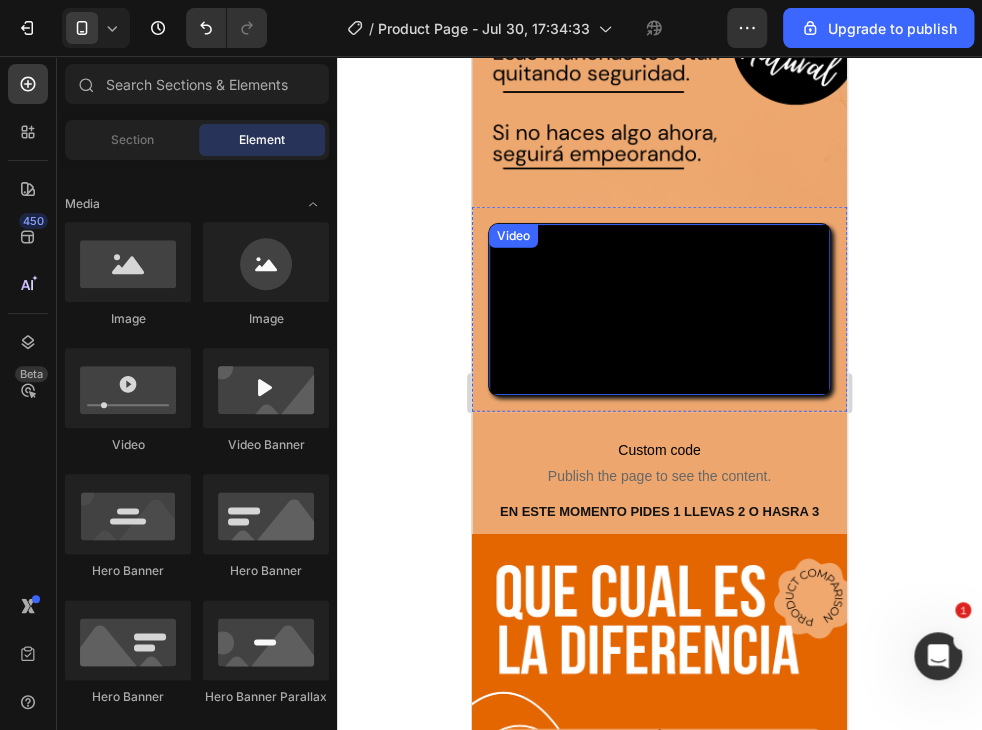 click at bounding box center [659, 309] 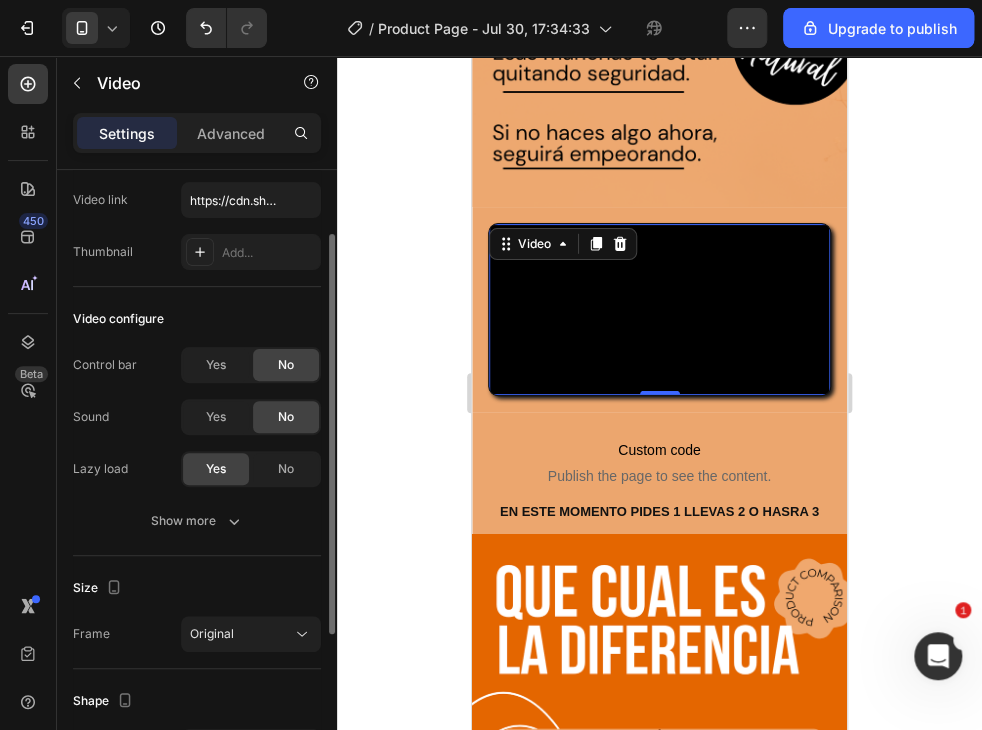 scroll, scrollTop: 300, scrollLeft: 0, axis: vertical 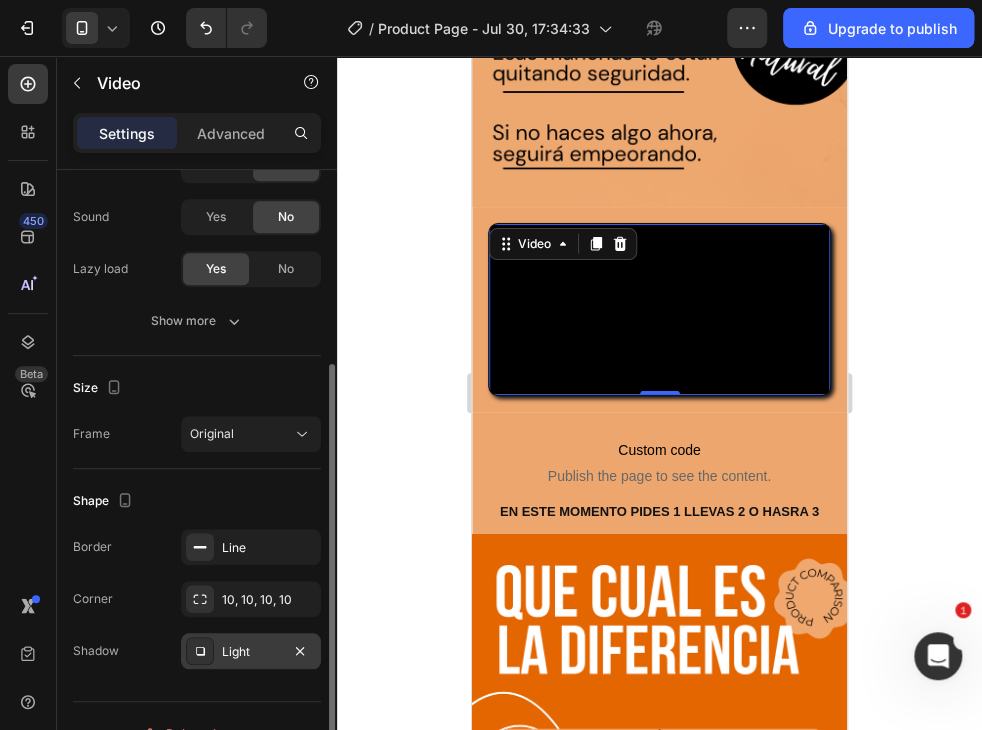click on "Light" at bounding box center (251, 652) 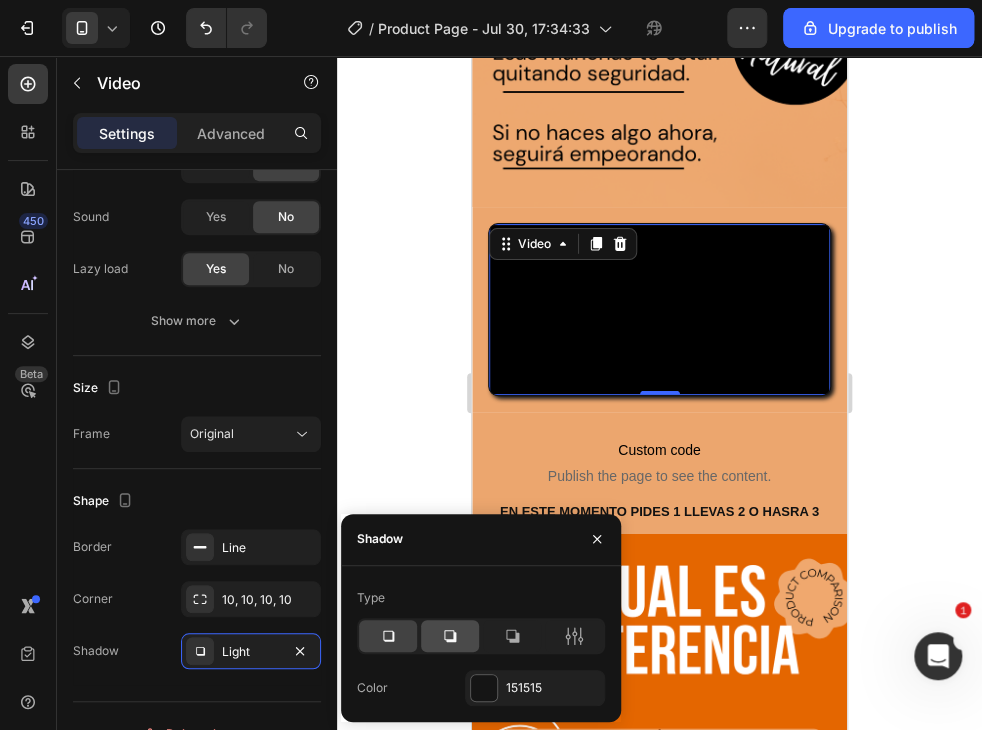 click 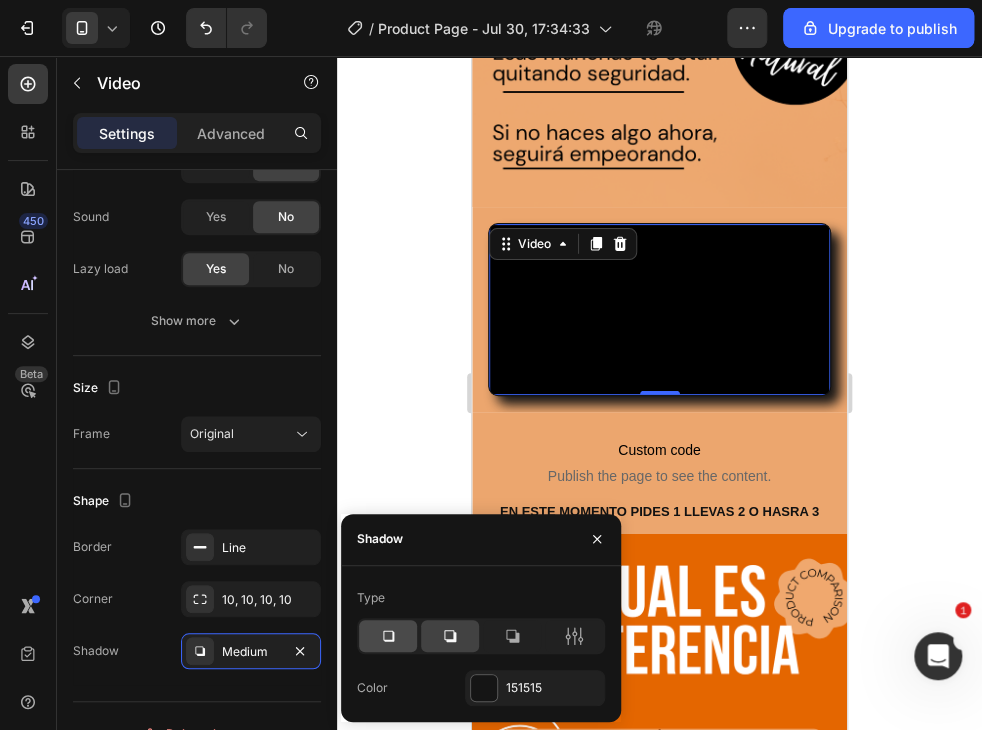 click 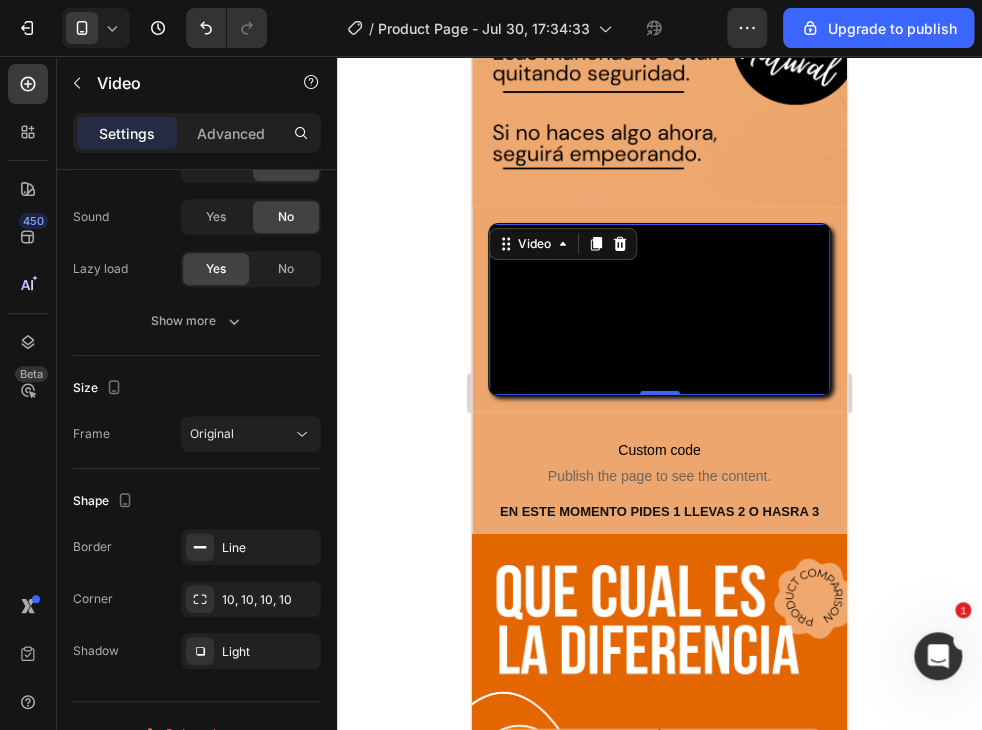 click 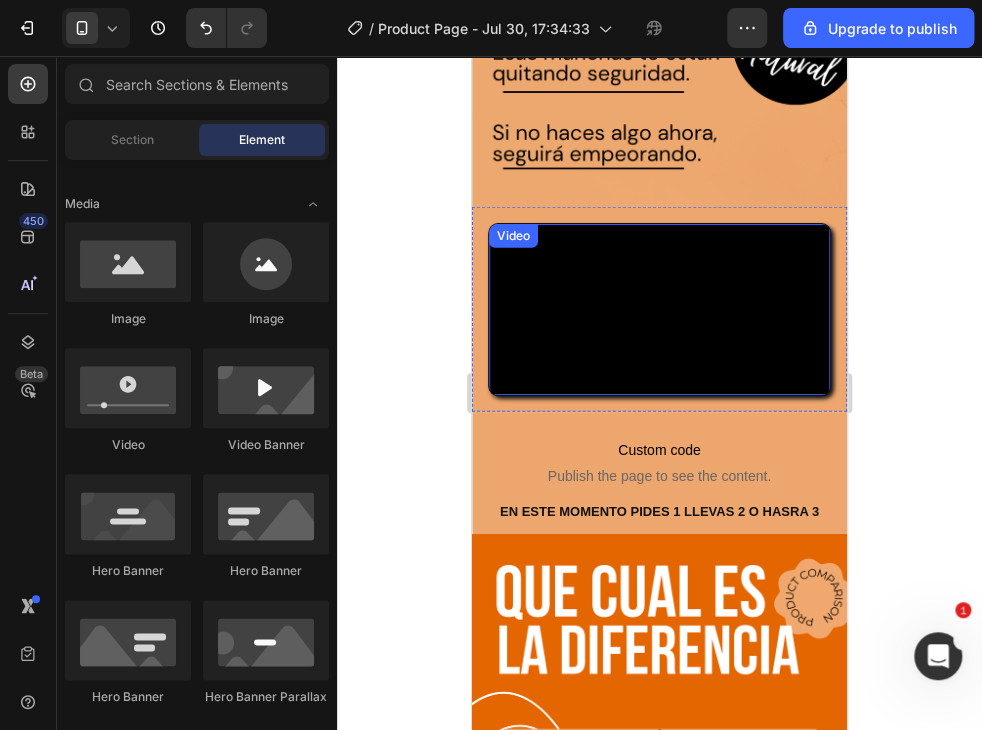 click at bounding box center [659, 309] 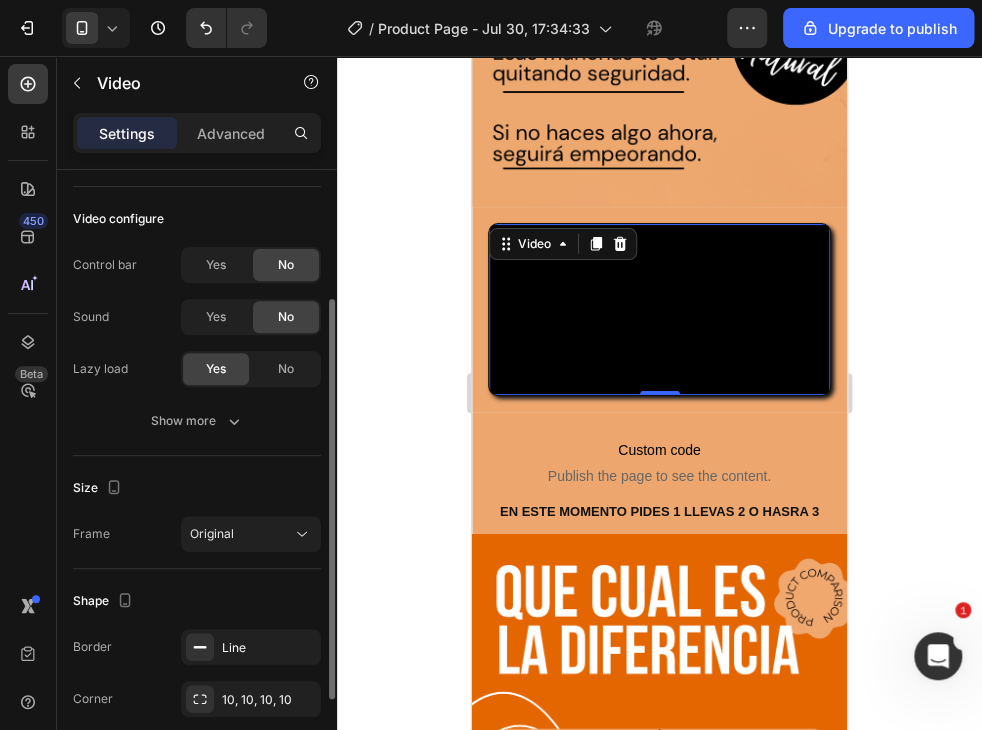 scroll, scrollTop: 300, scrollLeft: 0, axis: vertical 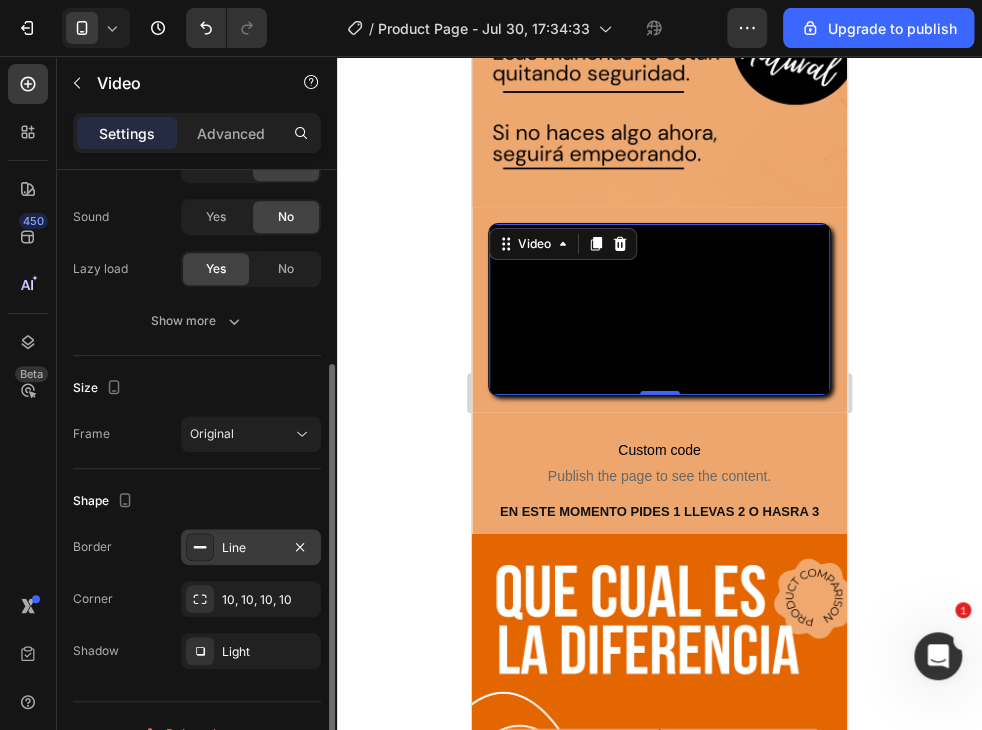 click on "Line" at bounding box center [251, 548] 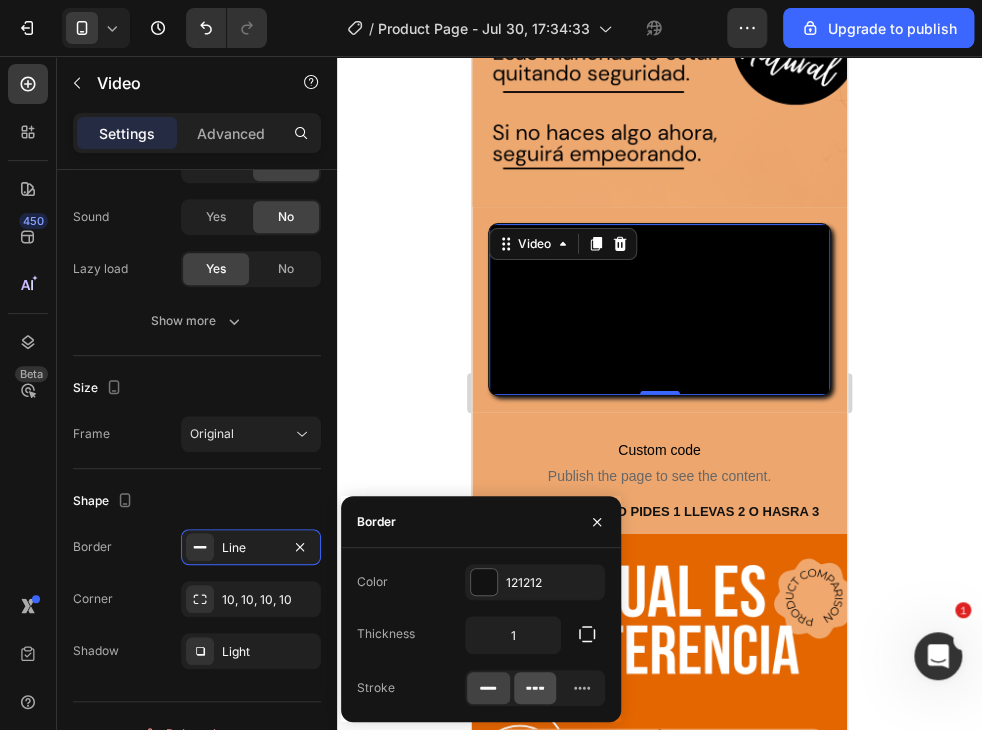 click 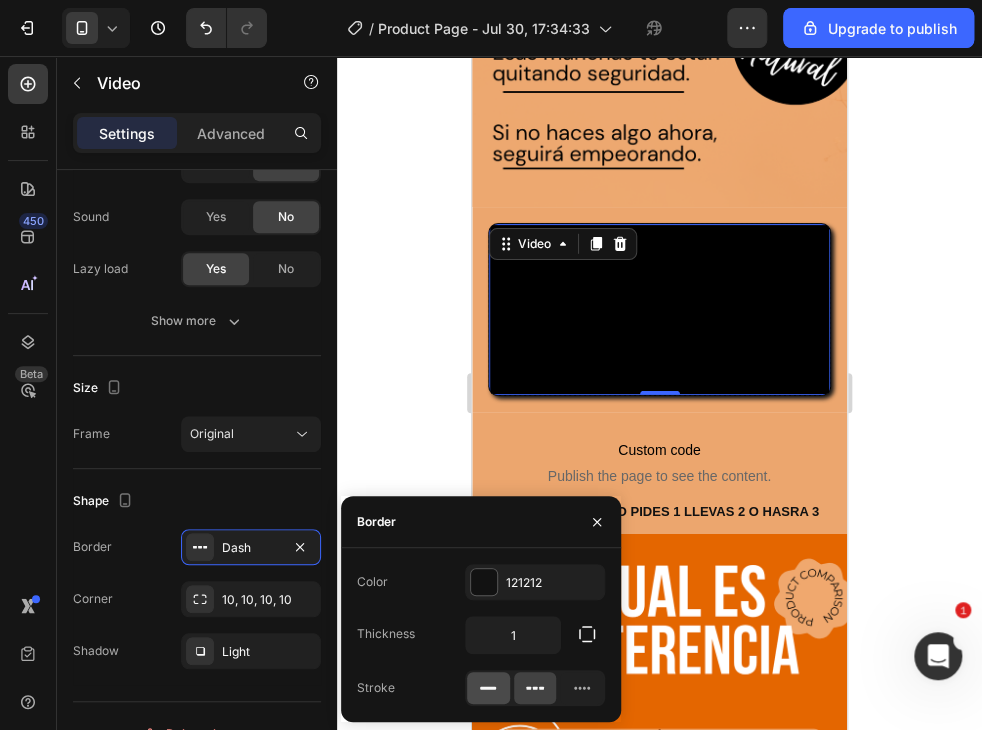 click 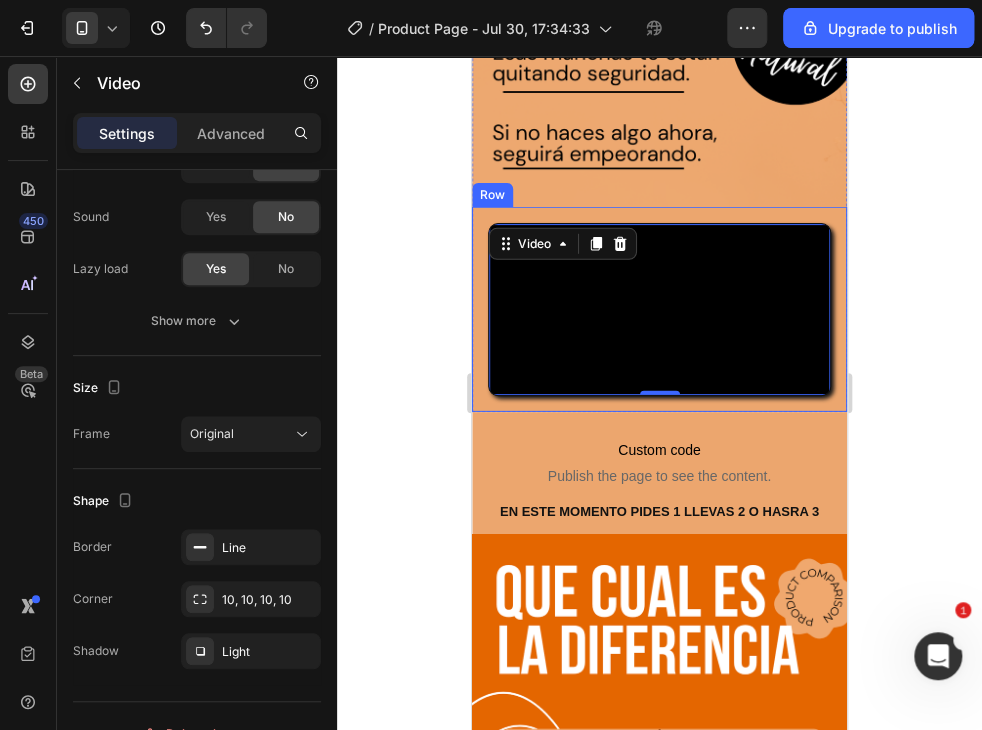 click 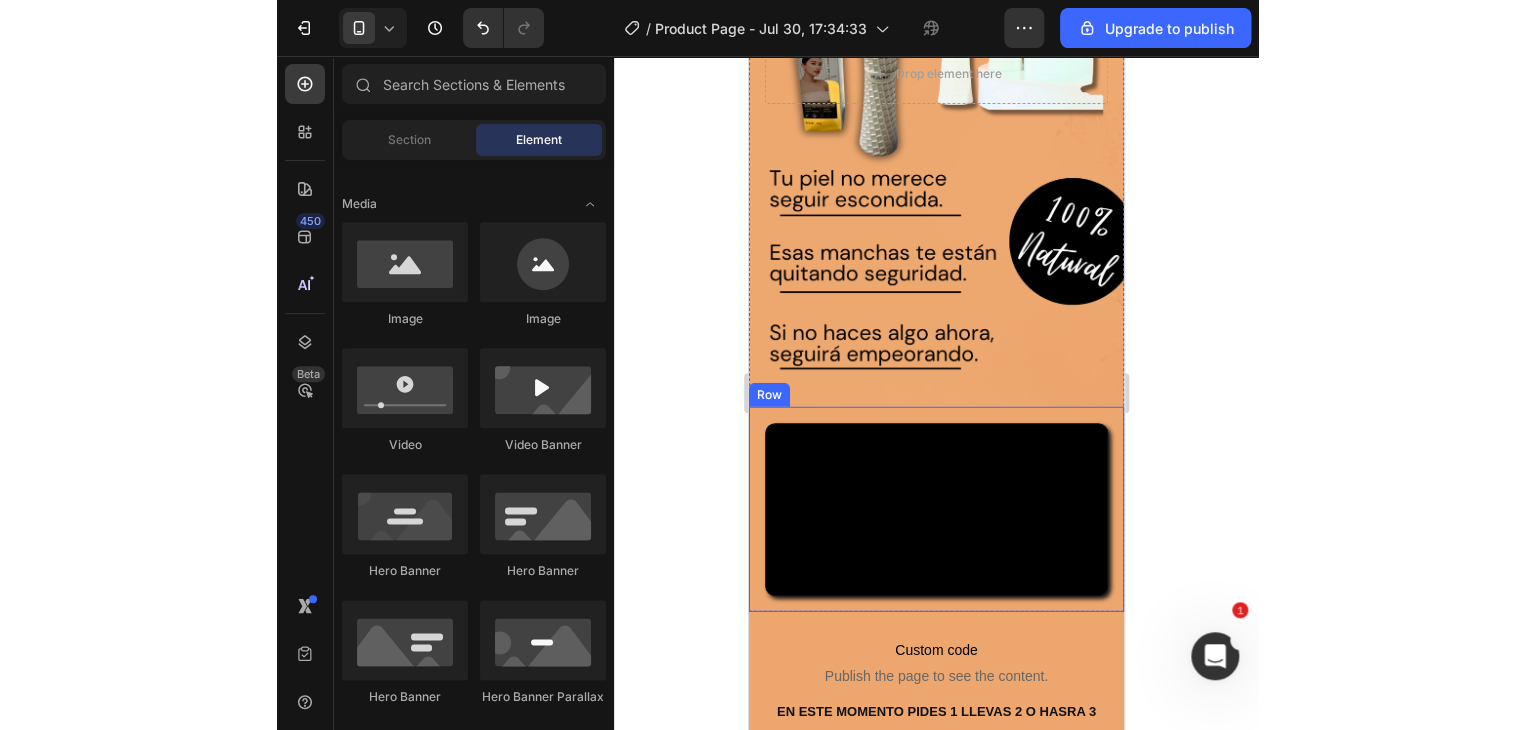 scroll, scrollTop: 4116, scrollLeft: 0, axis: vertical 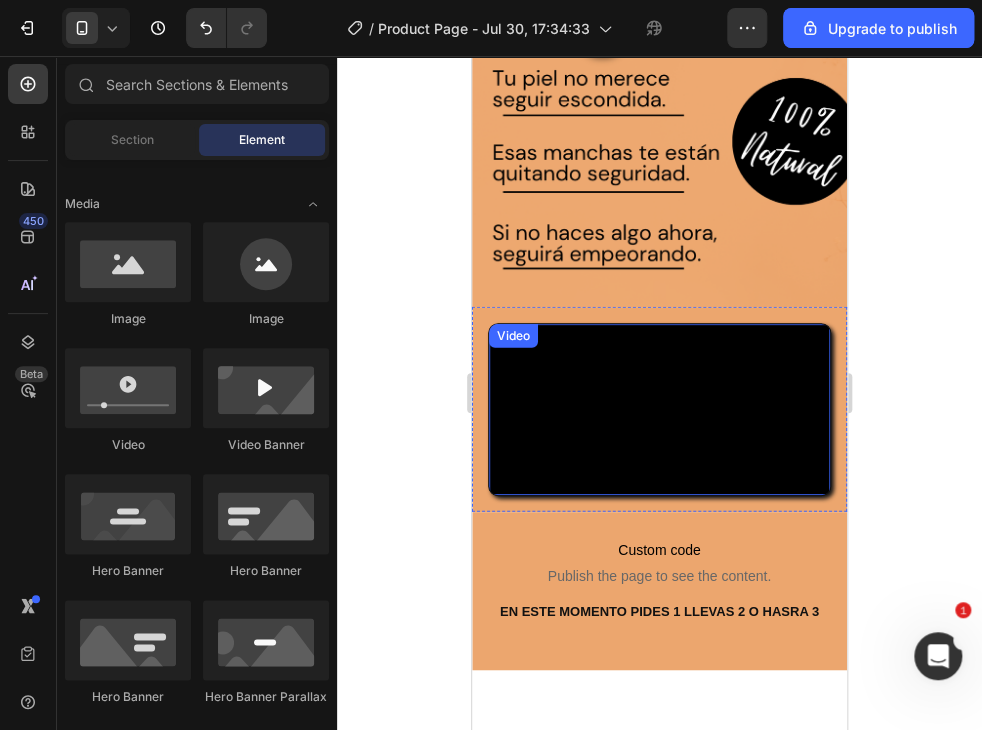 click at bounding box center (659, 409) 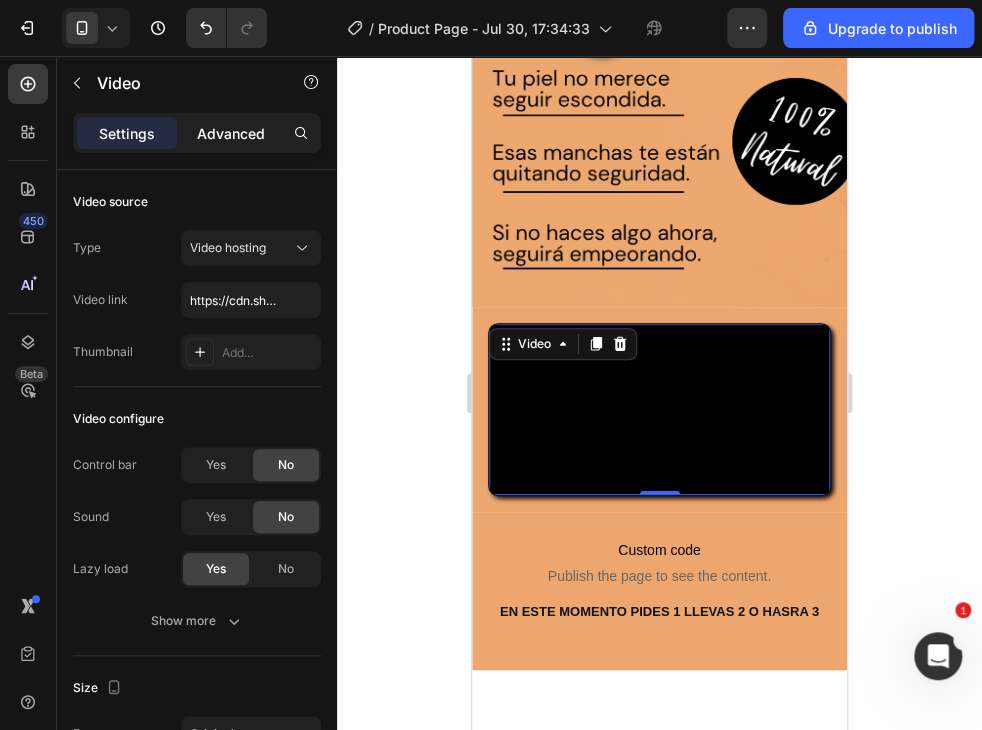 click on "Advanced" at bounding box center [231, 133] 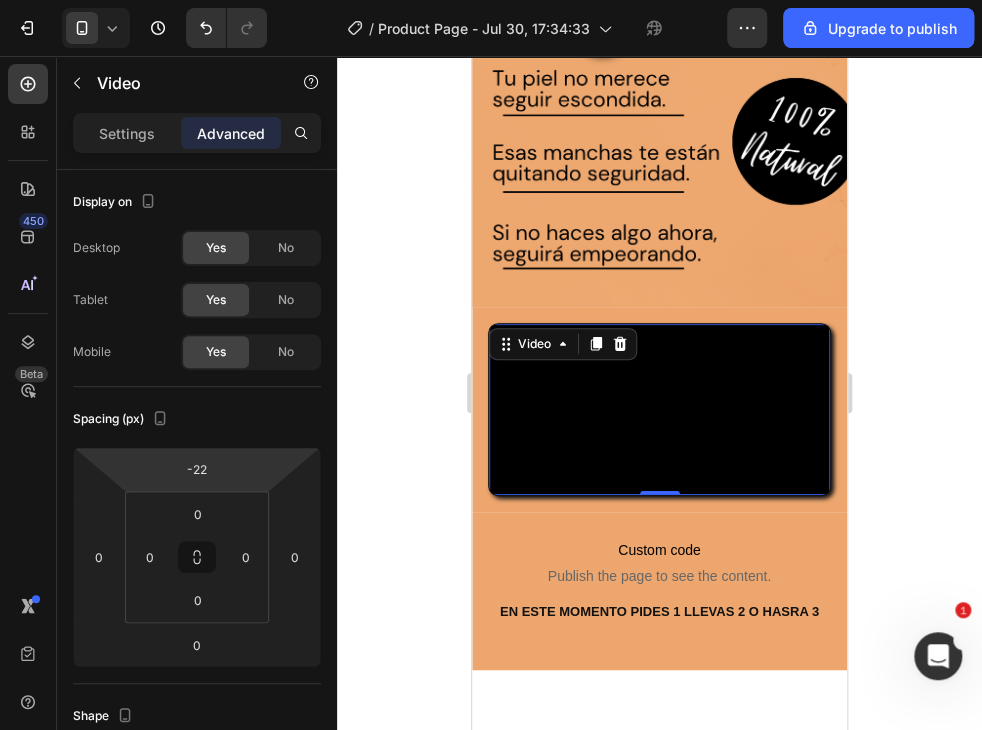 type on "-30" 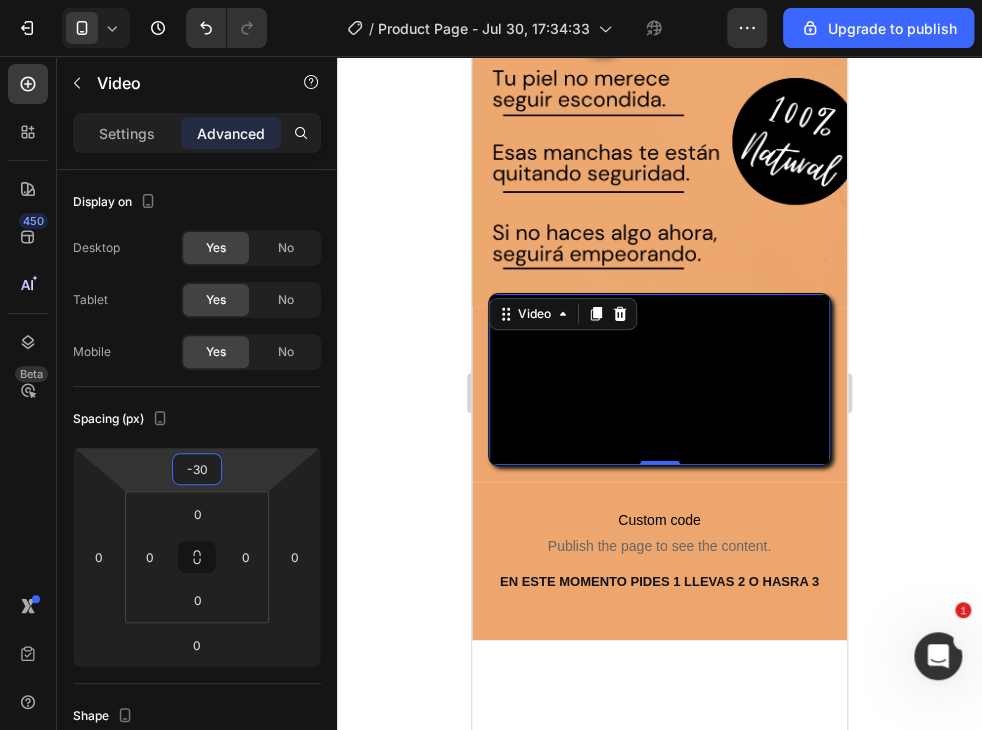 drag, startPoint x: 238, startPoint y: 473, endPoint x: 240, endPoint y: 488, distance: 15.132746 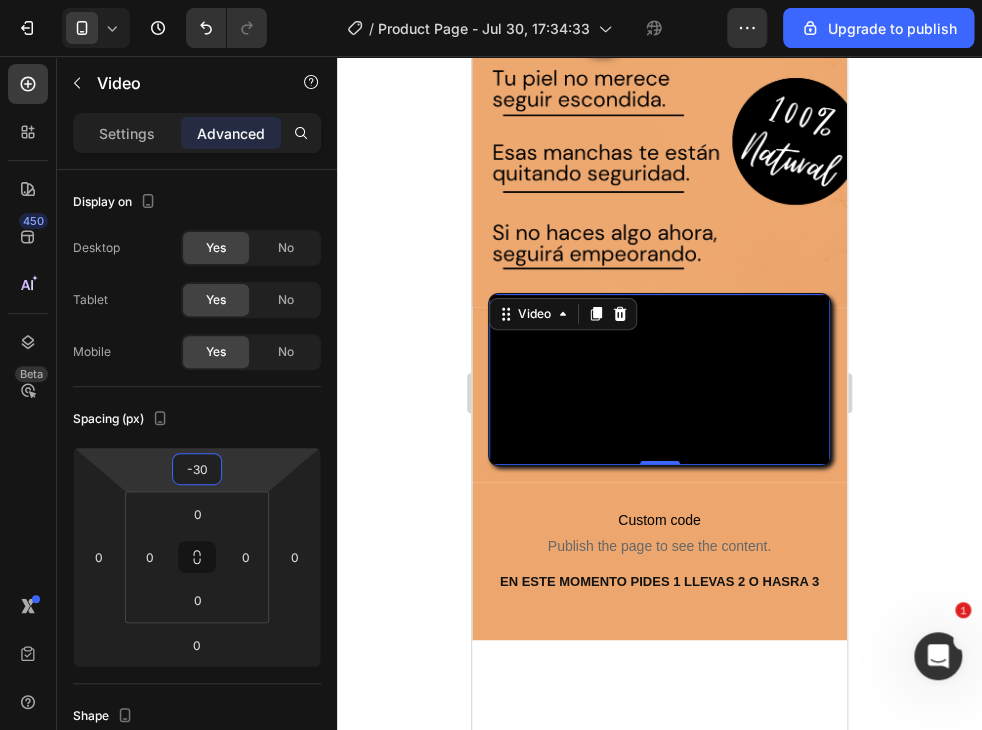click on "7 / Product Page - Jul 30, 17:34:33 Draft Preview 1 product assigned Save Upgrade to publish 450 Beta Sections(18) Elements(84) Section Element Hero Section Product Detail Brands Trusted Badges Guarantee Product Breakdown How to use Testimonials Compare Bundle FAQs Social Proof Brand Story Product List Collection Blog List Contact Sticky Add to Cart Custom Footer Browse Library 450 Layout
Row
Row
Row
Row Text
Heading
Text Block Button
Button
Button Media
Image
Image" at bounding box center [491, 0] 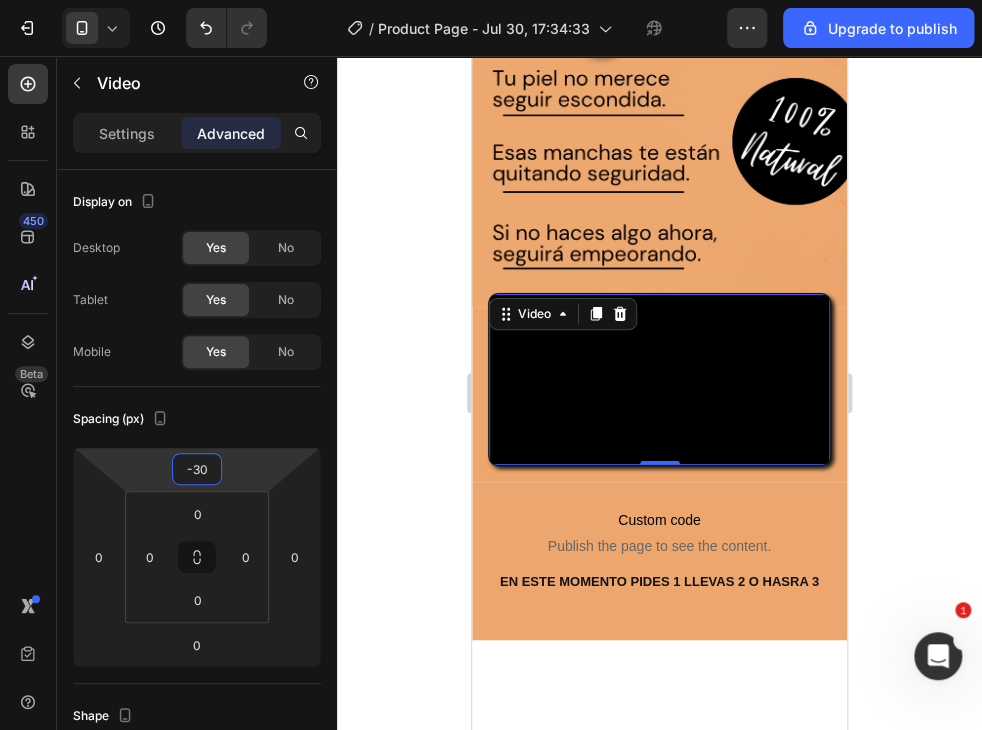 click 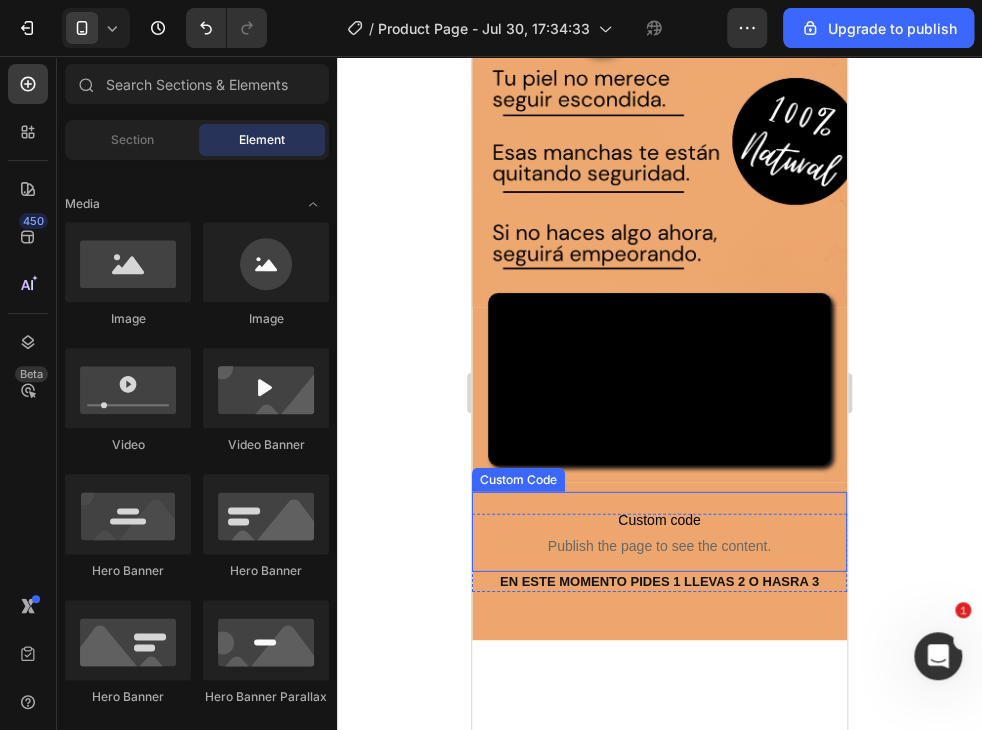 click on "Custom code" at bounding box center (659, 520) 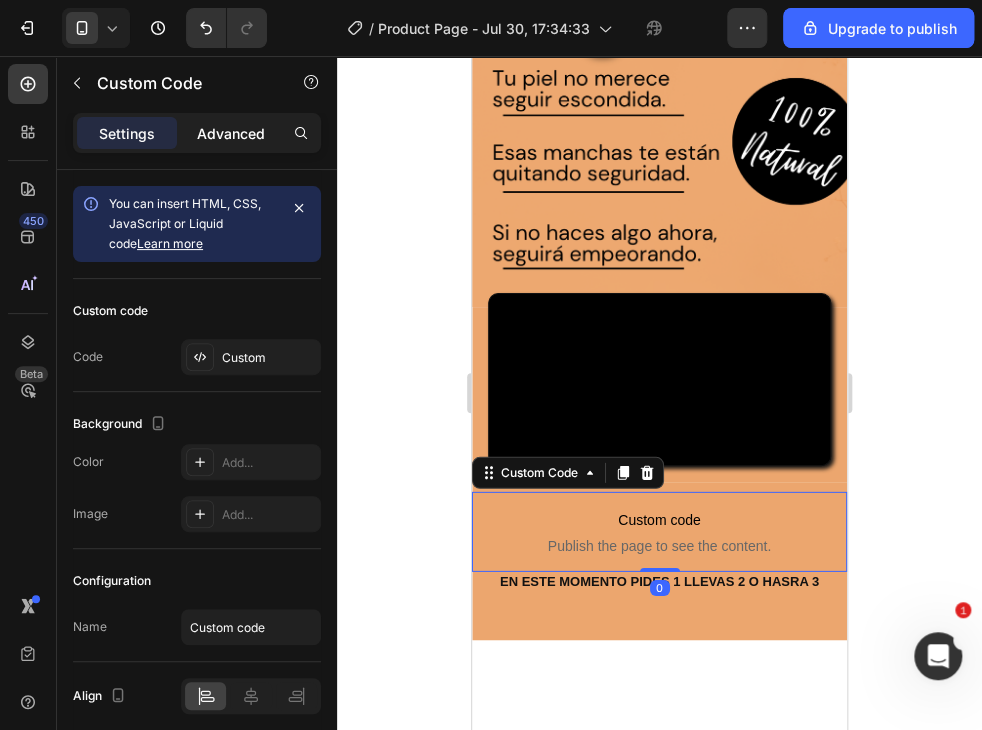 click on "Advanced" at bounding box center (231, 133) 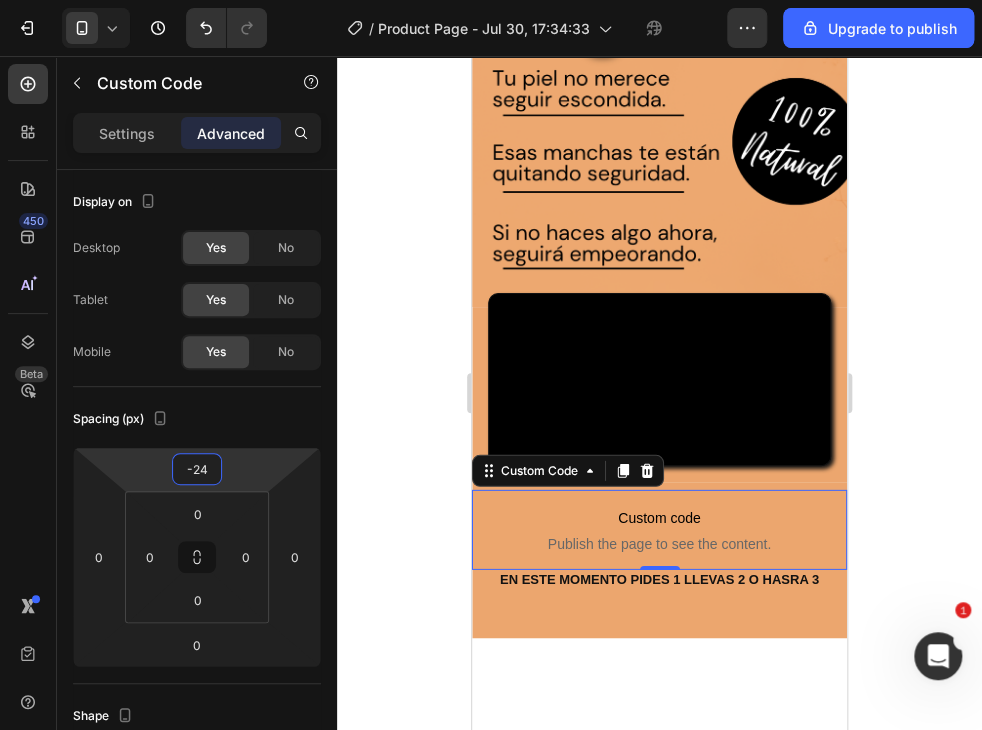 type on "-26" 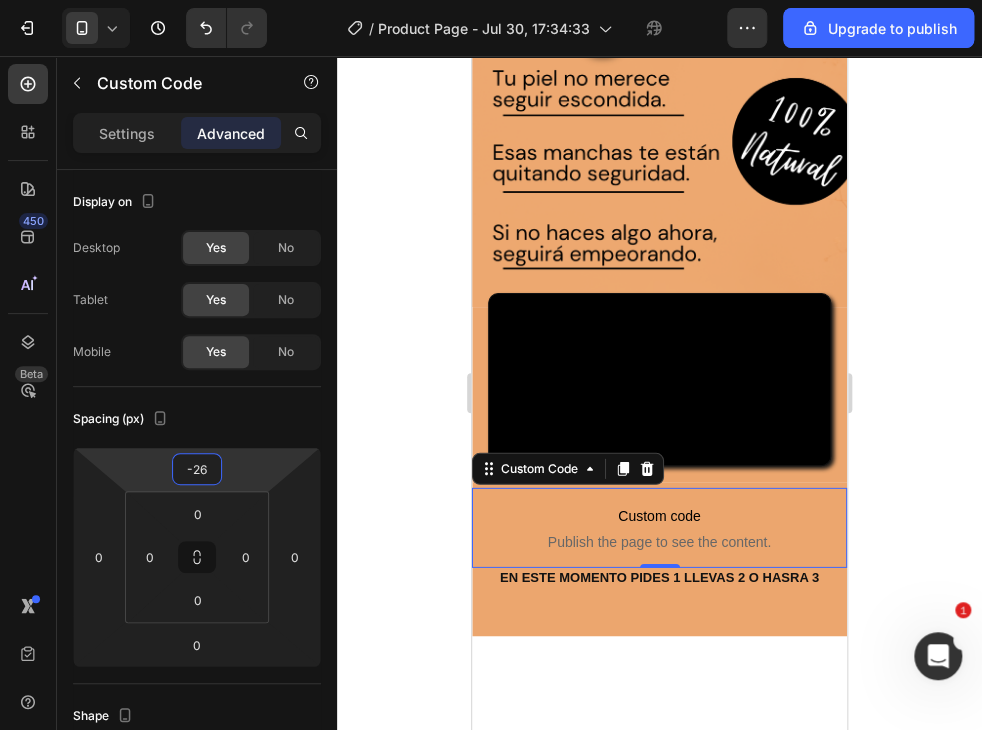 click on "7 / Product Page - Jul 30, 17:34:33 Draft Preview 1 product assigned Save Upgrade to publish 450 Beta Sections(18) Elements(84) Section Element Hero Section Product Detail Brands Trusted Badges Guarantee Product Breakdown How to use Testimonials Compare Bundle FAQs Social Proof Brand Story Product List Collection Blog List Contact Sticky Add to Cart Custom Footer Browse Library 450 Layout
Row
Row
Row
Row Text
Heading
Text Block Button
Button
Button Media
Image
Image" at bounding box center (491, 0) 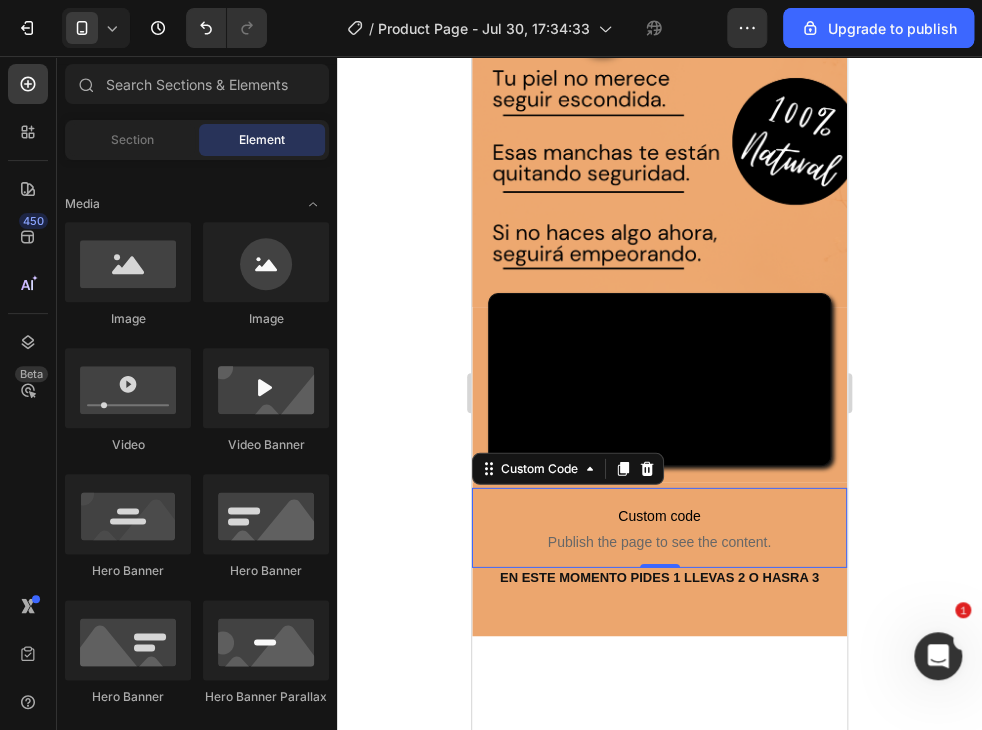 click 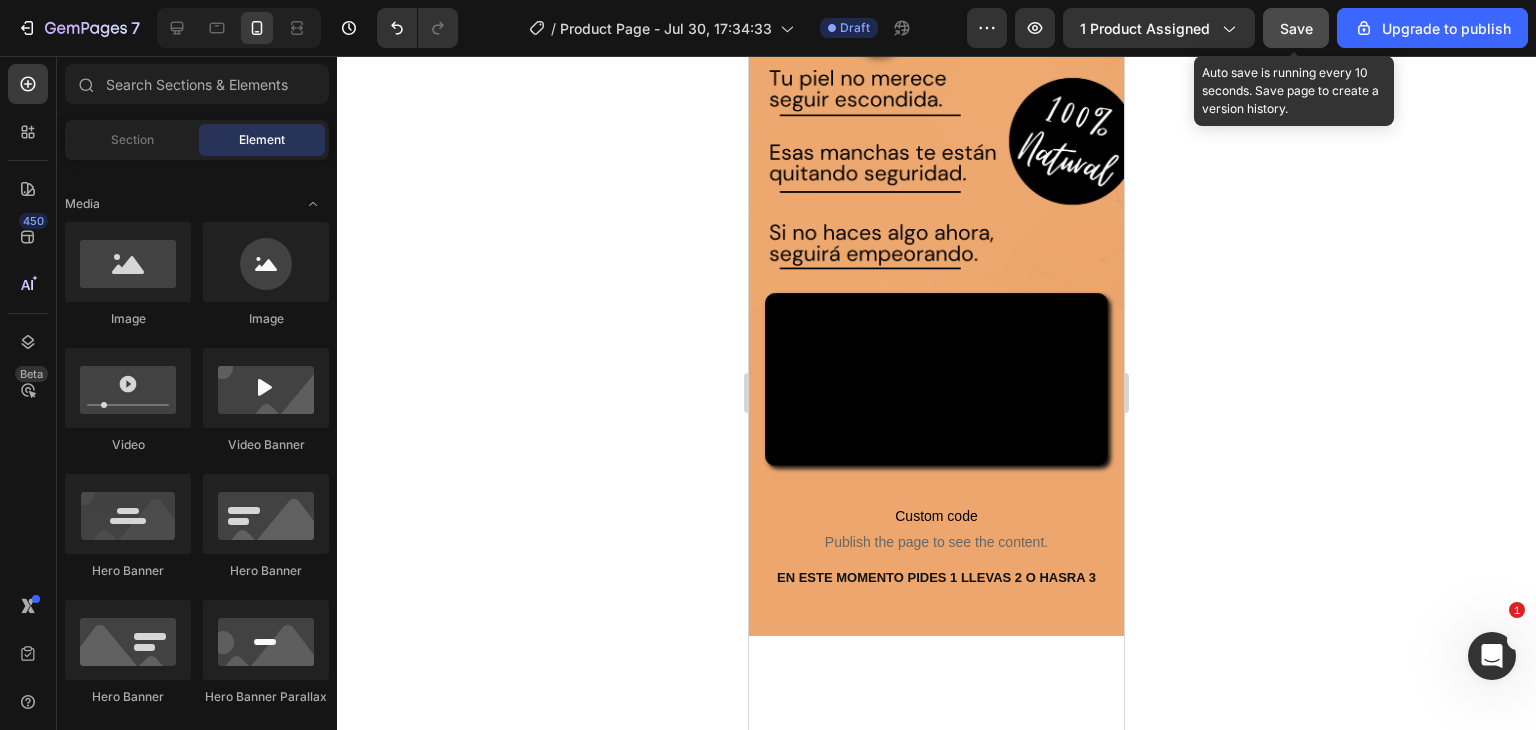 click on "Save" at bounding box center [1296, 28] 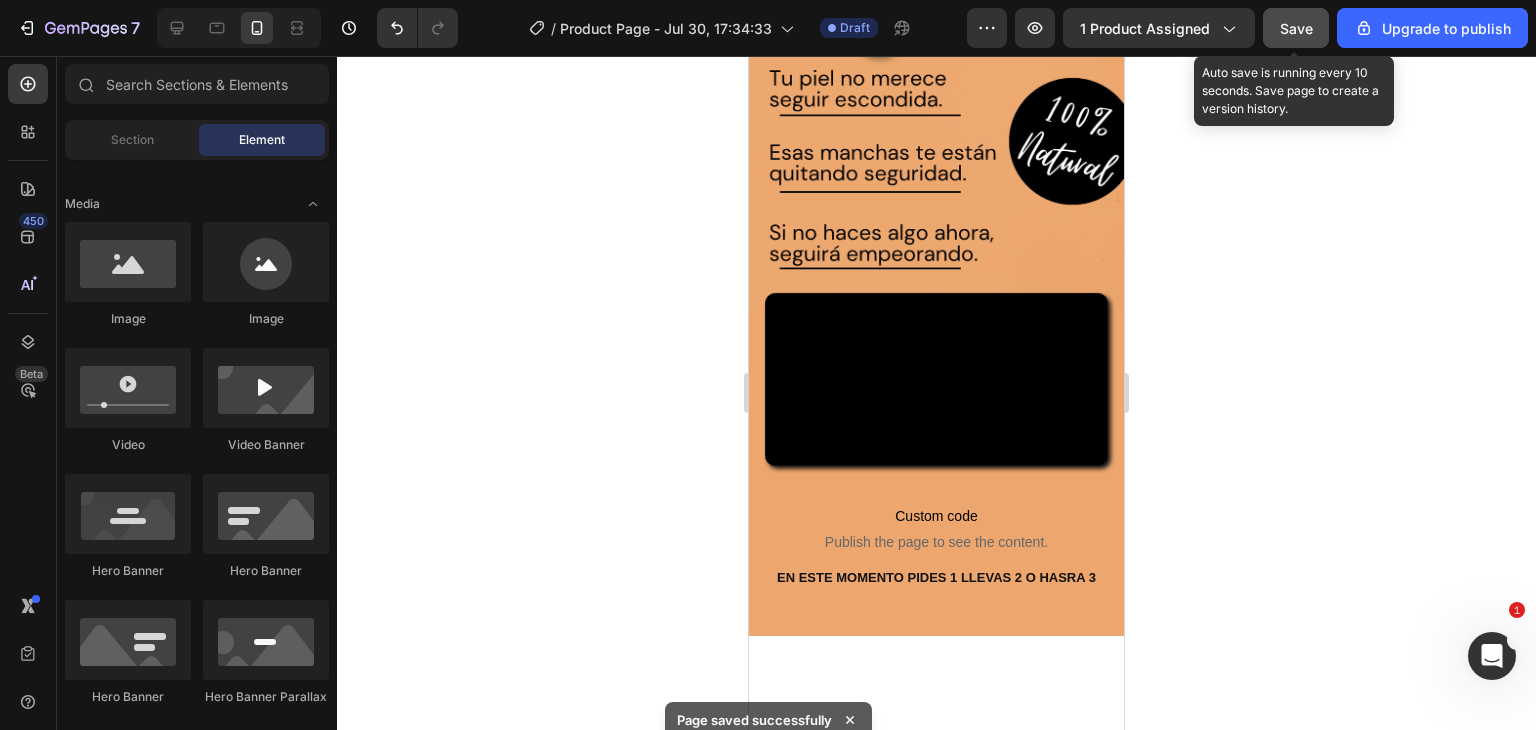 click on "Save" at bounding box center (1296, 28) 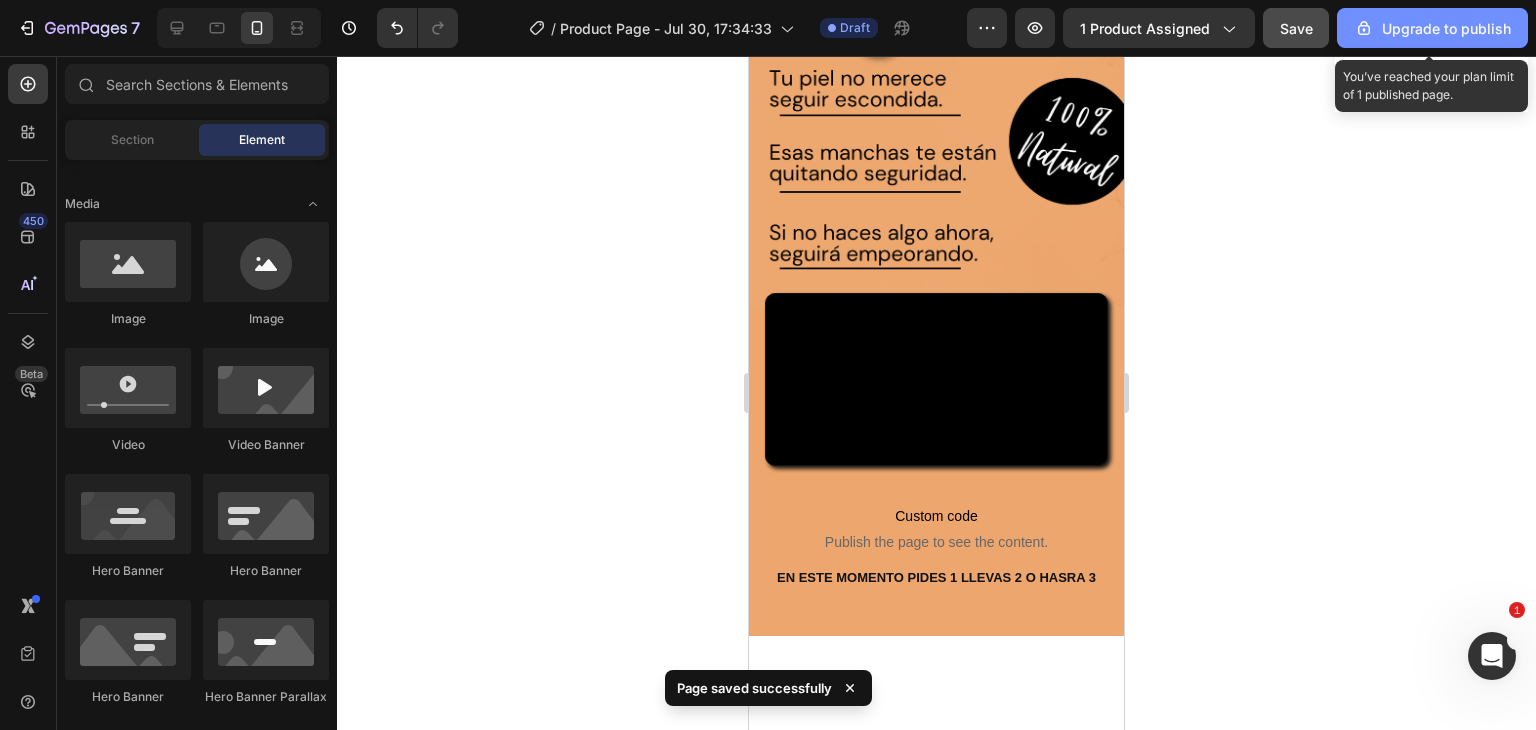 click on "Upgrade to publish" at bounding box center (1432, 28) 